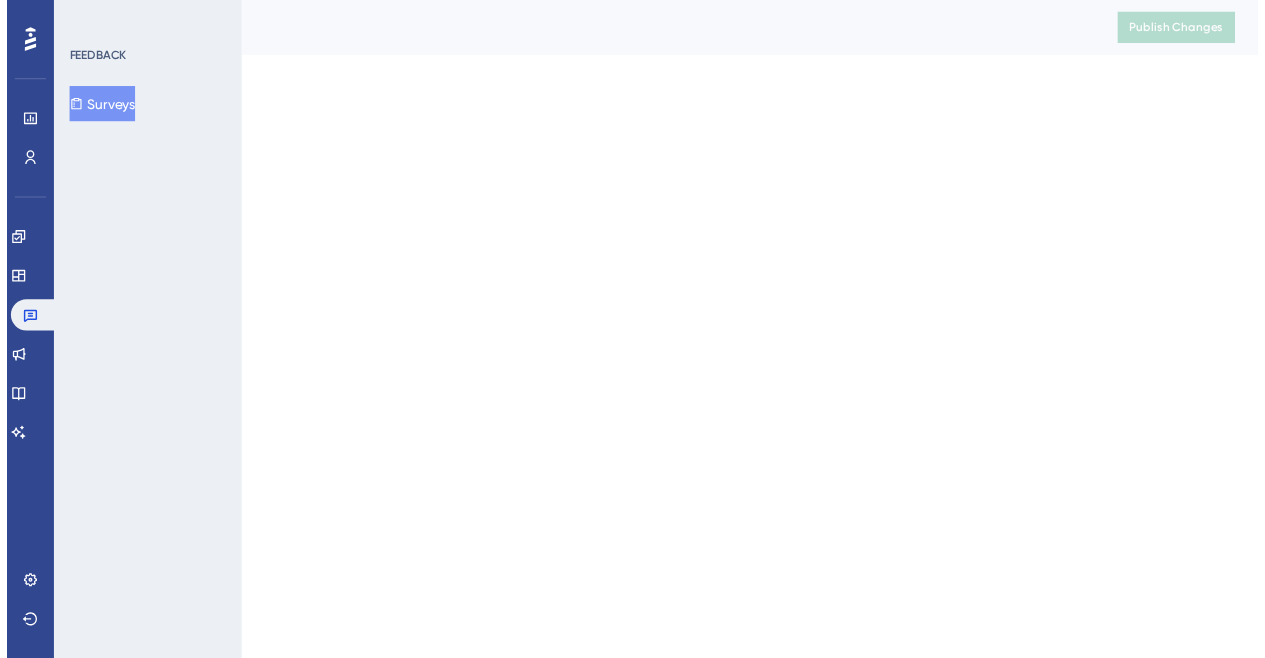 scroll, scrollTop: 0, scrollLeft: 0, axis: both 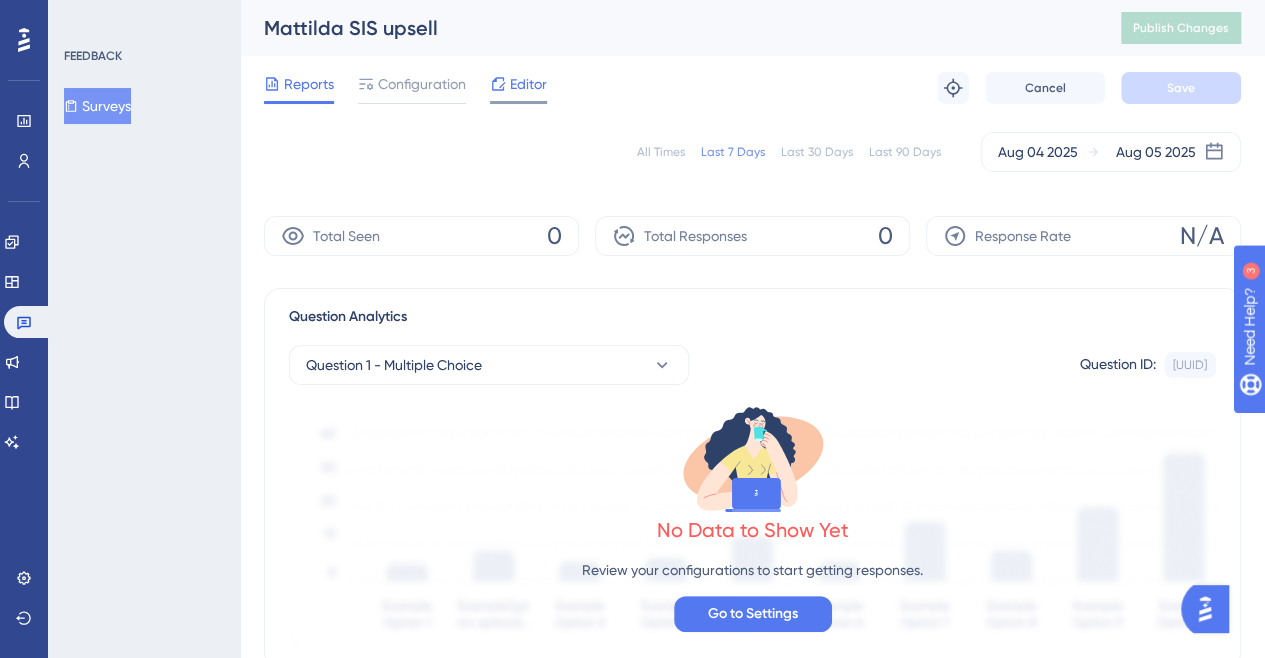 click on "Editor" at bounding box center [528, 84] 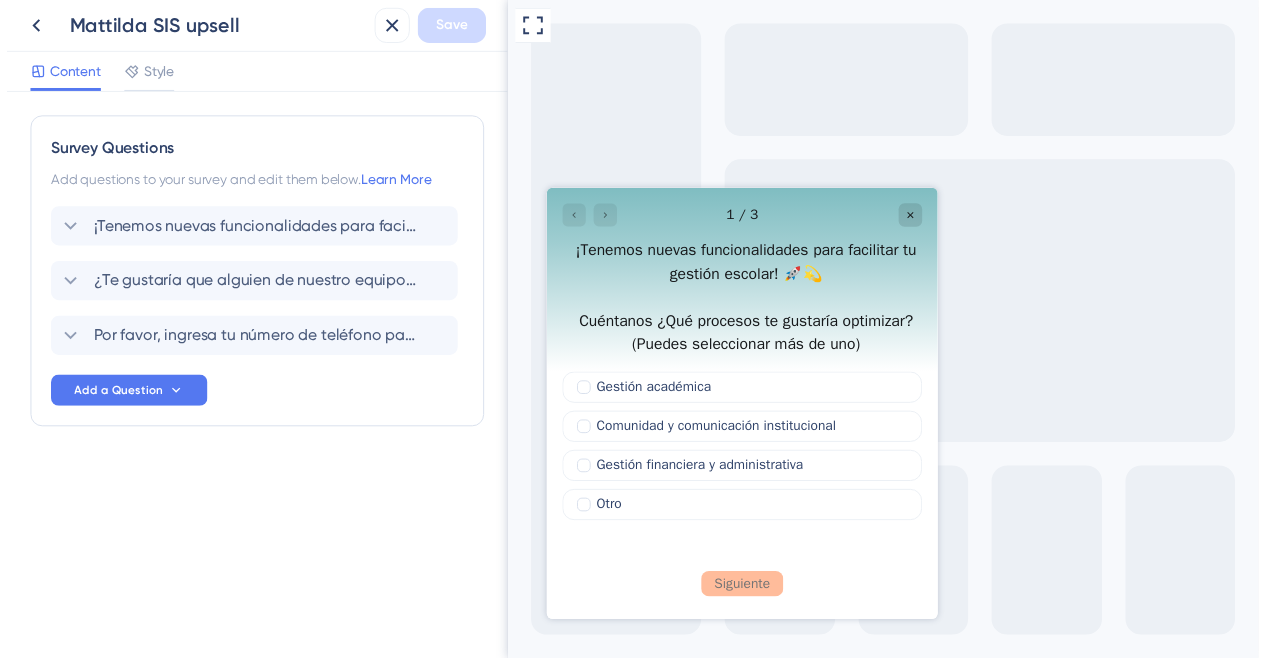 scroll, scrollTop: 0, scrollLeft: 0, axis: both 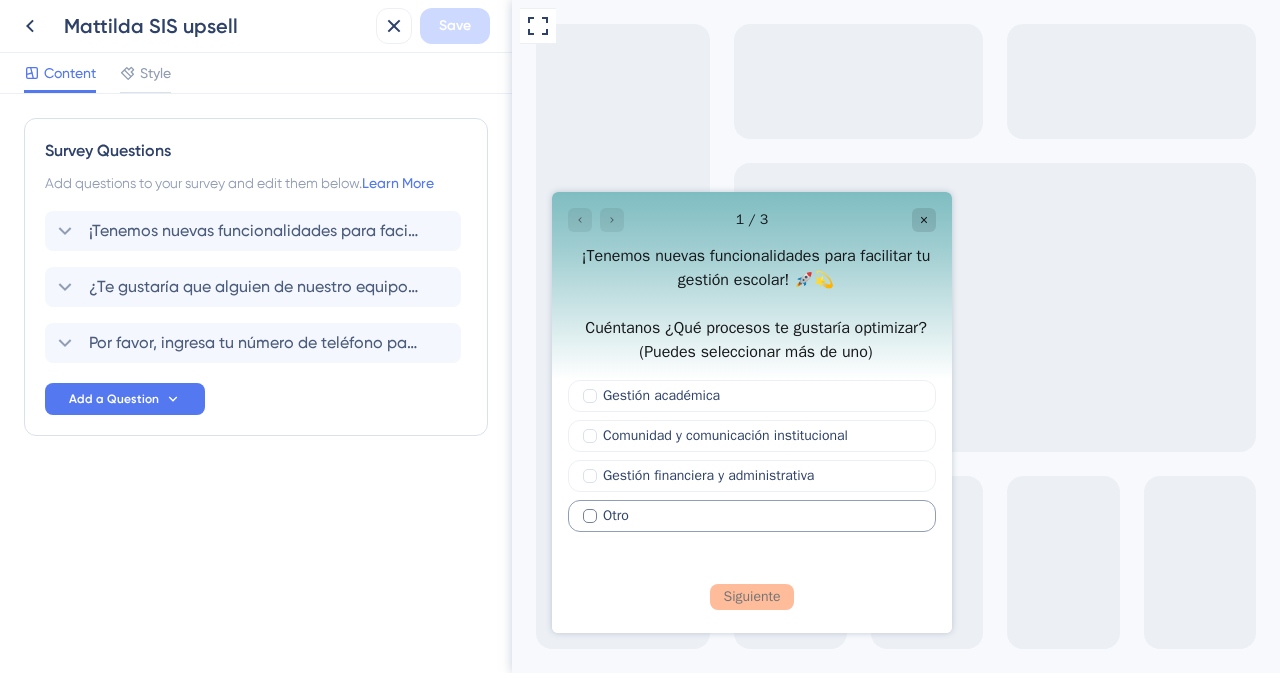 click on "Otro" at bounding box center [616, 515] 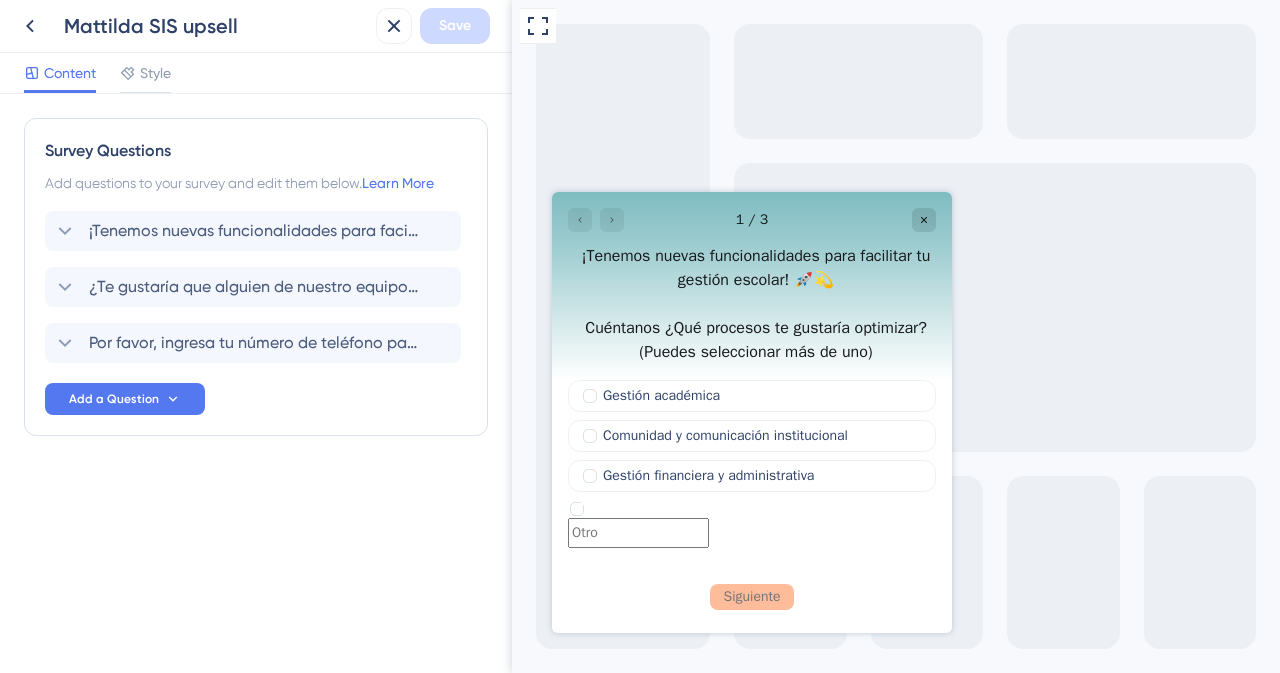 click on "[NUMBER] / [NUMBER] ¡Tenemos nuevas funcionalidades para facilitar tu gestión escolar! 🚀💫
Cuéntanos ¿Qué procesos te gustaría optimizar?
(Puedes seleccionar más de uno) Gestión académica Comunidad y comunicación institucional Gestión financiera y administrativa Siguiente" at bounding box center (752, 412) 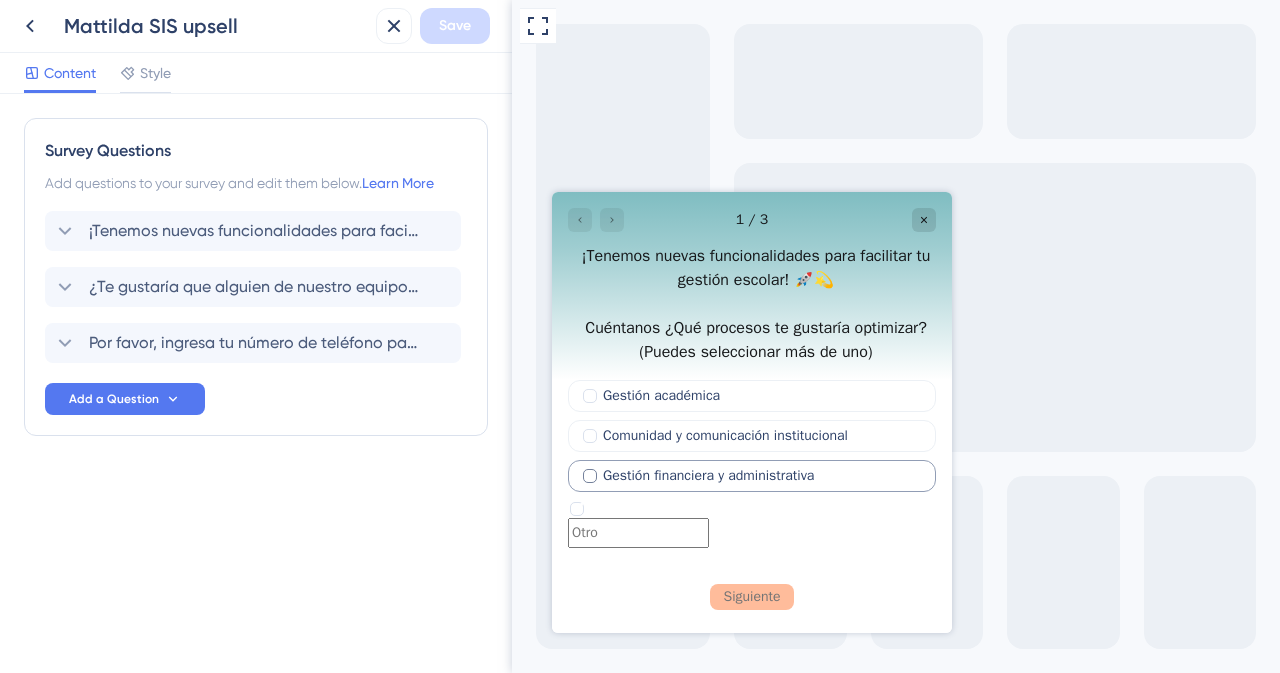 click on "Gestión financiera y administrativa" at bounding box center [752, 475] 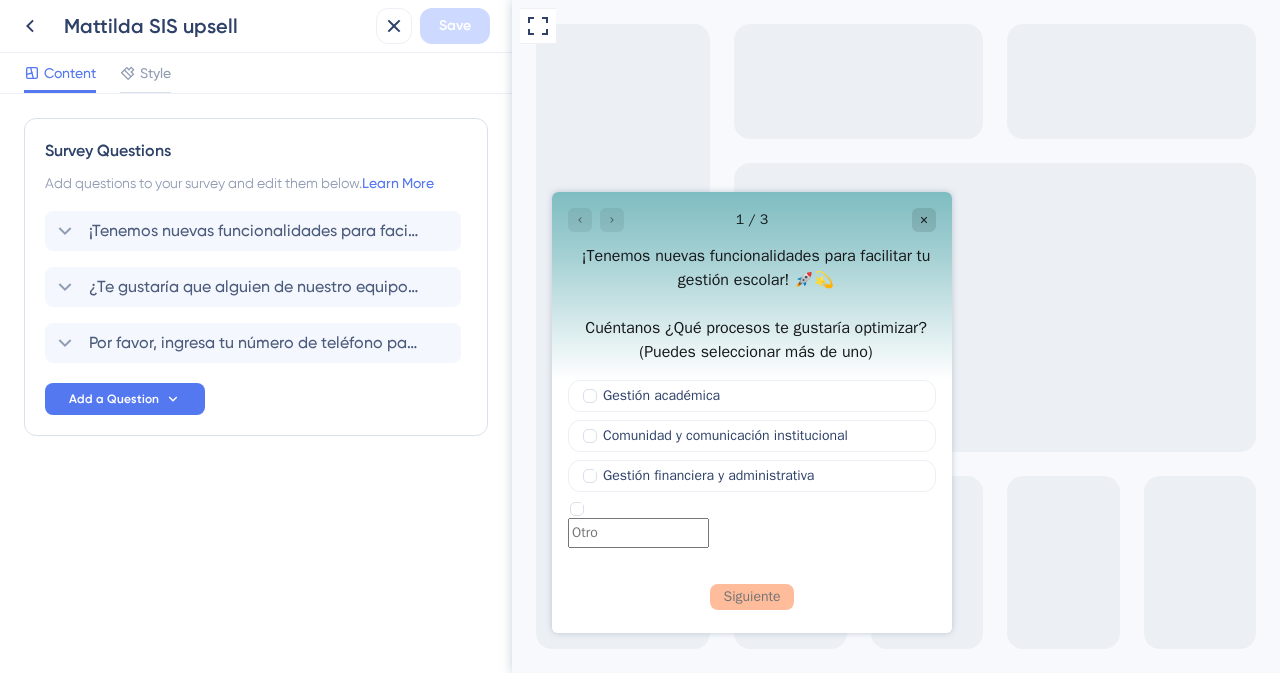 click at bounding box center (596, 219) 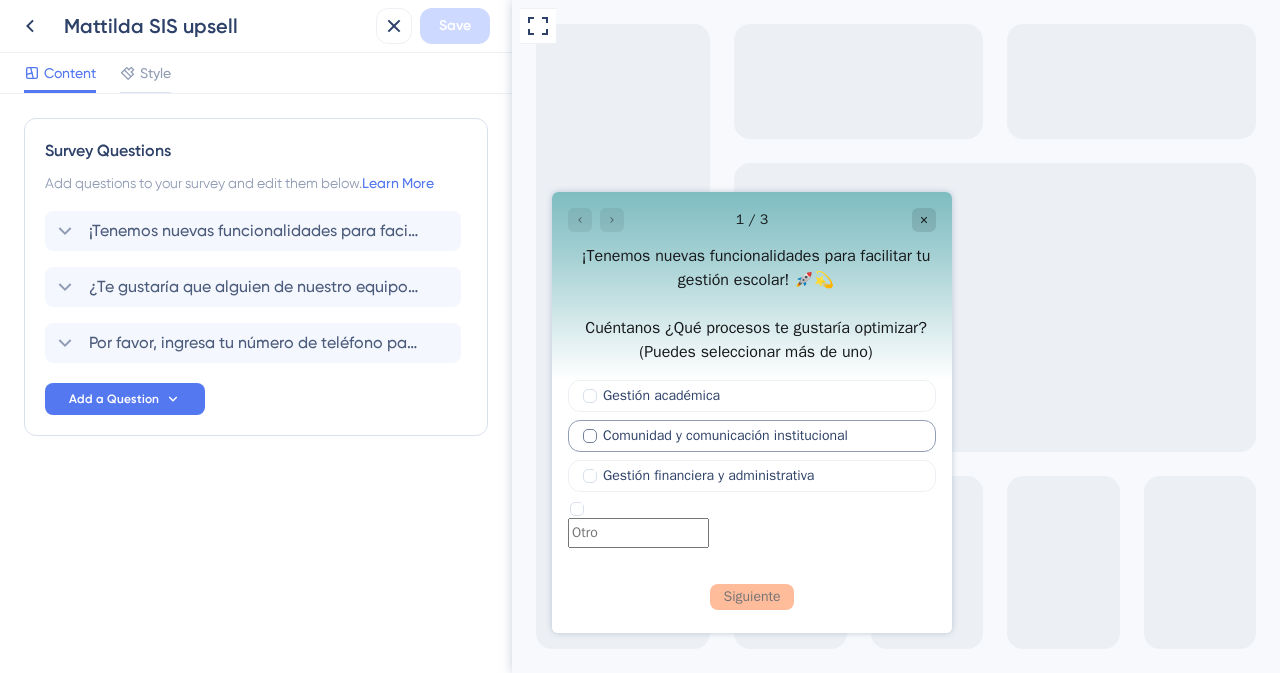 click at bounding box center (590, 435) 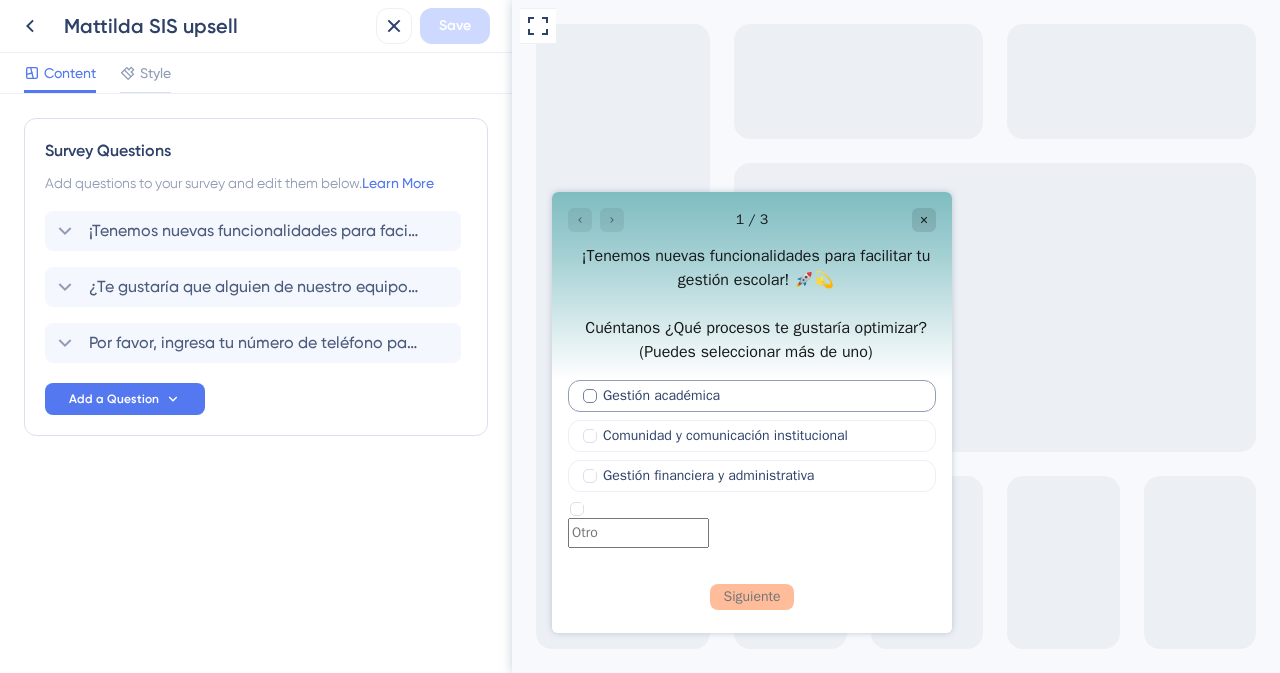 click at bounding box center [590, 395] 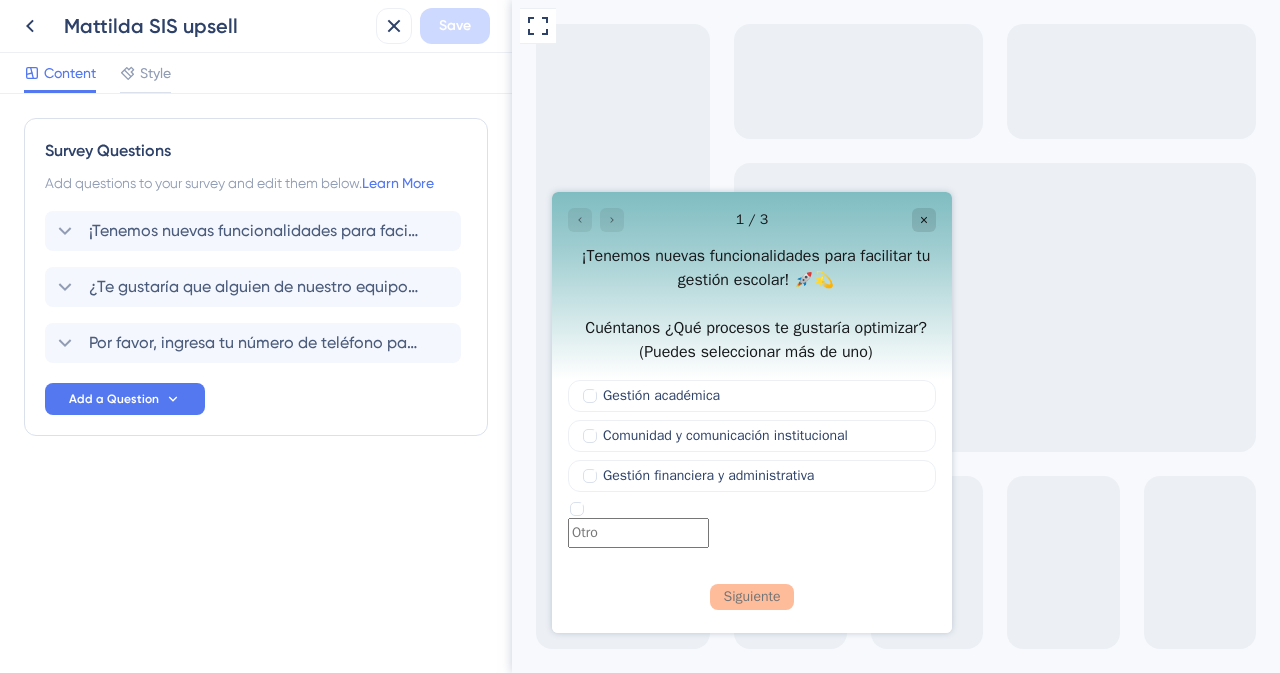 click at bounding box center [638, 532] 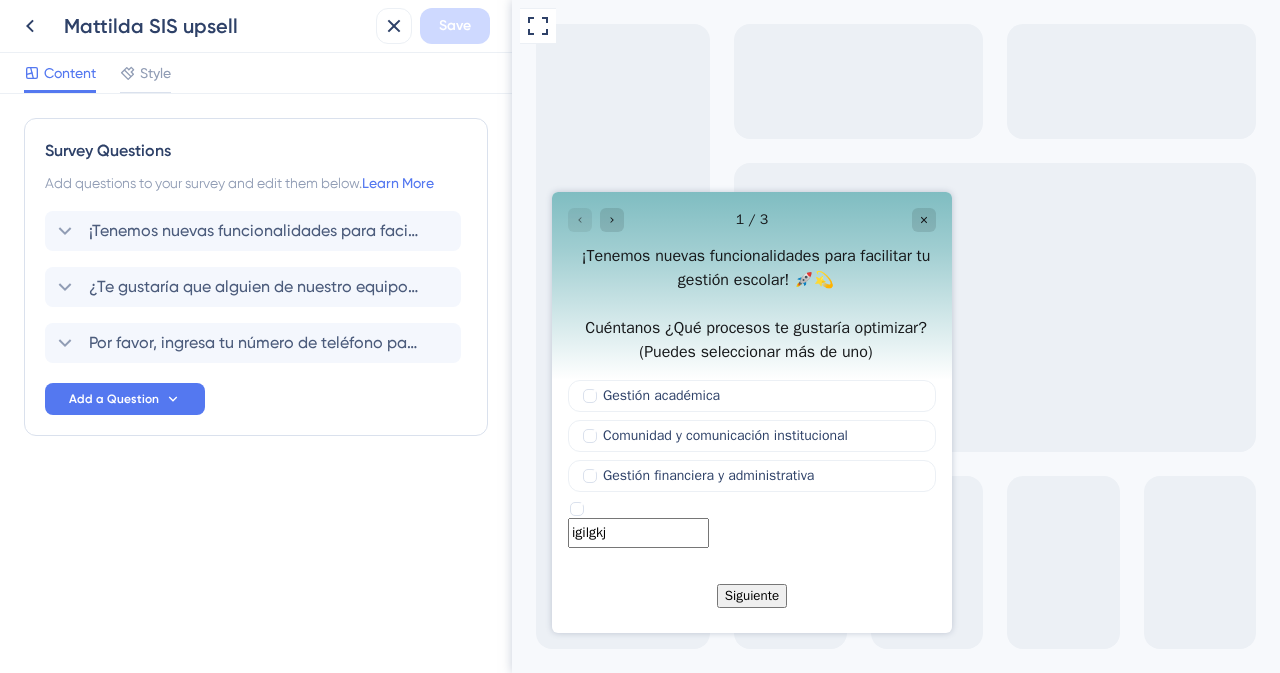 type on "igilgkj" 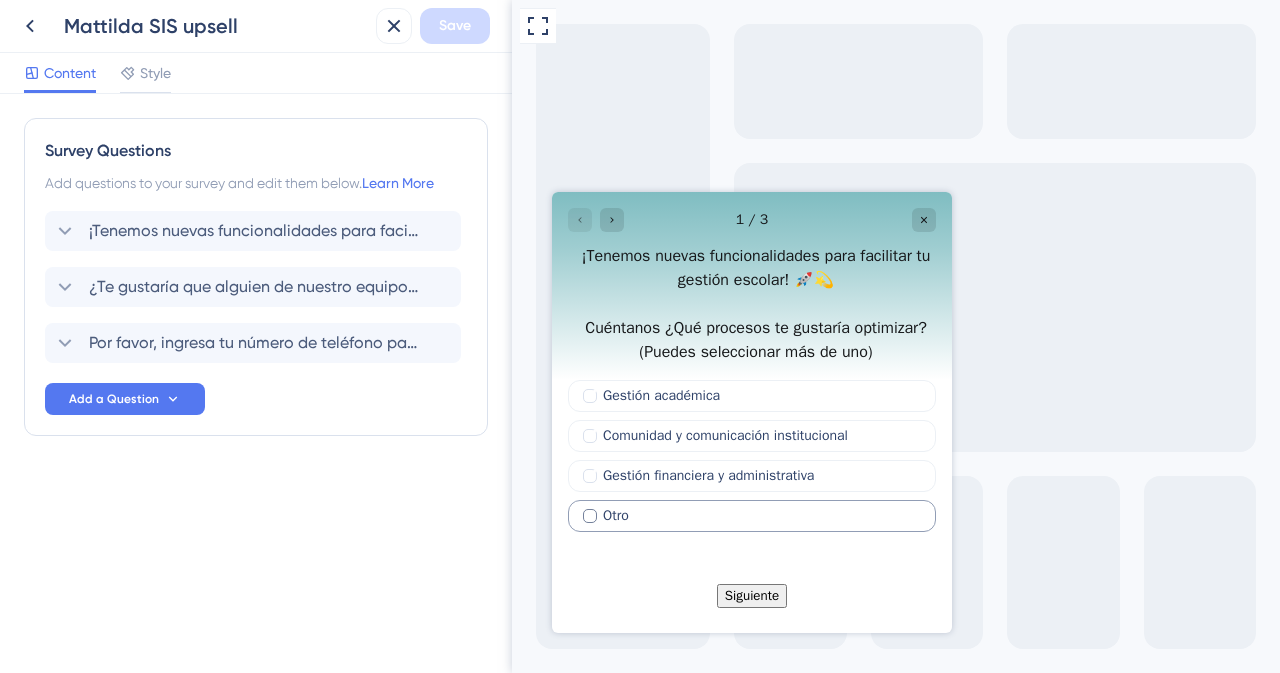 click at bounding box center (590, 515) 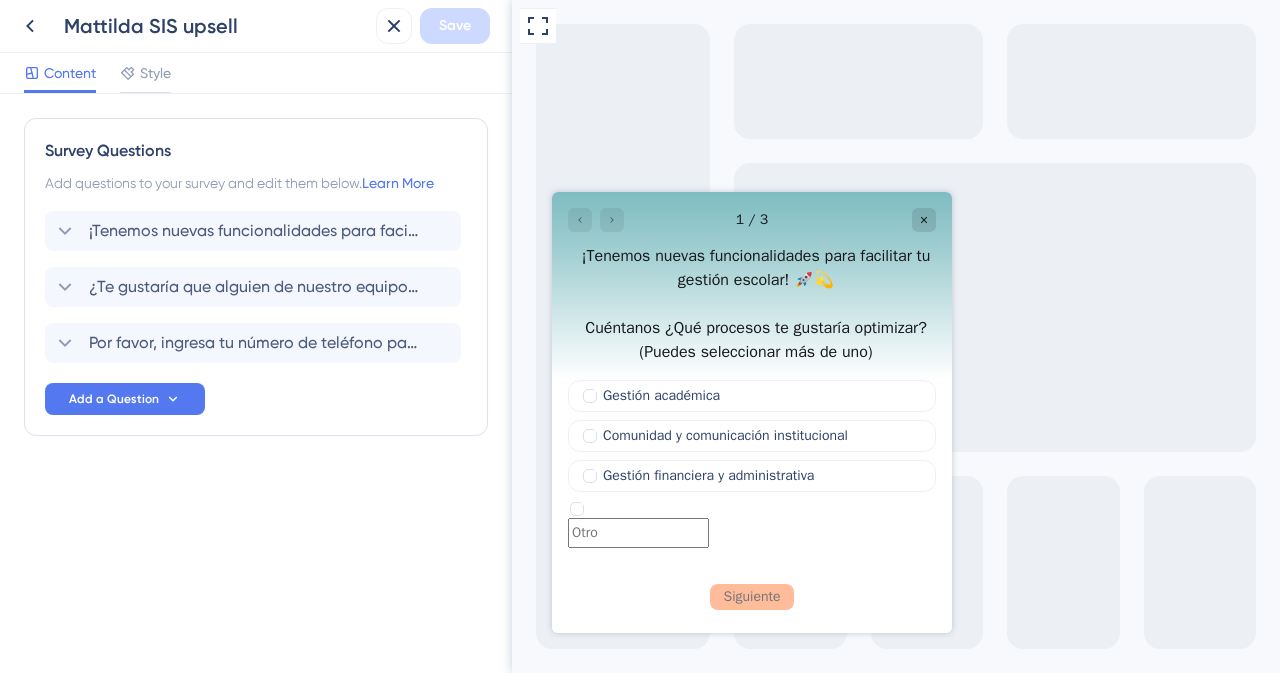 click at bounding box center (638, 523) 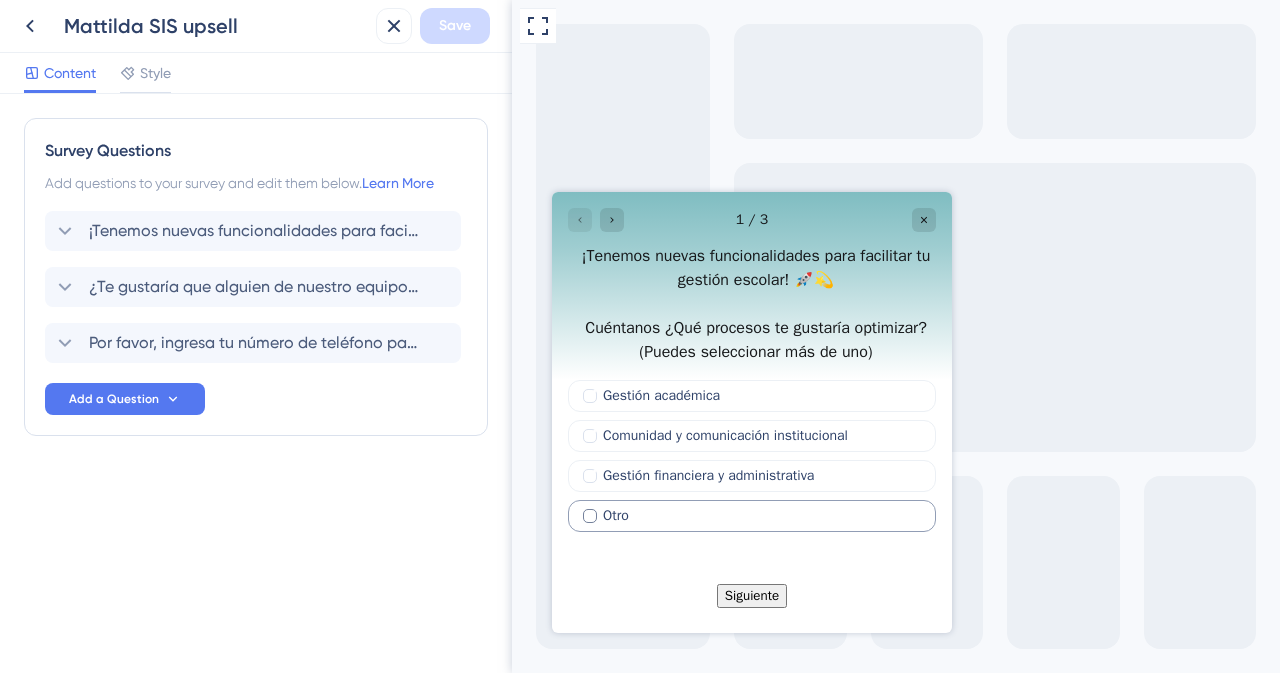 click on "Otro" at bounding box center [616, 515] 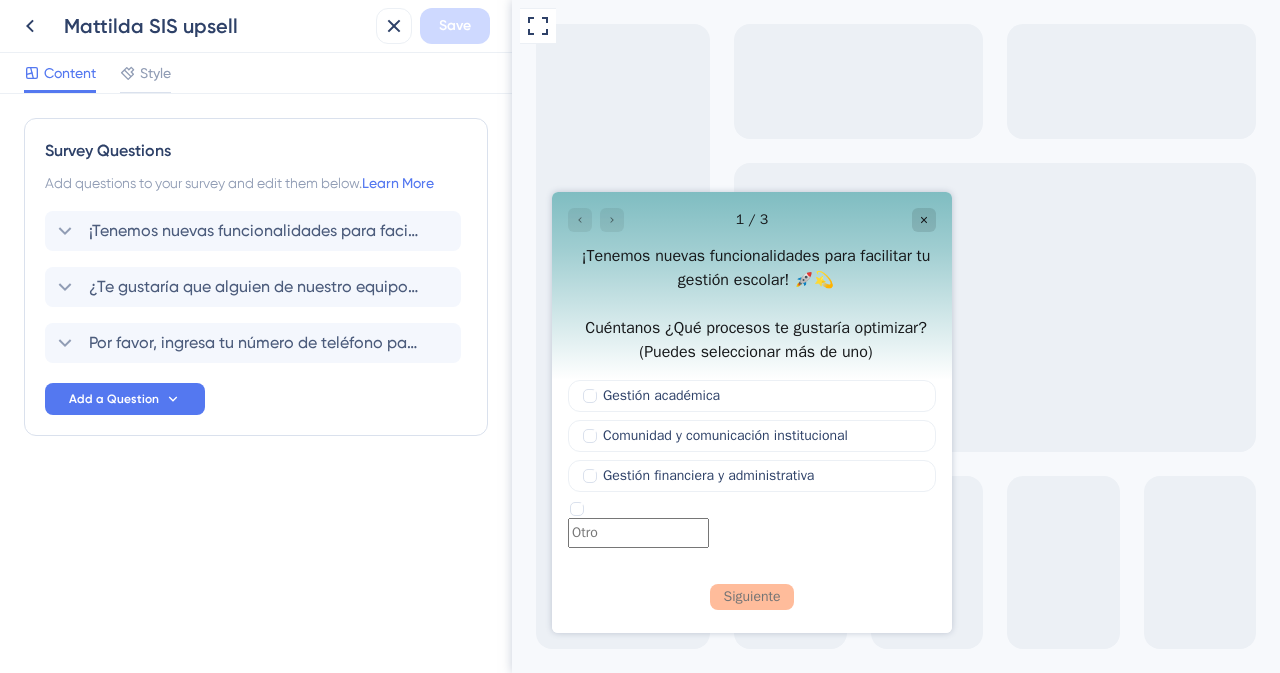 click at bounding box center [638, 532] 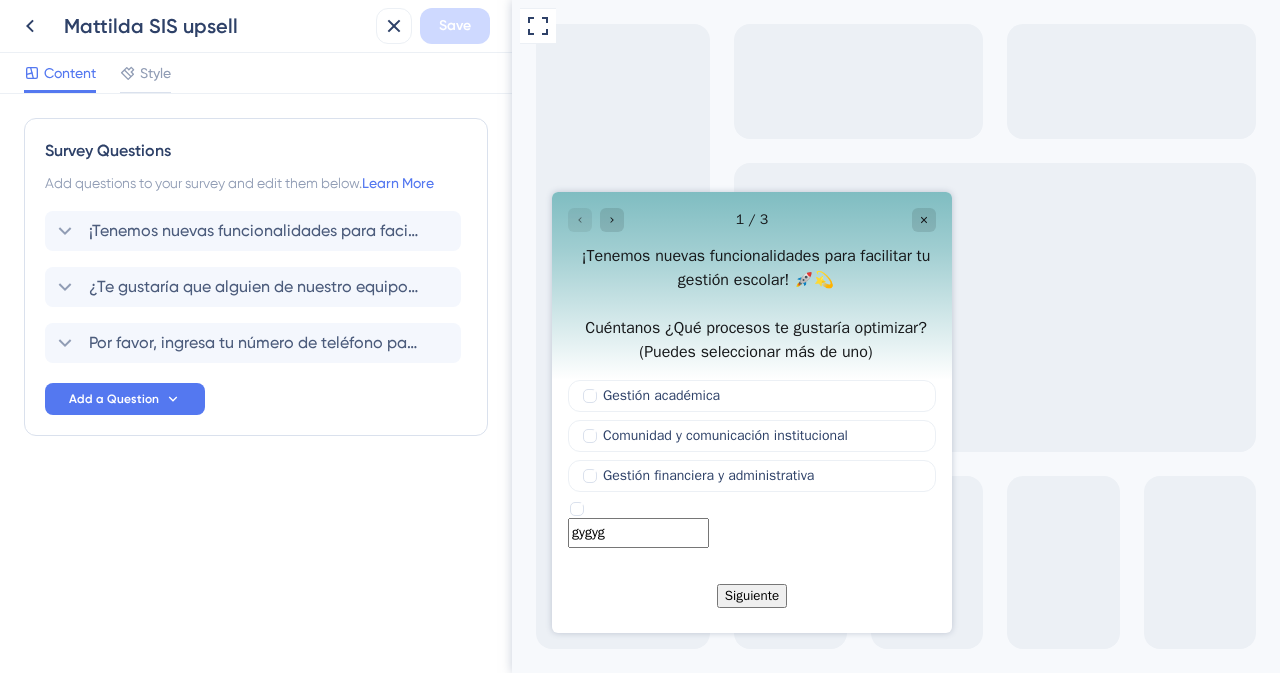 type on "gygyg" 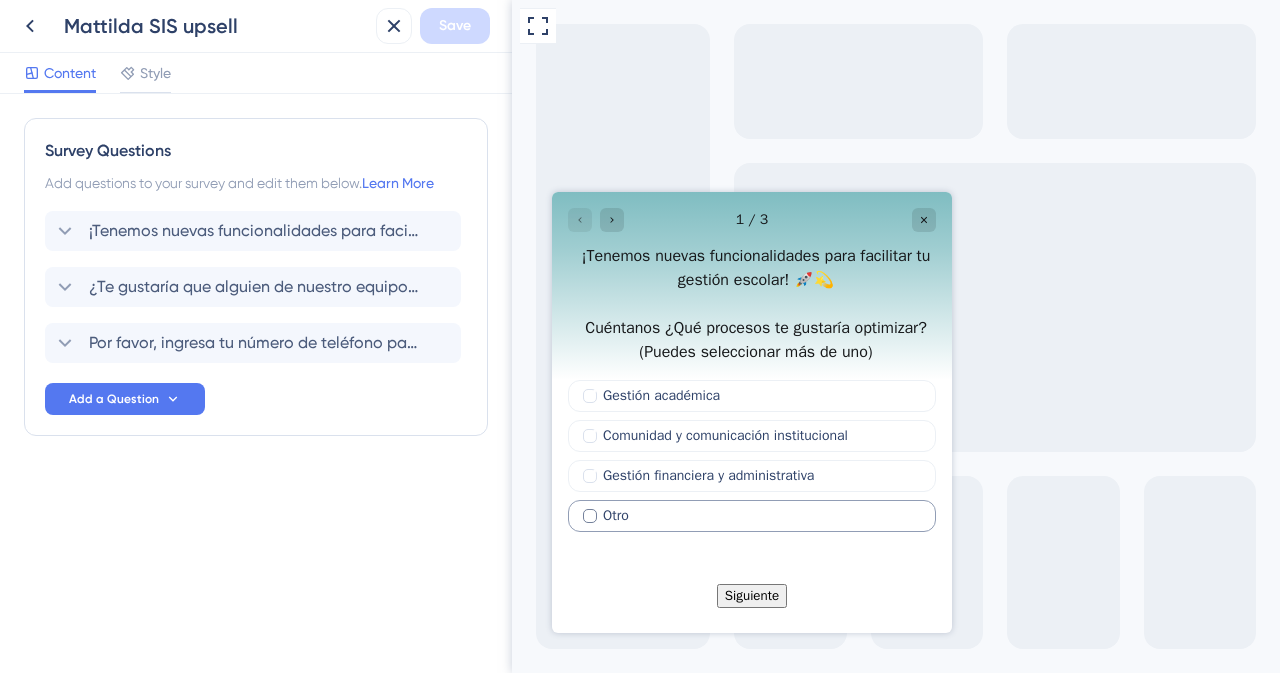 click on "Otro" at bounding box center (616, 515) 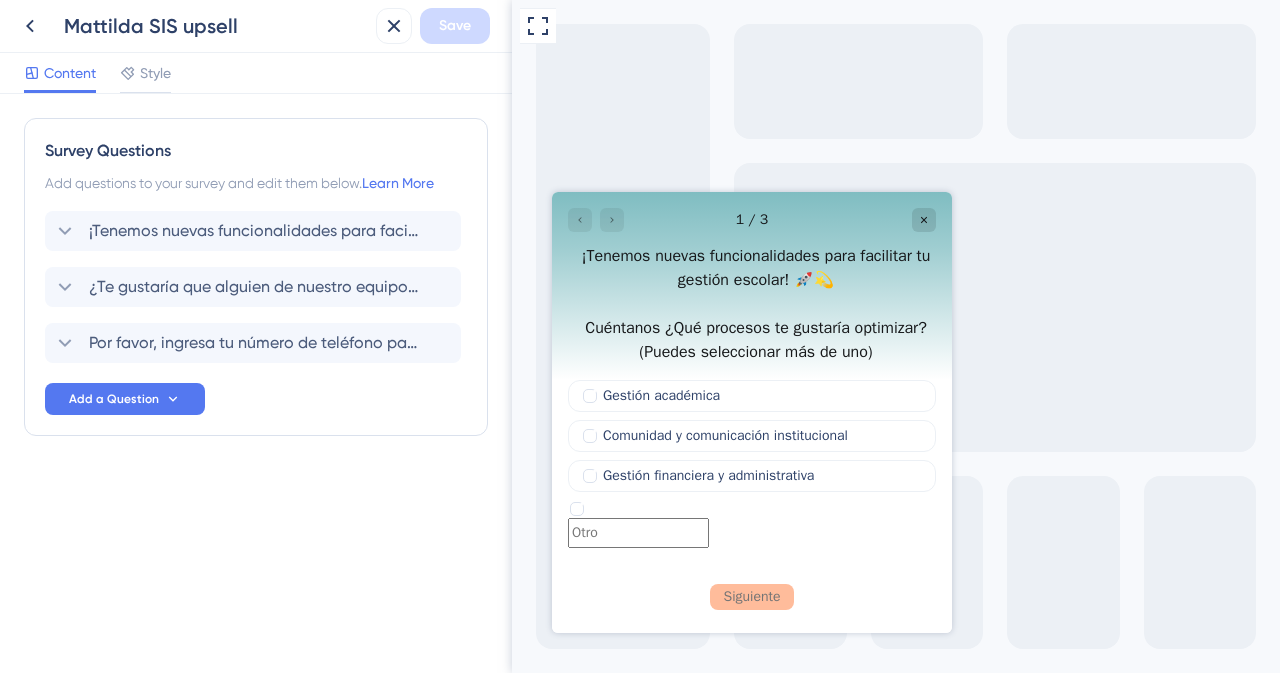 click on "Siguiente" at bounding box center [752, 602] 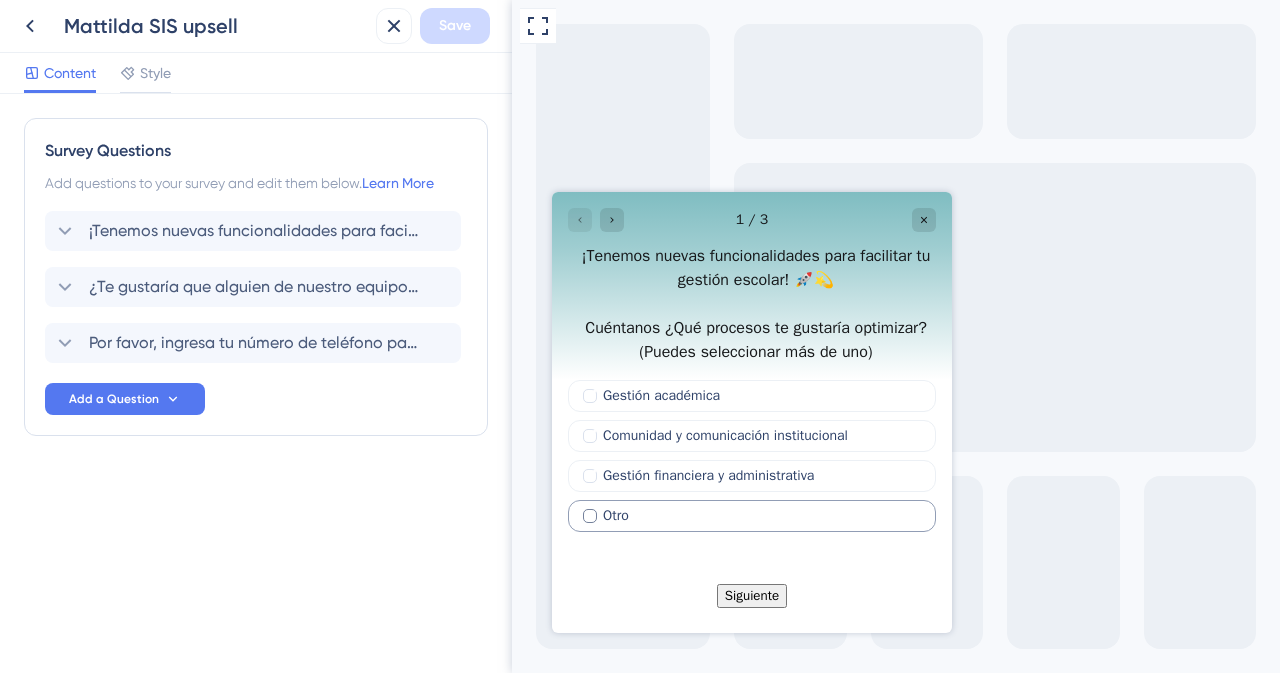 click on "Otro" at bounding box center [761, 515] 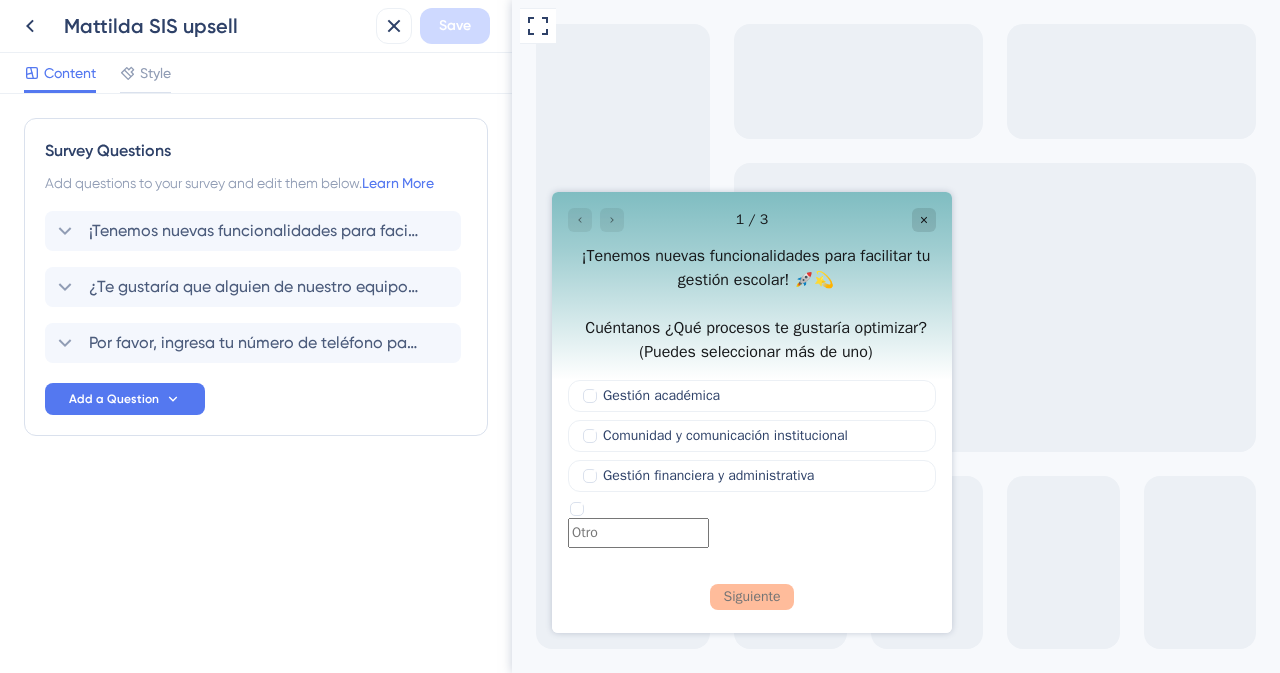 click at bounding box center [638, 532] 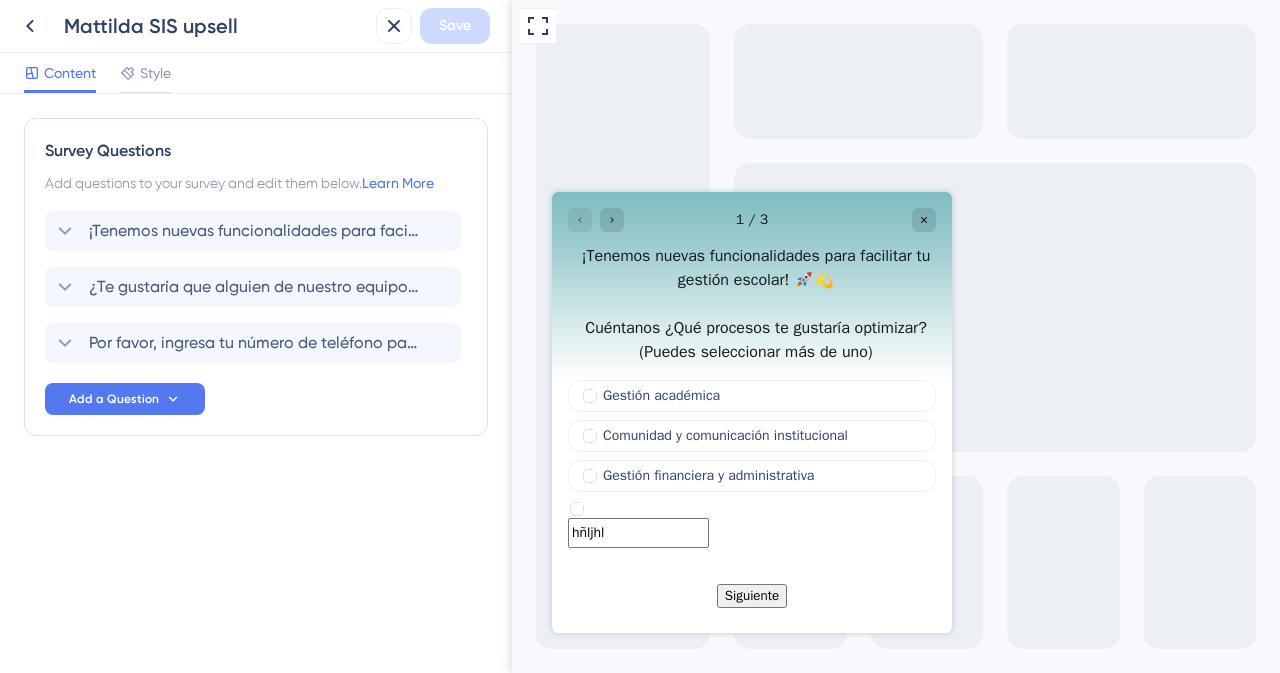 type on "hñljhl" 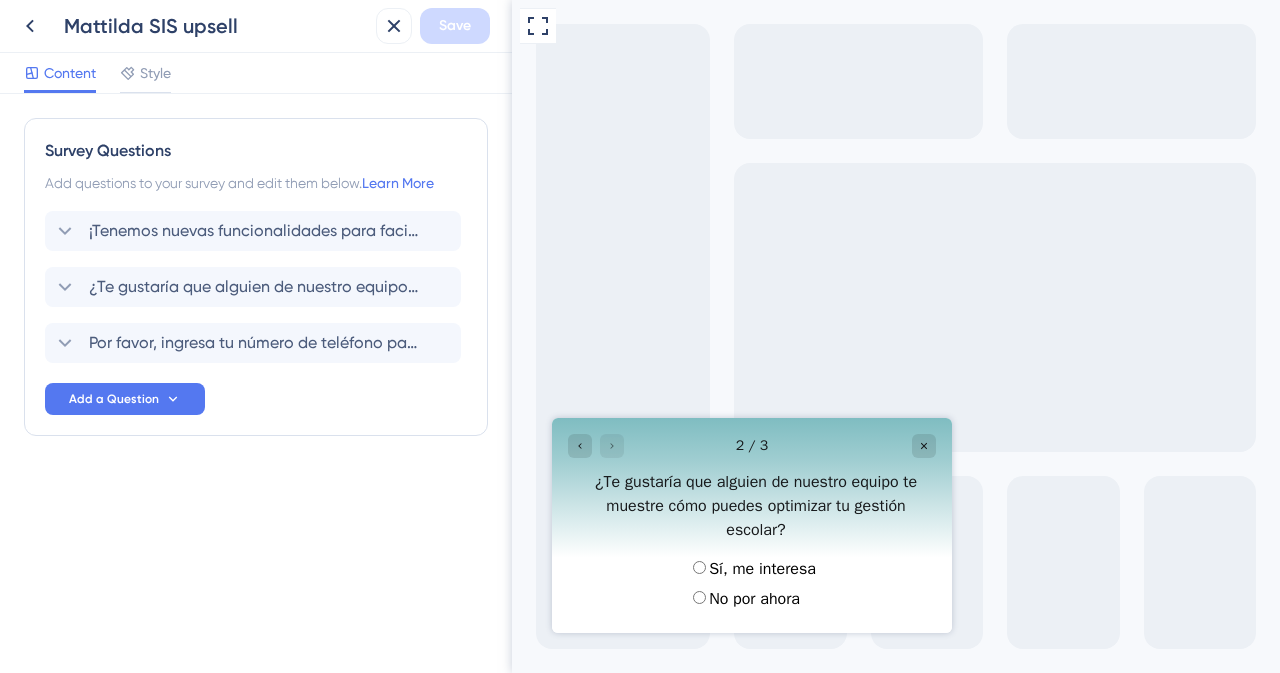 click on "Sí, me interesa" at bounding box center [762, 569] 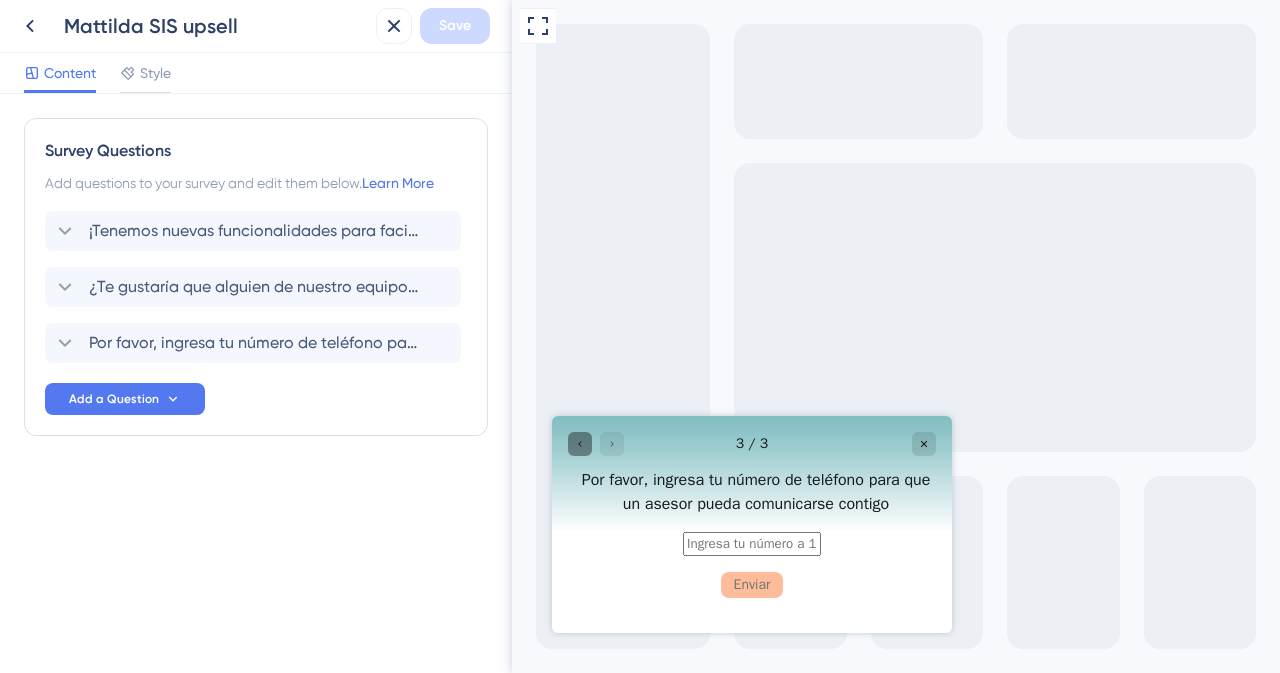 click at bounding box center [580, 443] 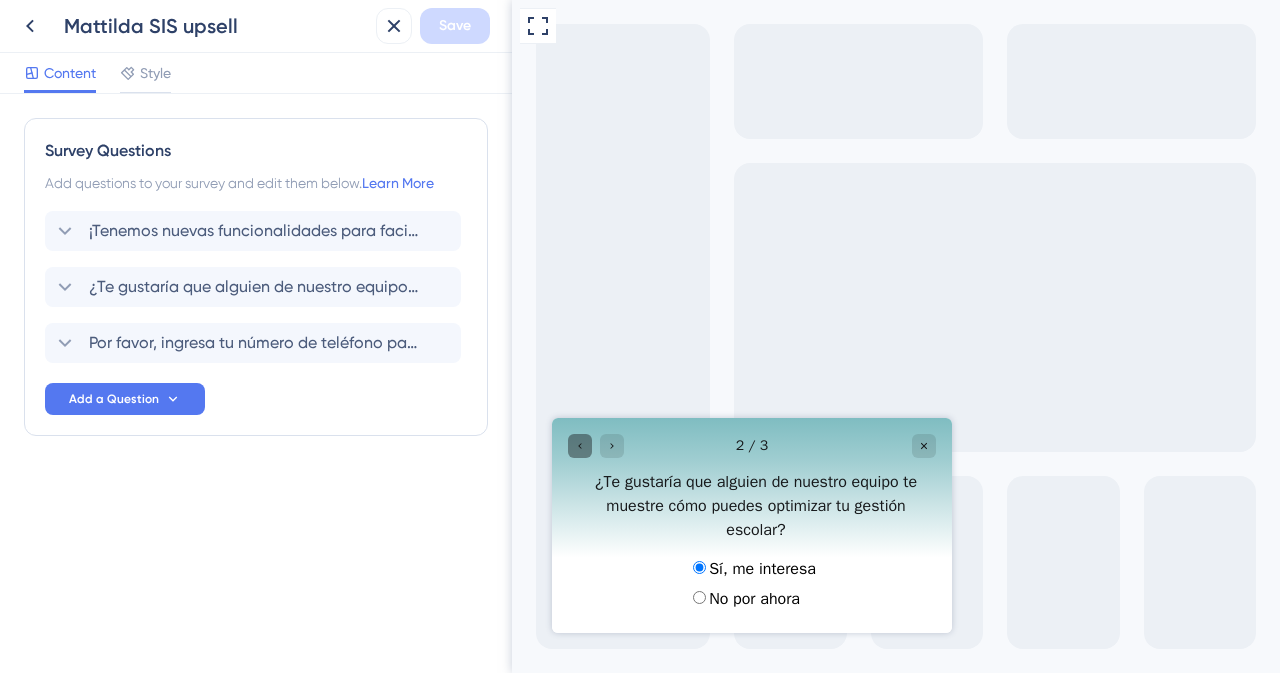 click 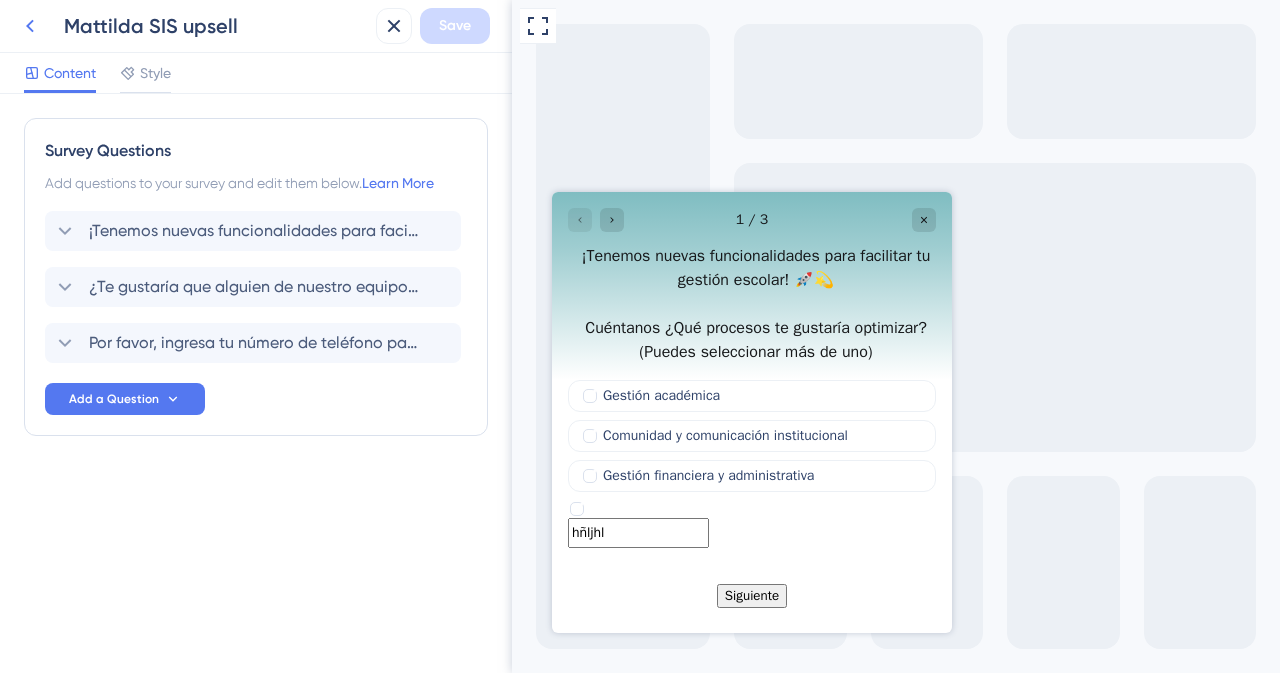 click 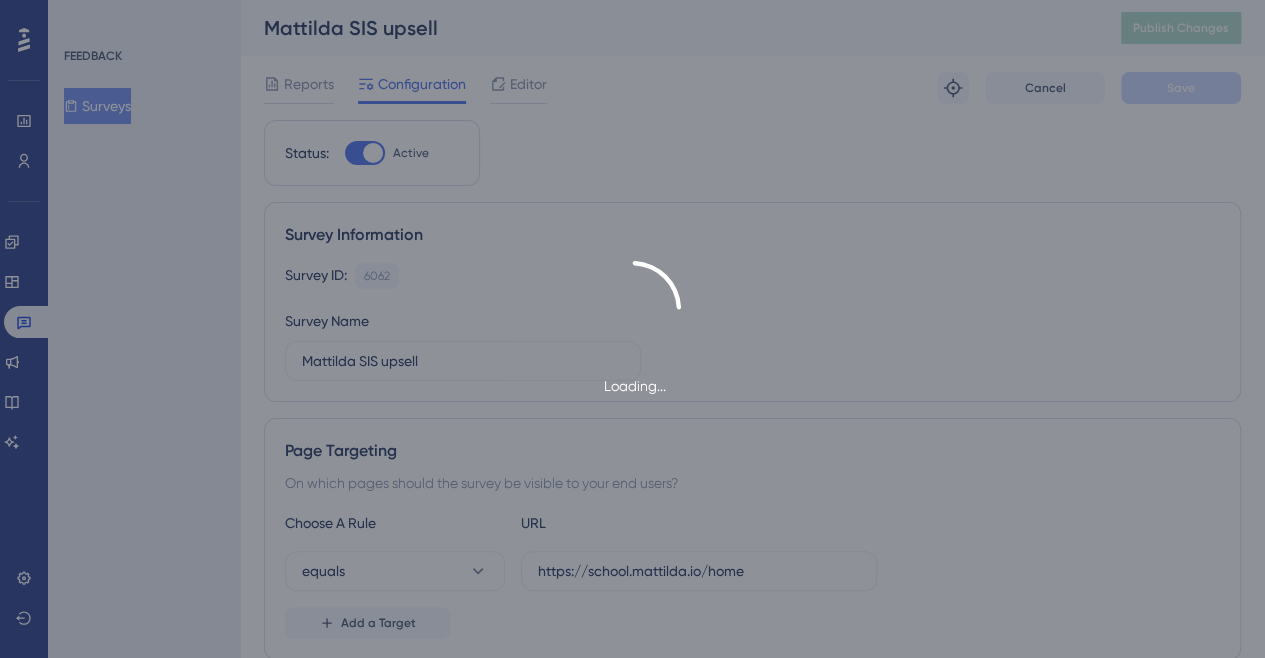 scroll, scrollTop: 0, scrollLeft: 0, axis: both 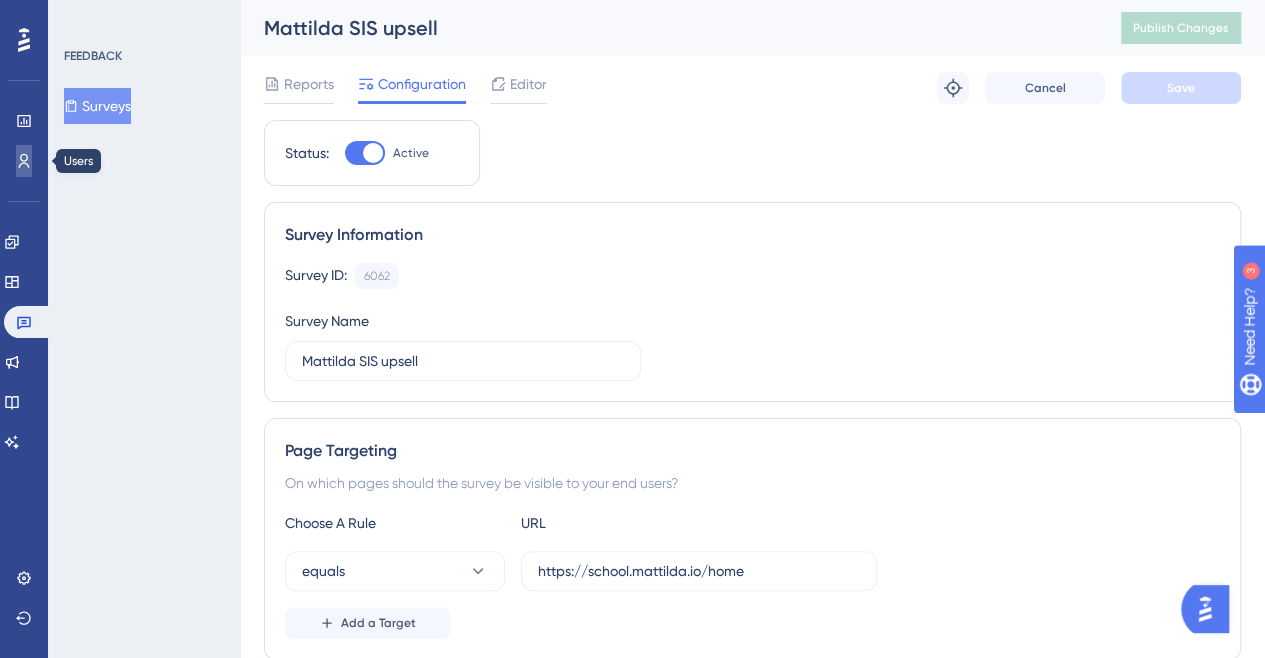 click 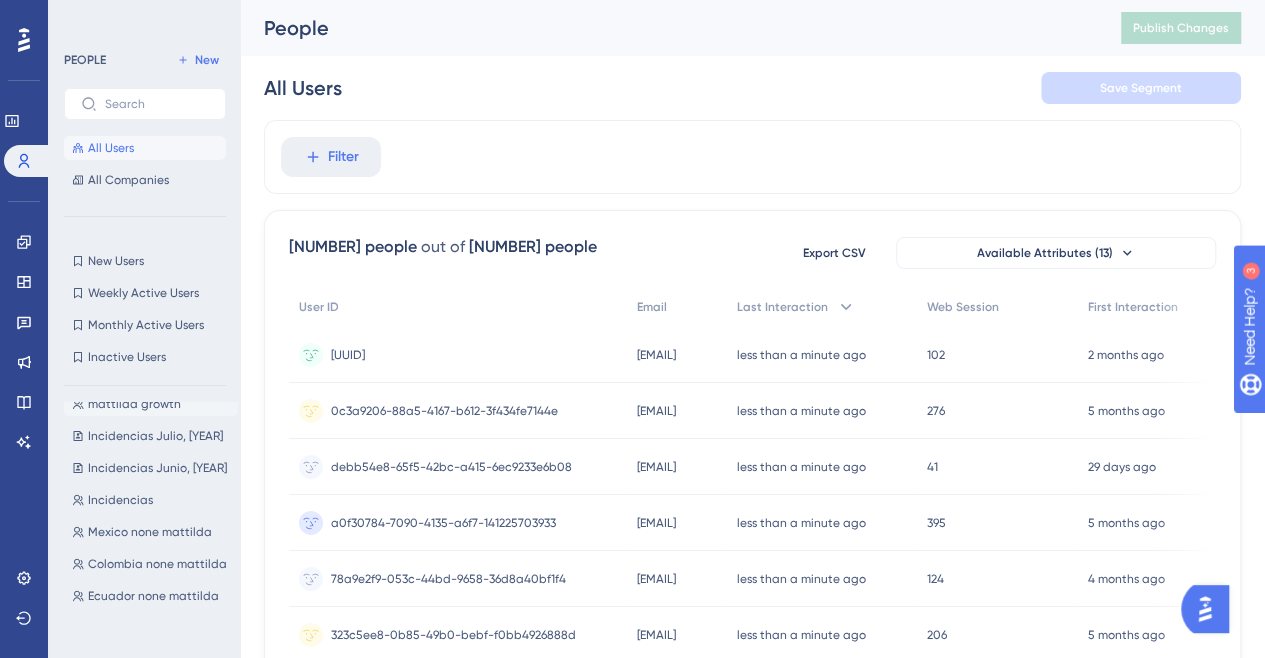scroll, scrollTop: 0, scrollLeft: 0, axis: both 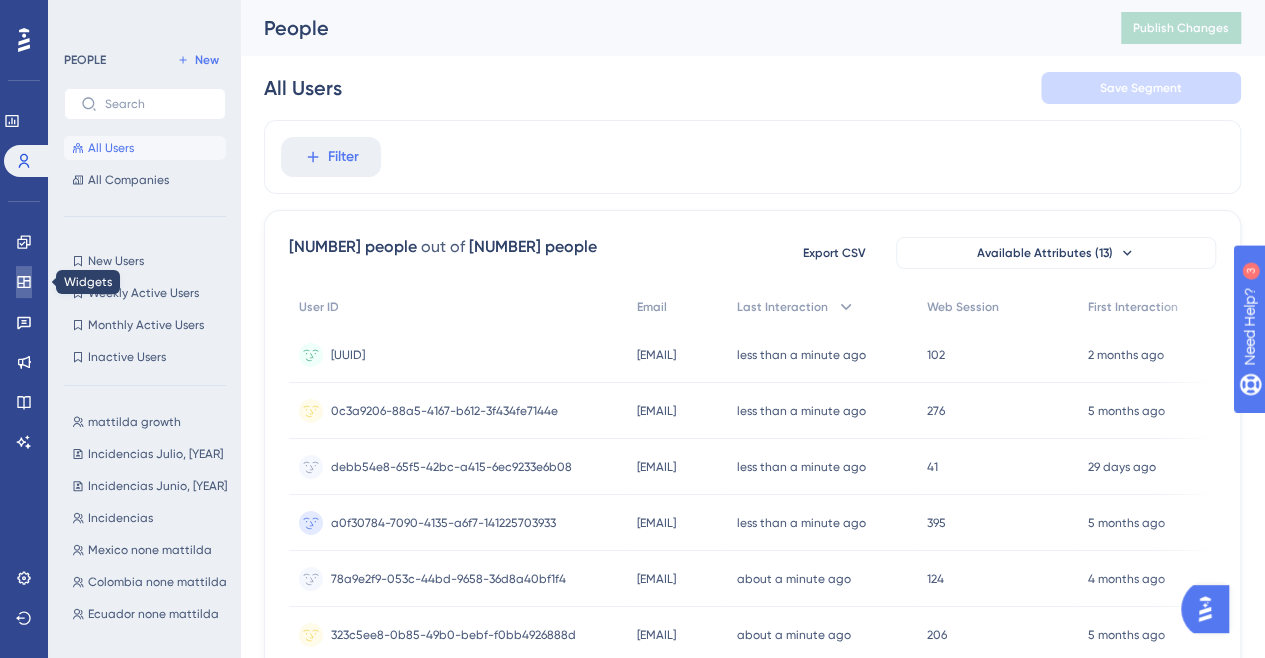 click at bounding box center [24, 282] 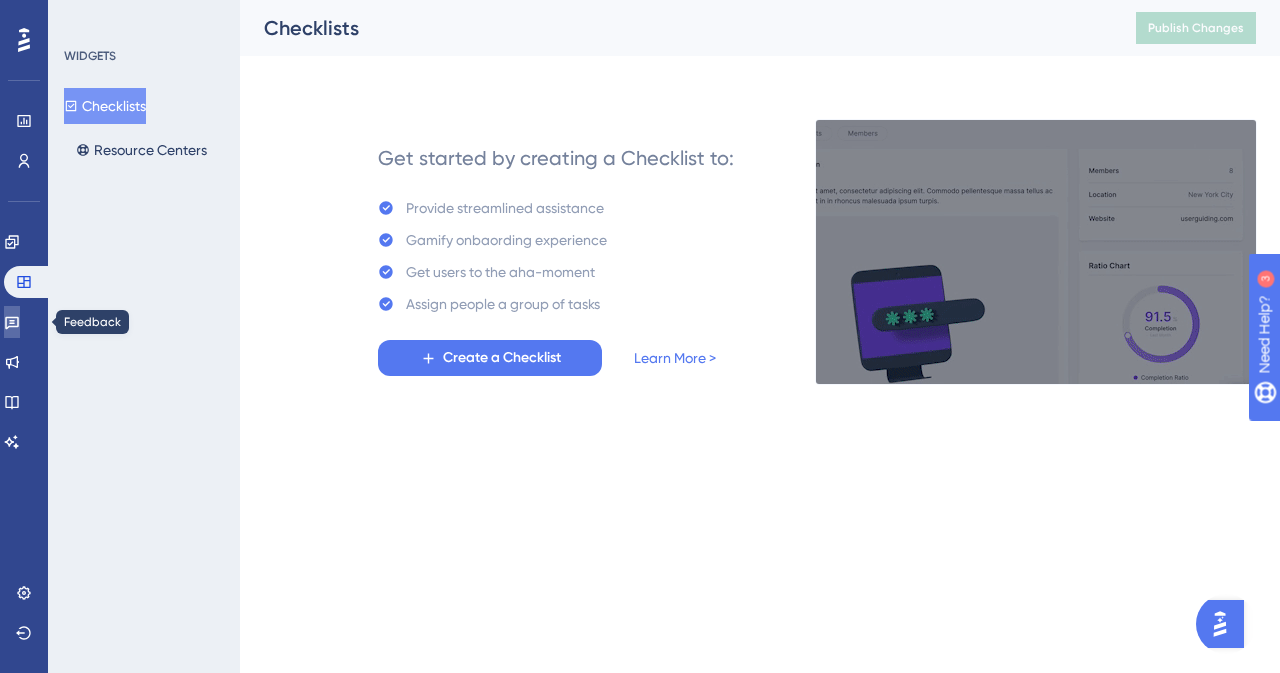 click 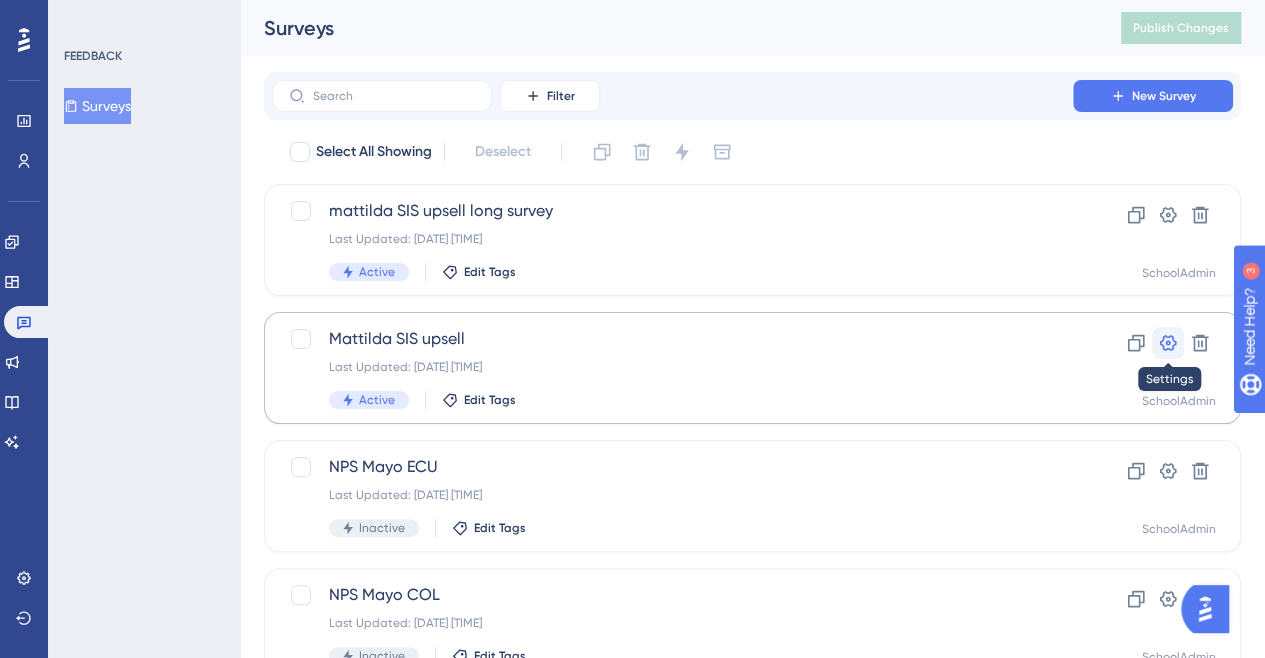 click 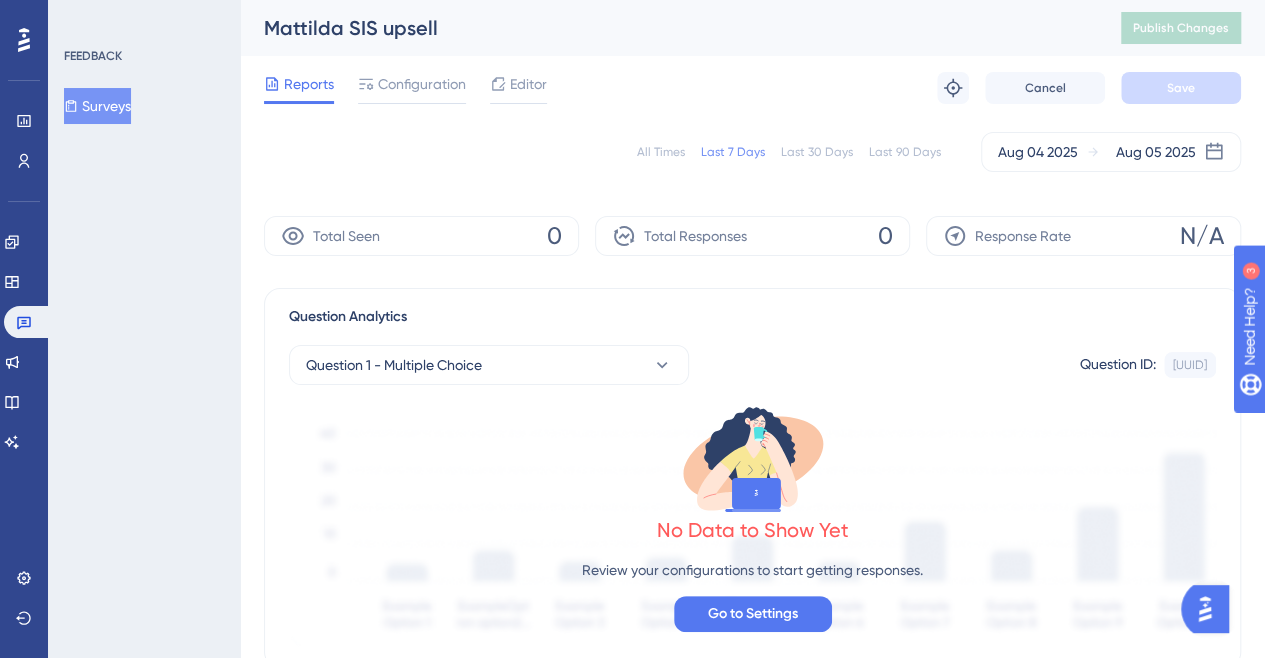 scroll, scrollTop: 9, scrollLeft: 0, axis: vertical 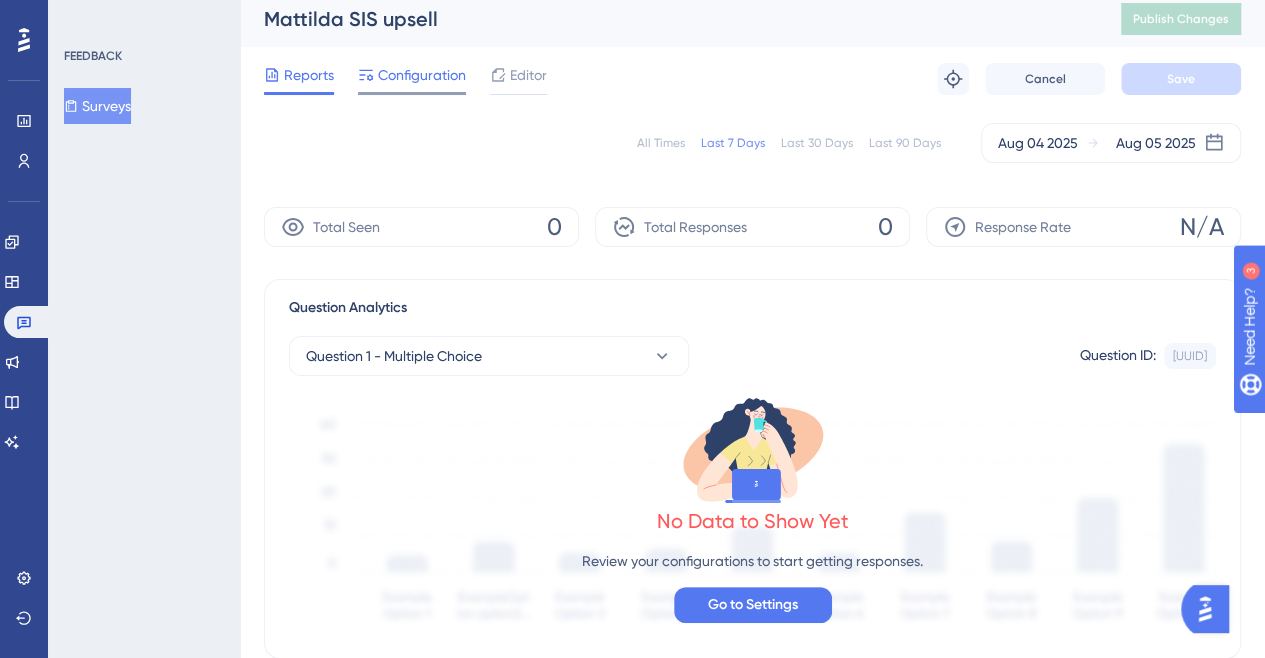 click on "Configuration" at bounding box center [422, 75] 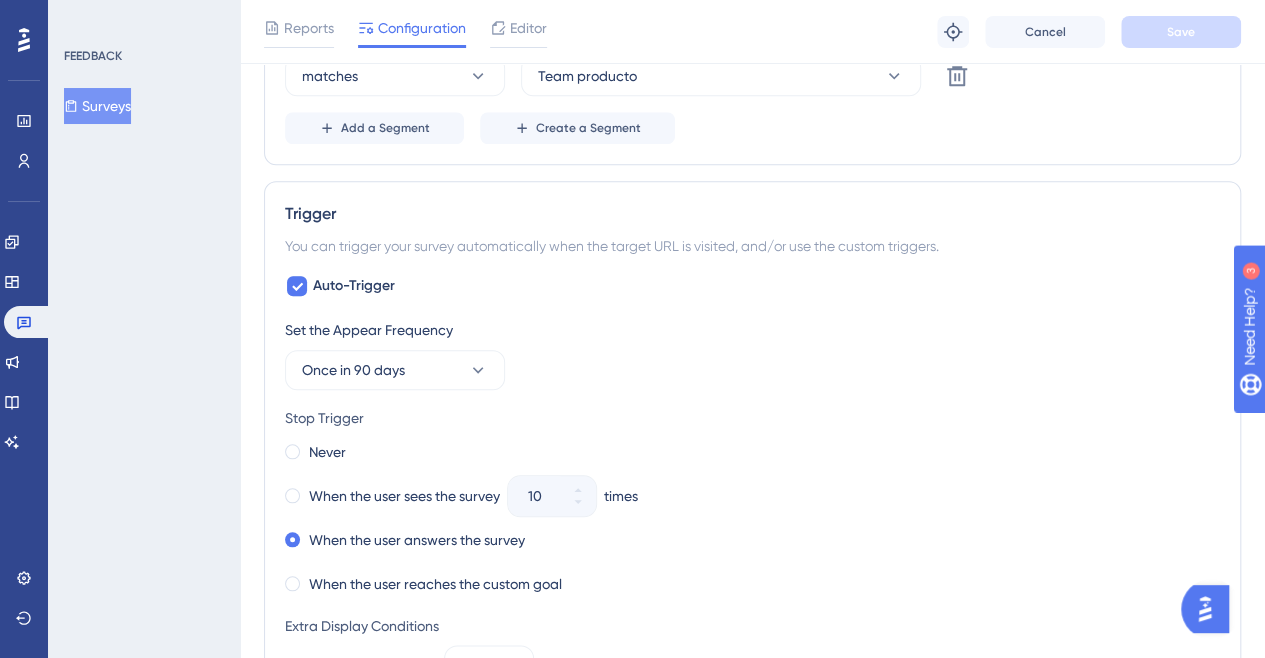 scroll, scrollTop: 782, scrollLeft: 0, axis: vertical 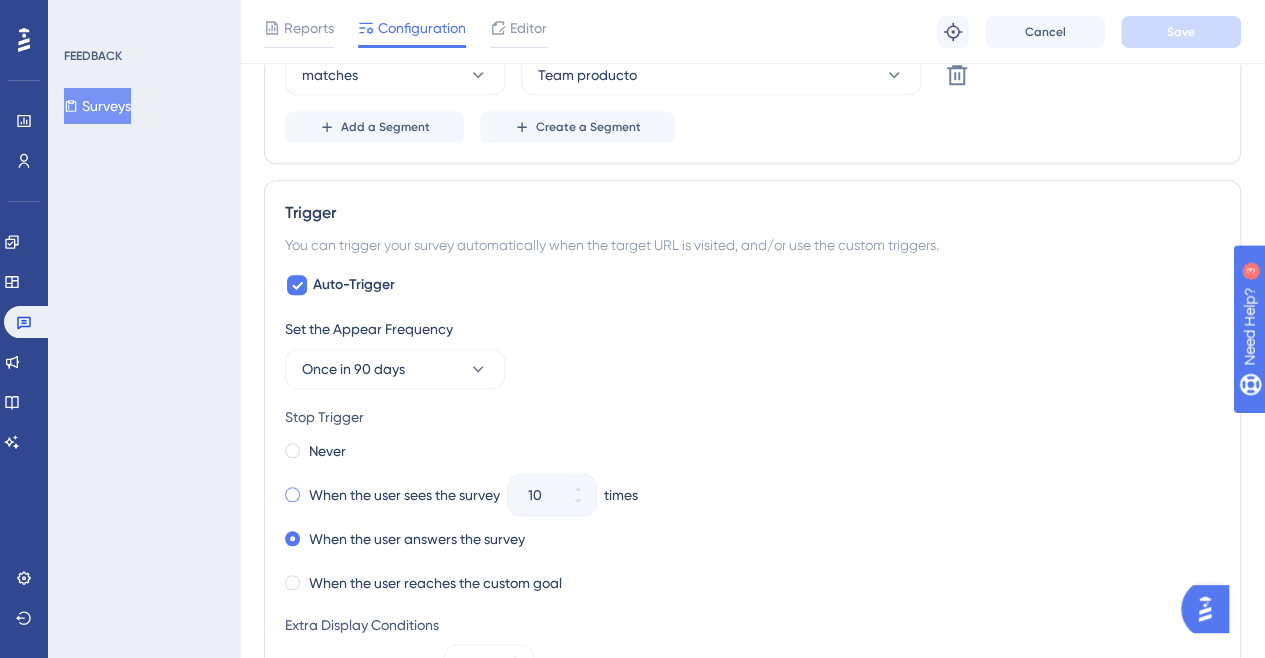 click on "When the user sees the survey" at bounding box center [404, 495] 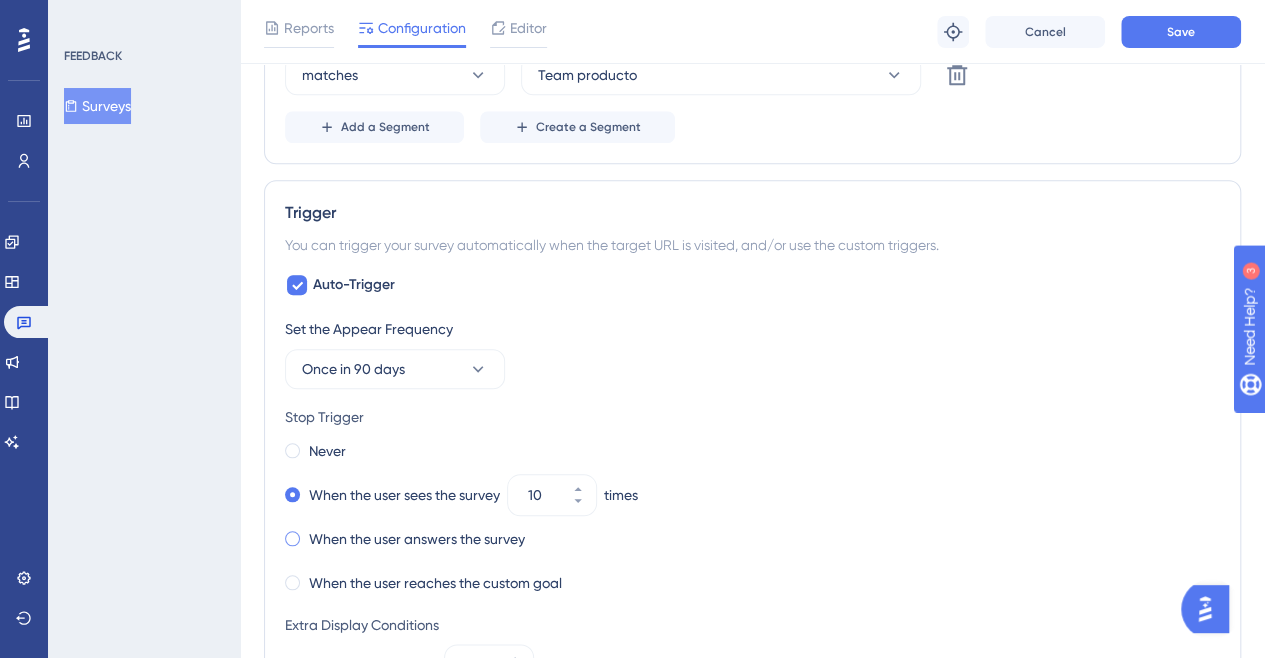 click on "When the user answers the survey" at bounding box center [417, 539] 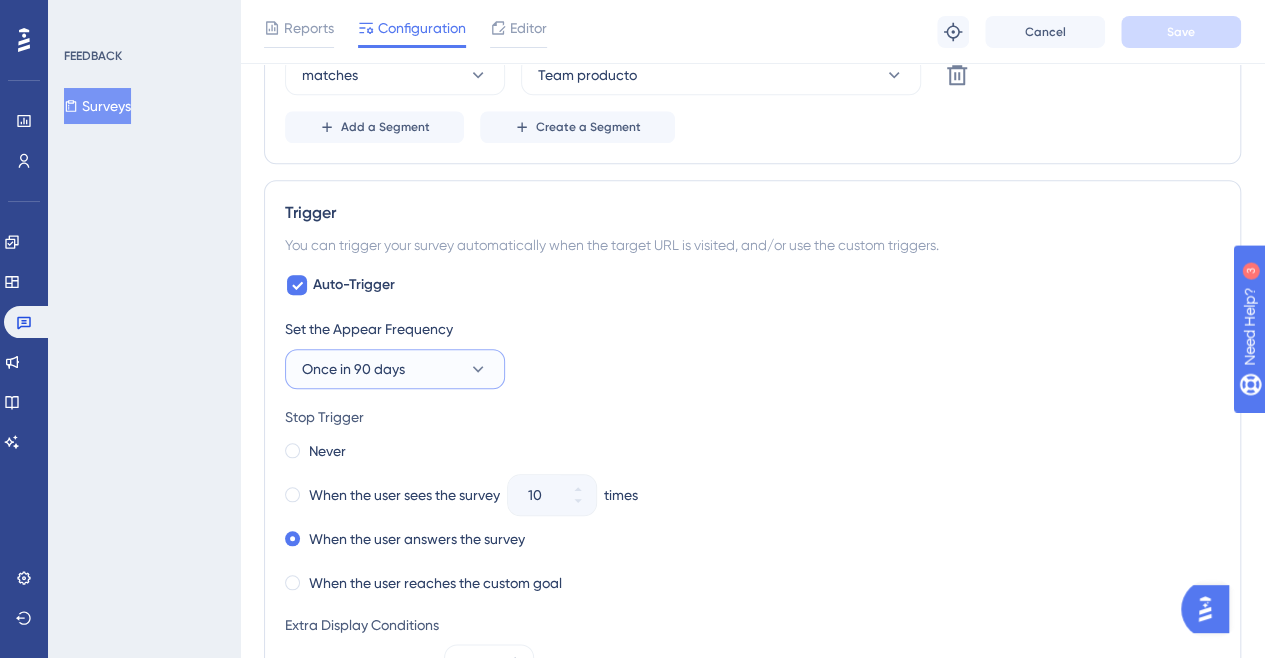click 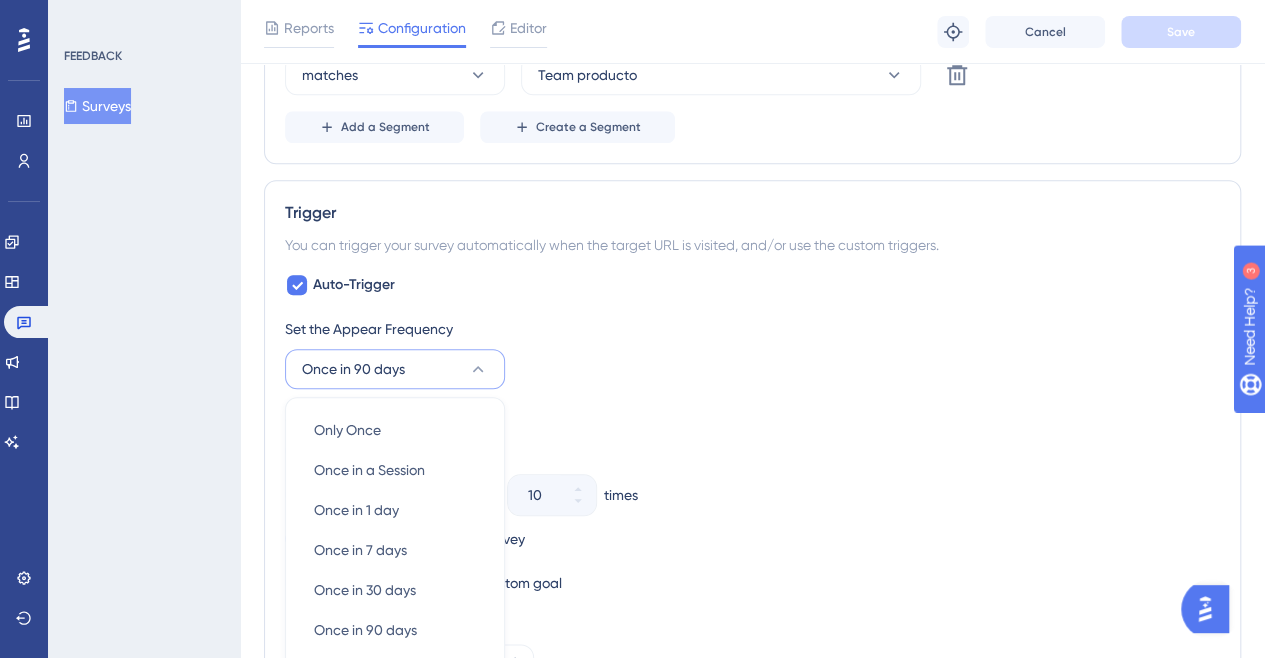 scroll, scrollTop: 1038, scrollLeft: 0, axis: vertical 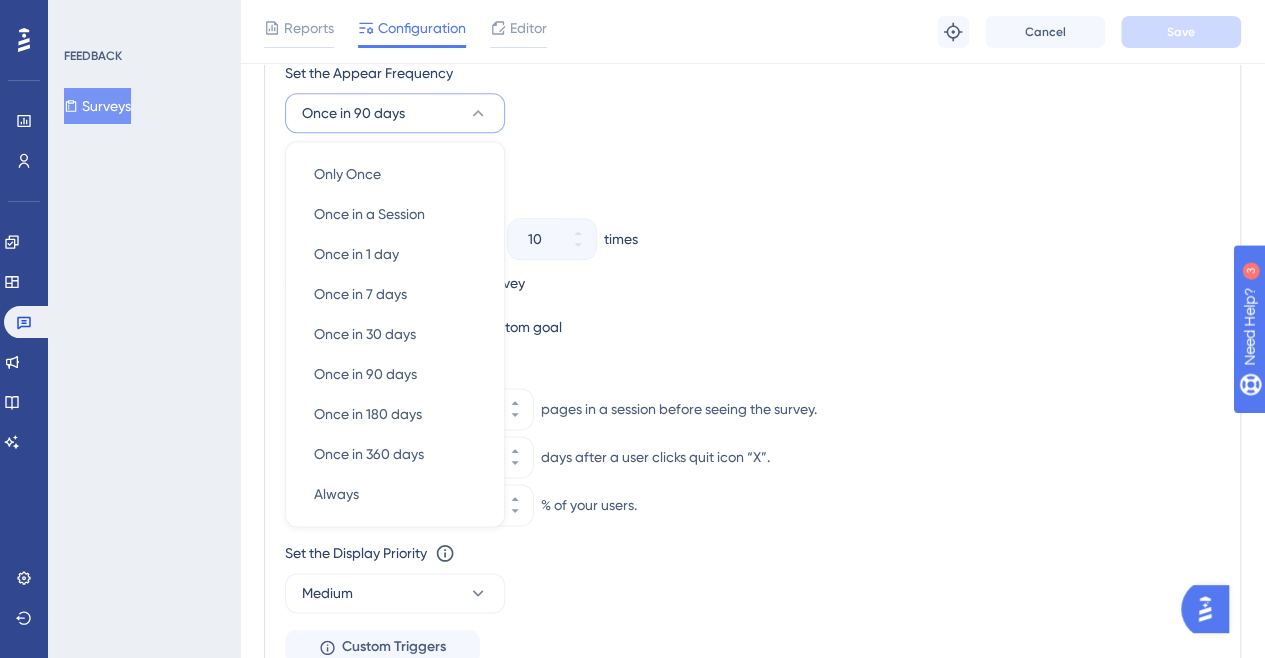 click on "When the user reaches the custom goal" at bounding box center (752, 327) 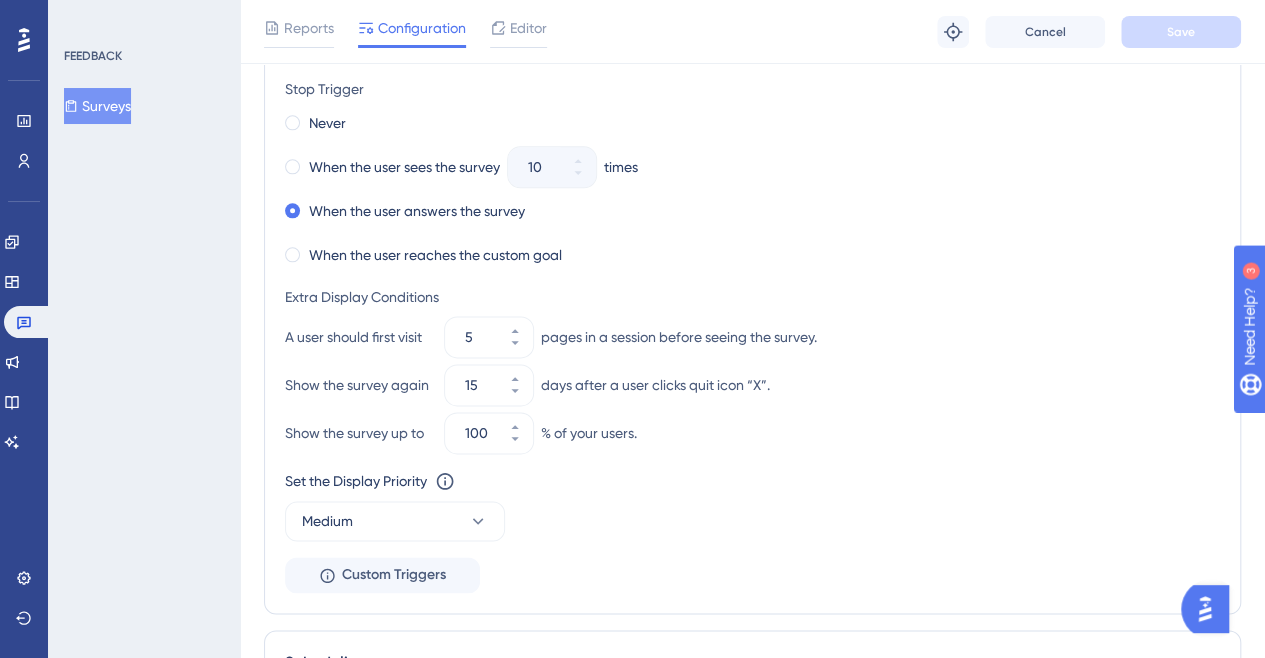 scroll, scrollTop: 1108, scrollLeft: 0, axis: vertical 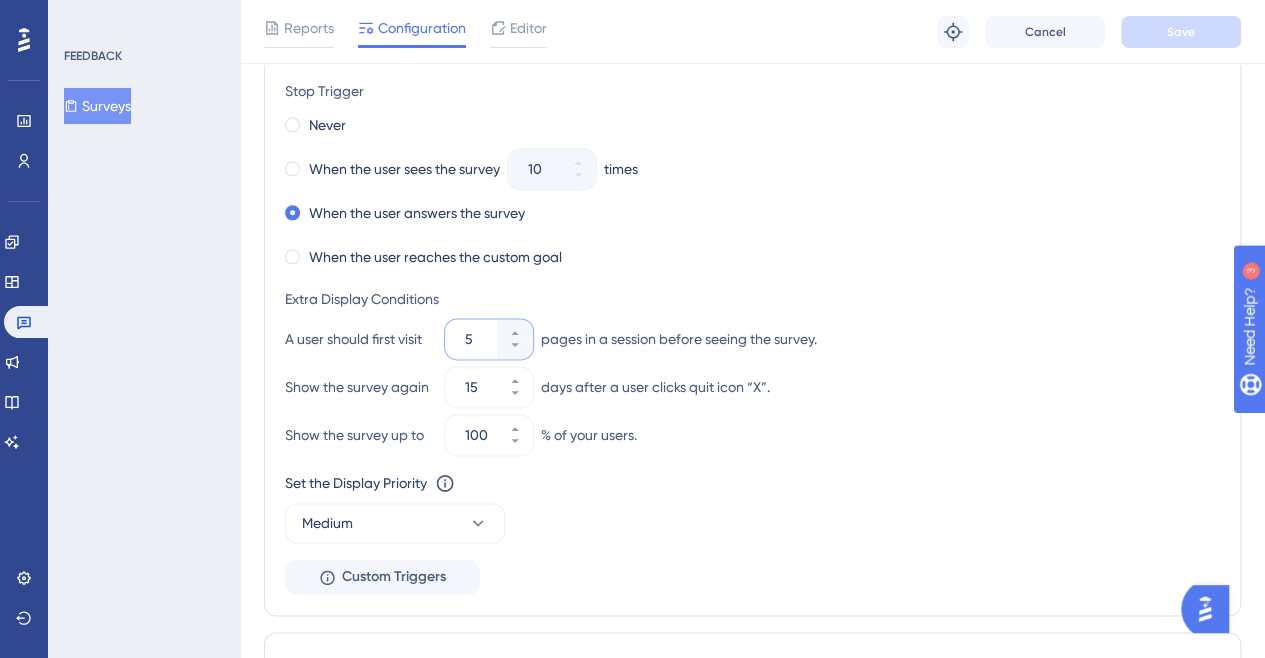click on "5" at bounding box center (479, 339) 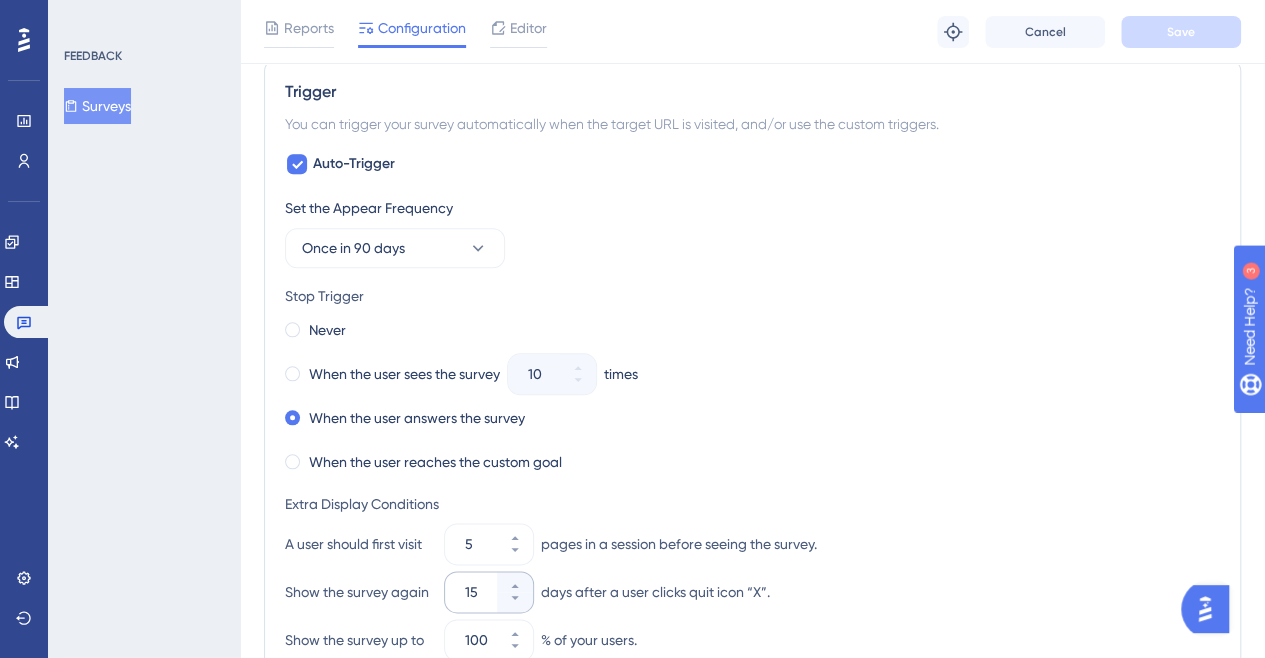 scroll, scrollTop: 891, scrollLeft: 0, axis: vertical 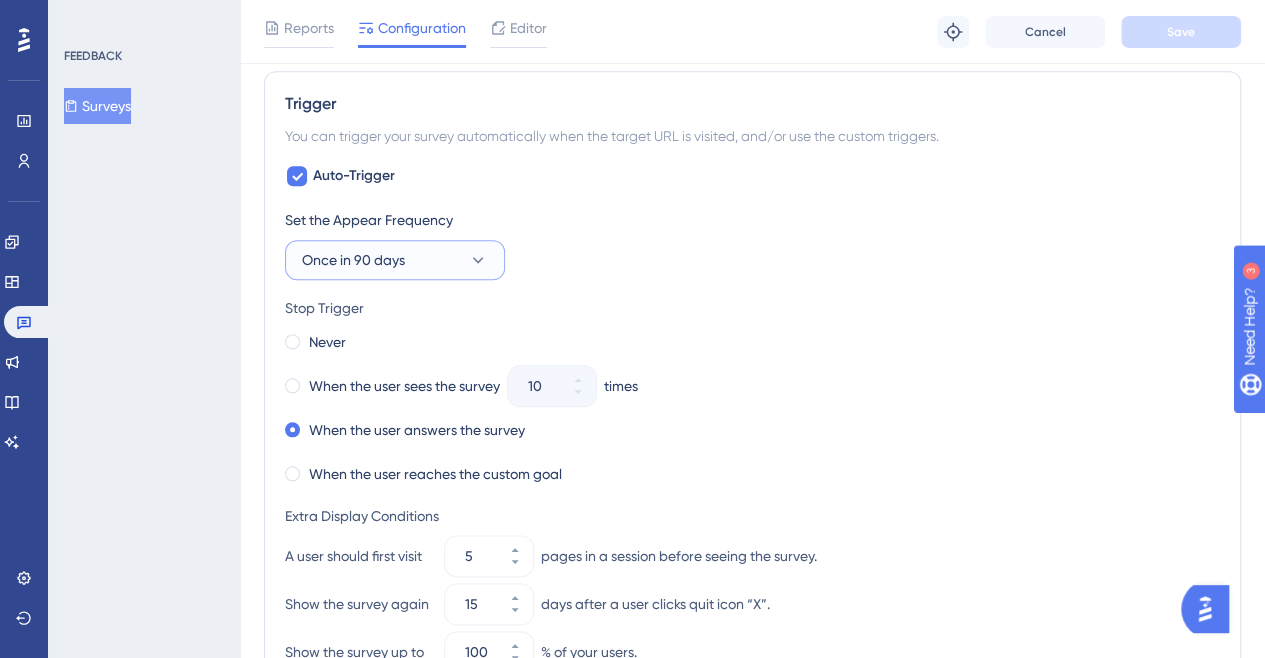 click on "Once in 90 days" at bounding box center [395, 260] 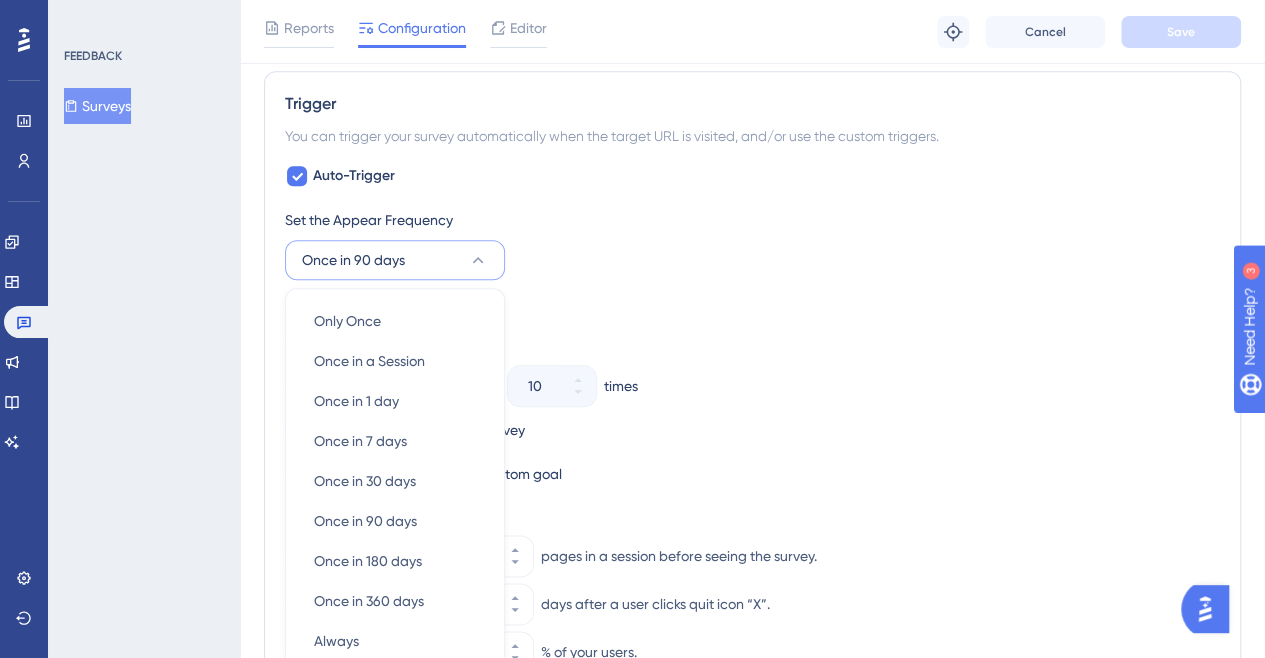 scroll, scrollTop: 1038, scrollLeft: 0, axis: vertical 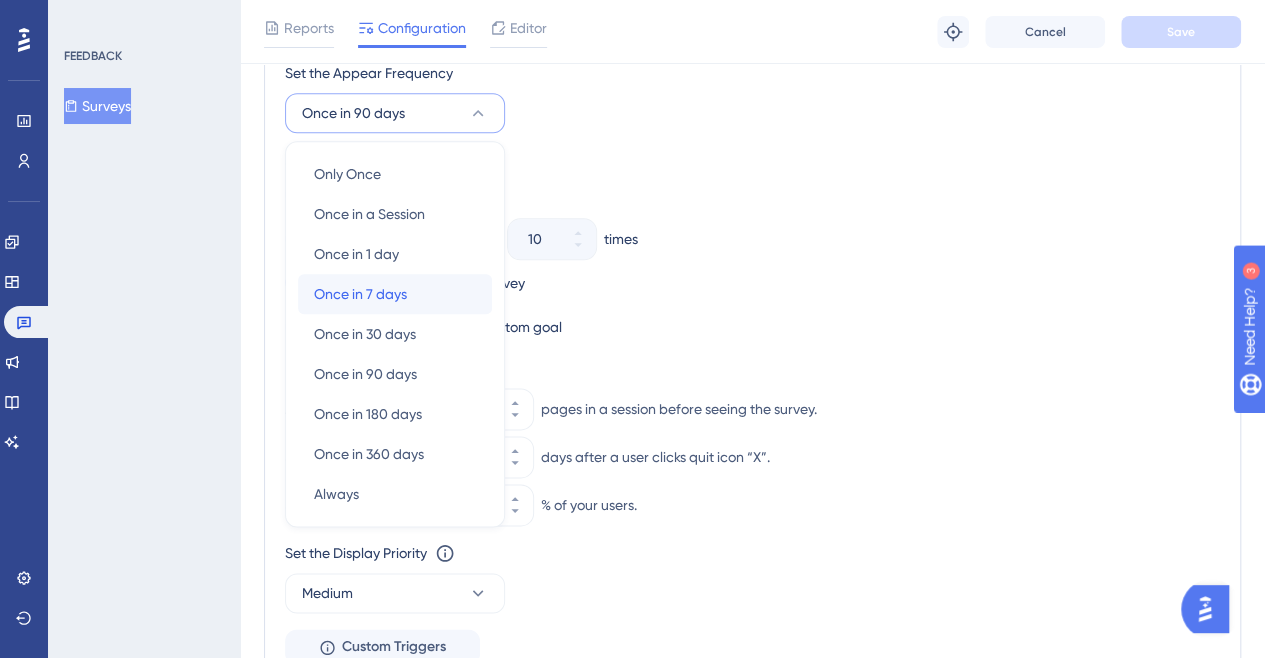 click on "[DATE] [DATE]" at bounding box center (395, 294) 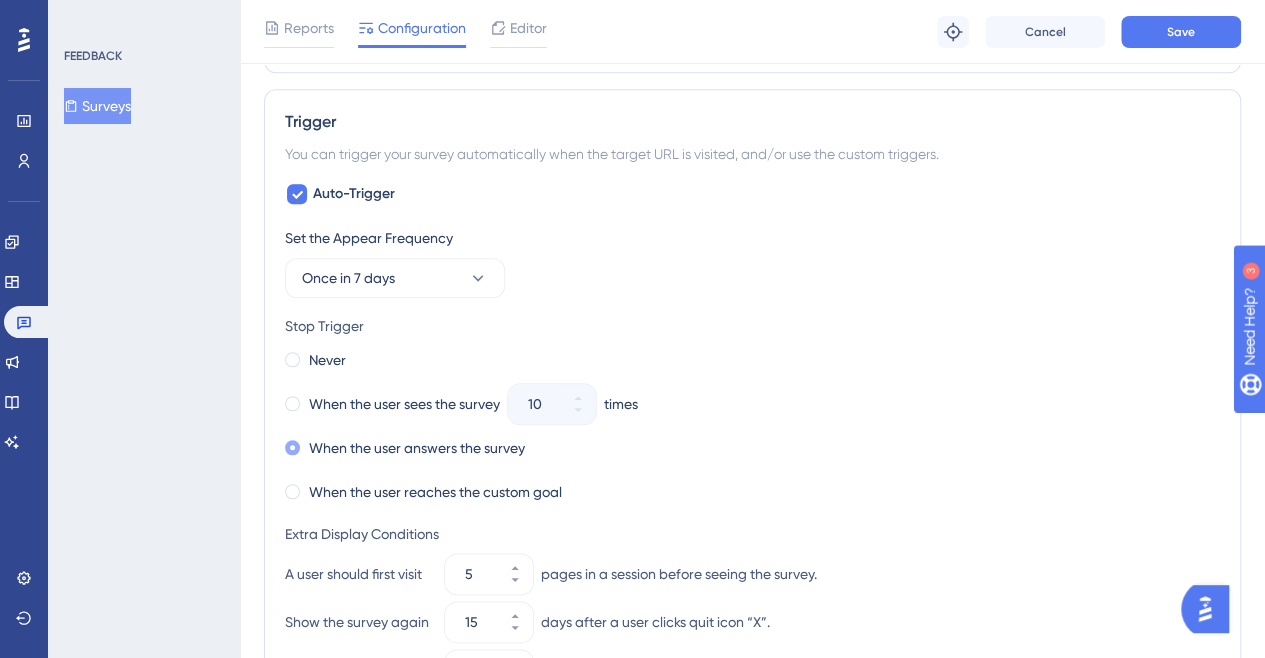 scroll, scrollTop: 874, scrollLeft: 0, axis: vertical 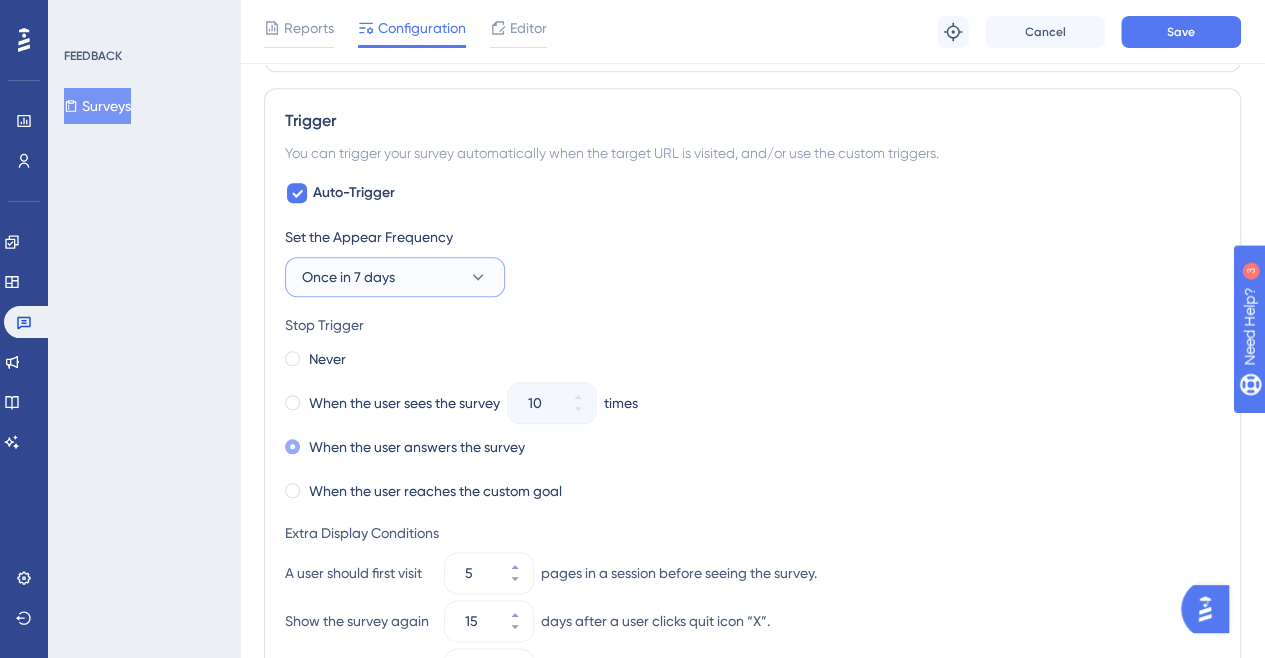 click on "Once in 7 days" at bounding box center [395, 277] 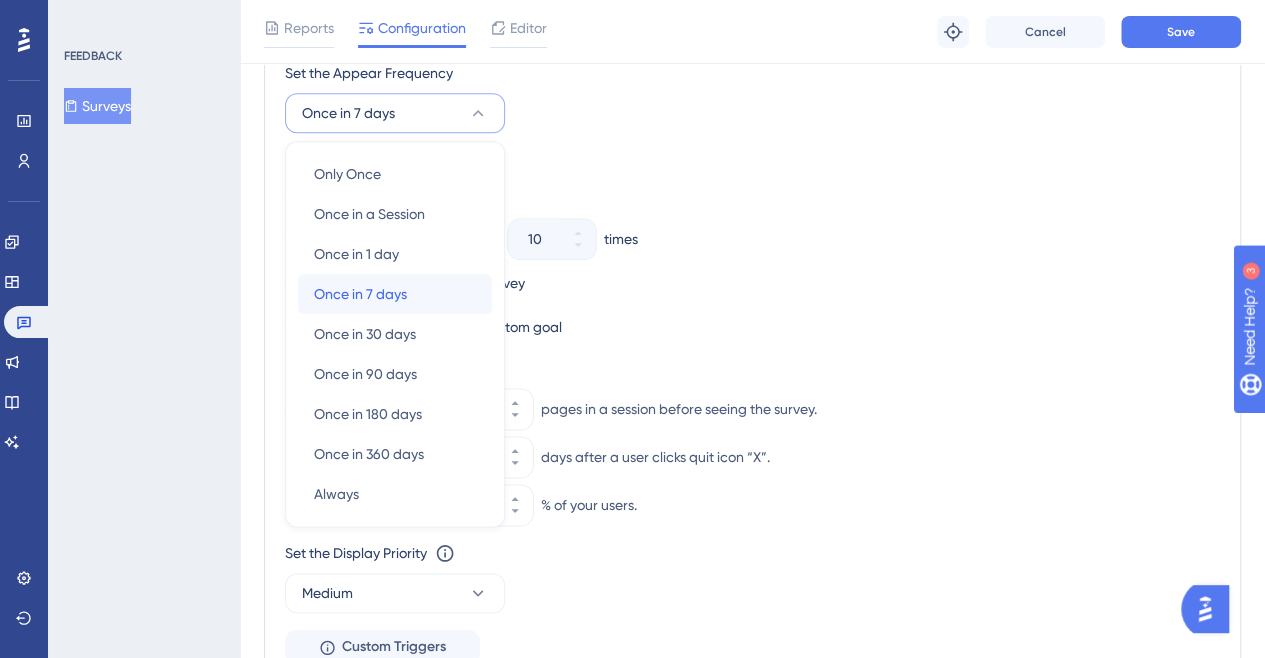 click on "[DATE] [DATE]" at bounding box center [395, 294] 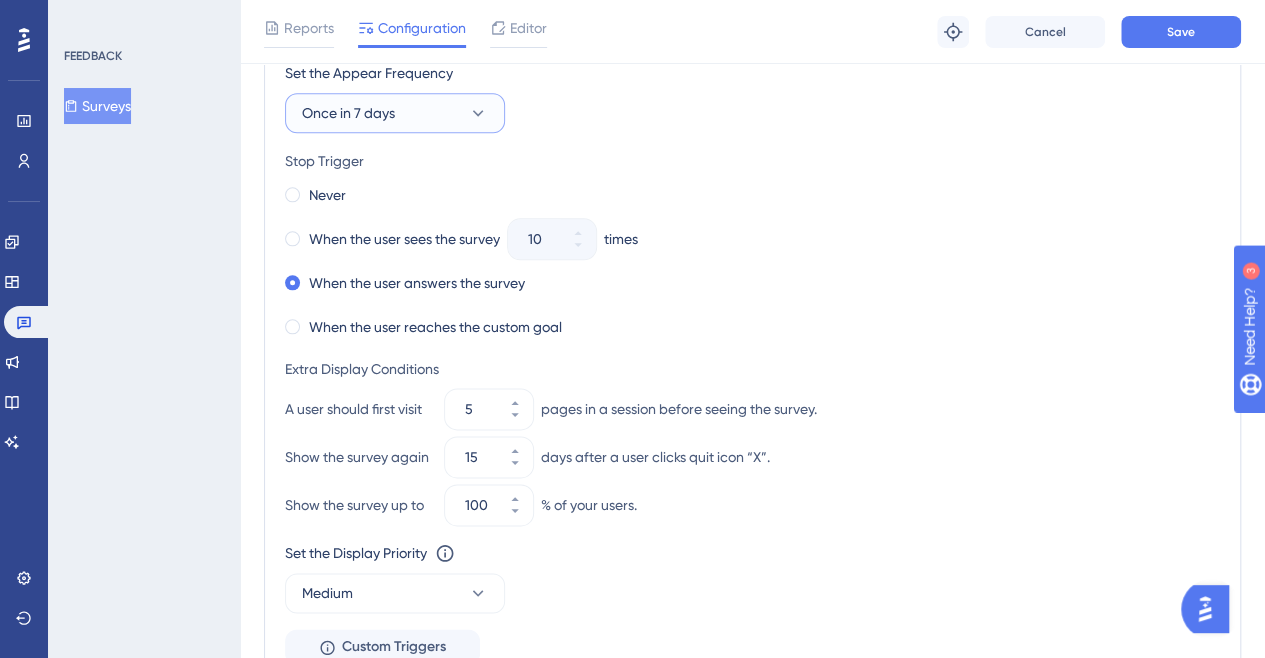 click on "Once in 7 days" at bounding box center (395, 113) 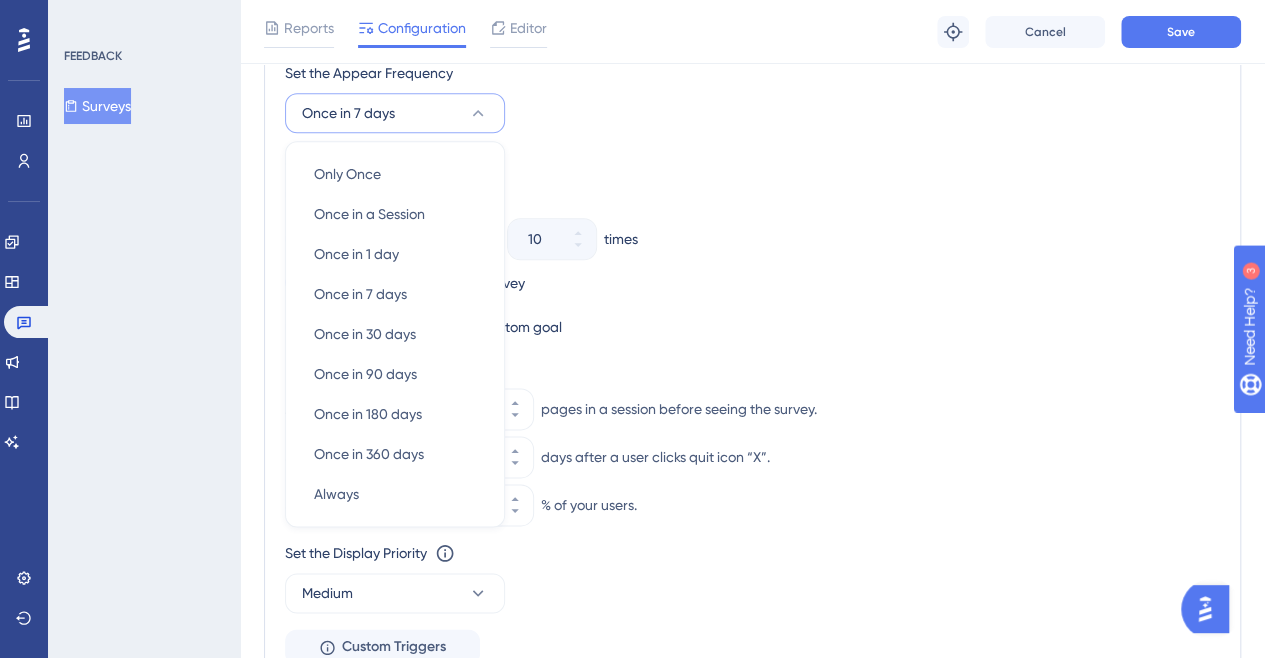 scroll, scrollTop: 1024, scrollLeft: 0, axis: vertical 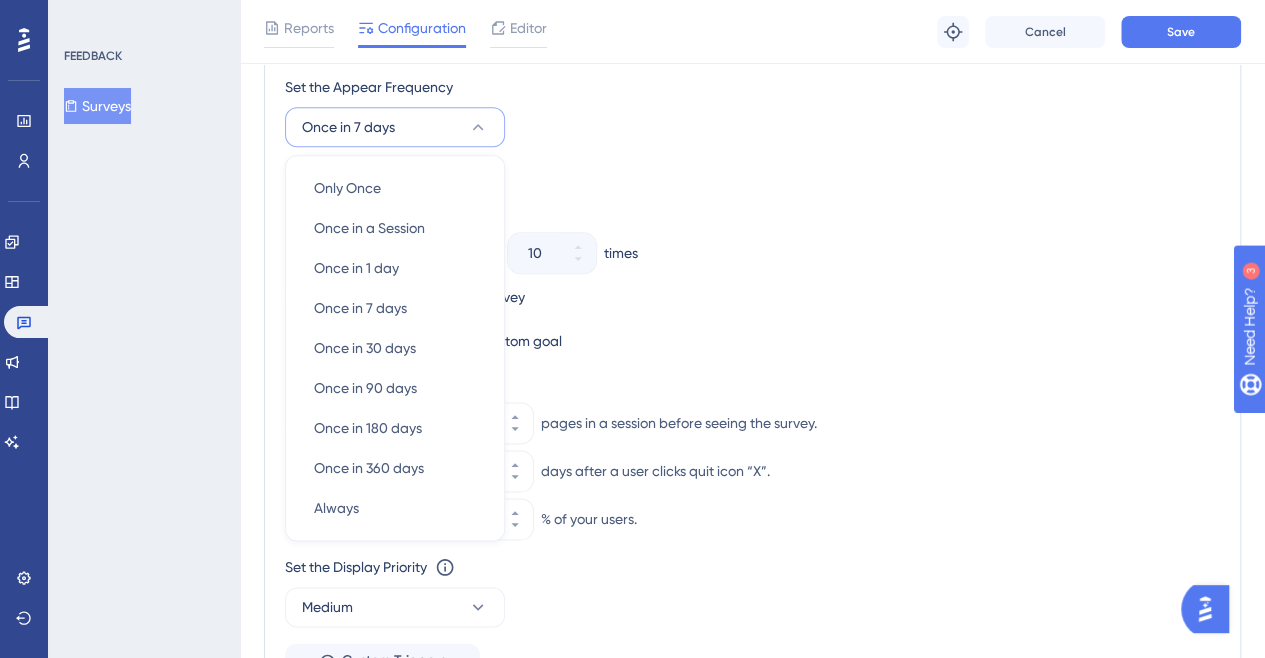 click on "Set the Appear Frequency Once in 7 days Only Once Only Once Once in a Session Once in a Session Once in 1 day Once in 1 day Once in 7 days Once in 7 days Once in 30 days Once in 30 days Once in 90 days Once in 90 days Once in 180 days Once in 180 days Once in 360 days Once in 360 days Always Always" at bounding box center (752, 111) 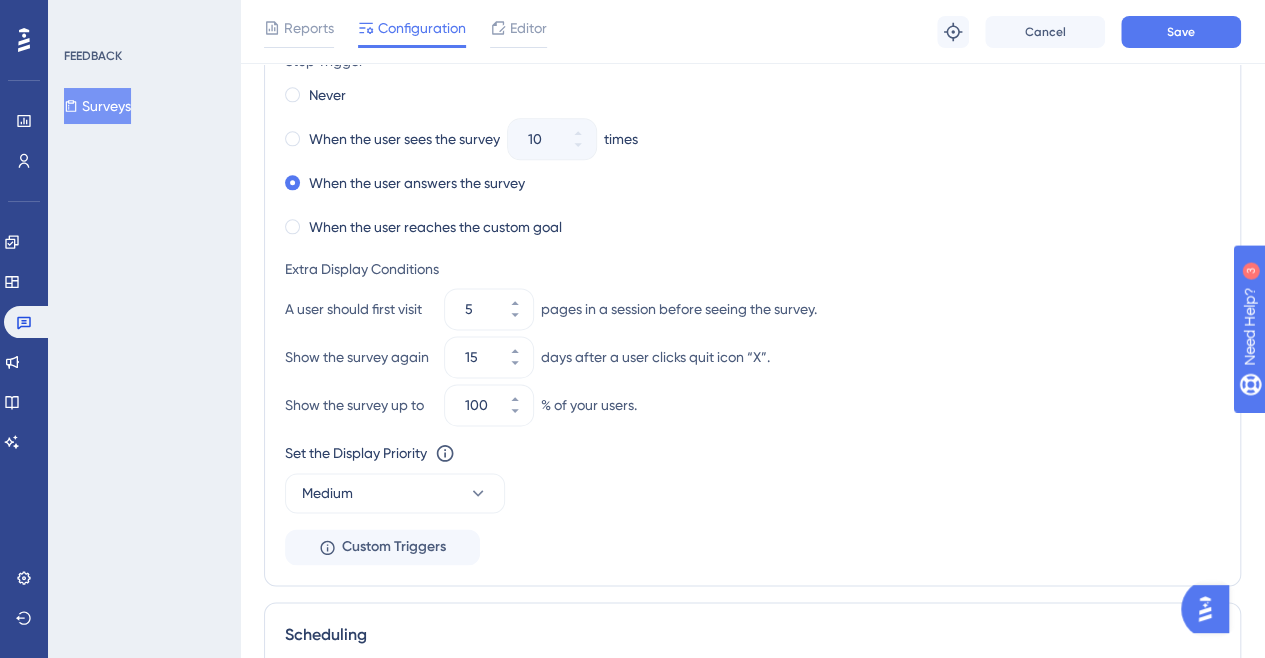 scroll, scrollTop: 1092, scrollLeft: 0, axis: vertical 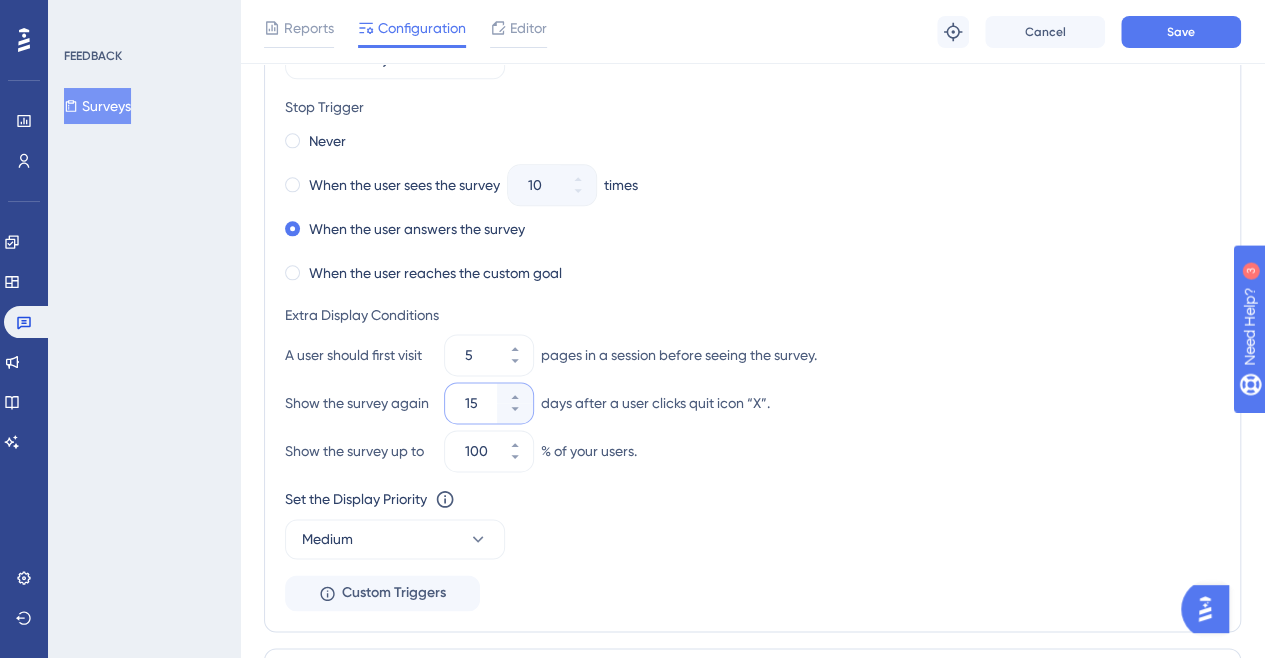 click on "15" at bounding box center [479, 403] 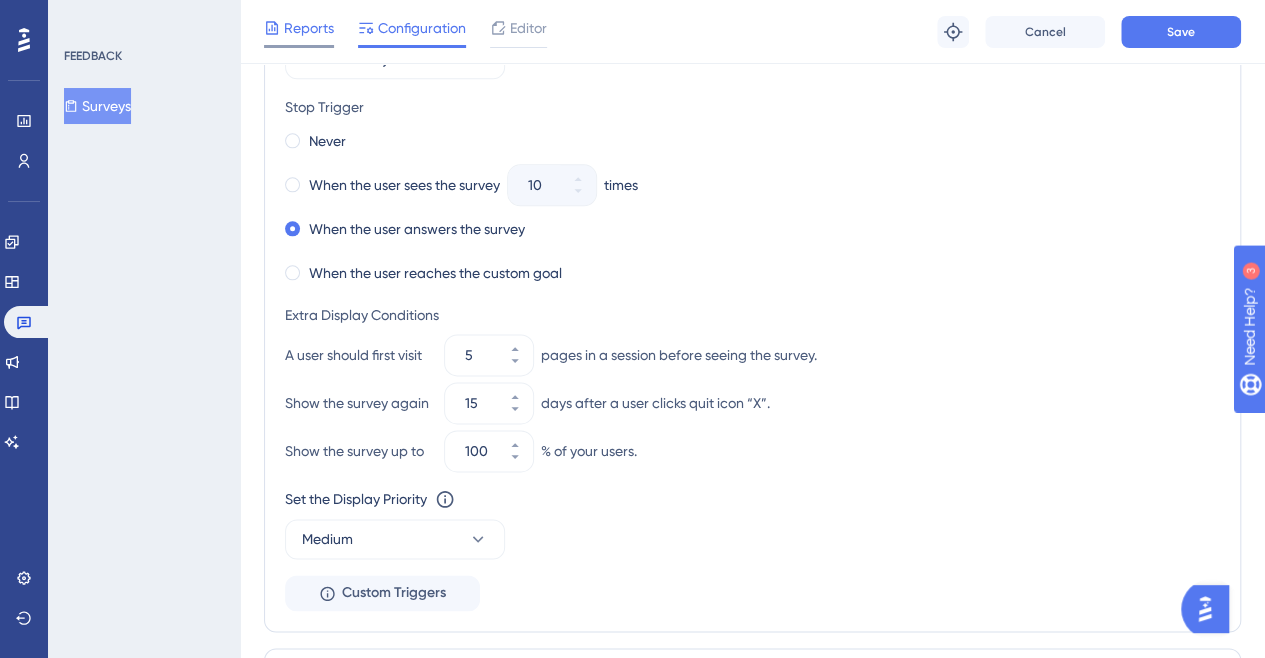 click on "Reports" at bounding box center (309, 28) 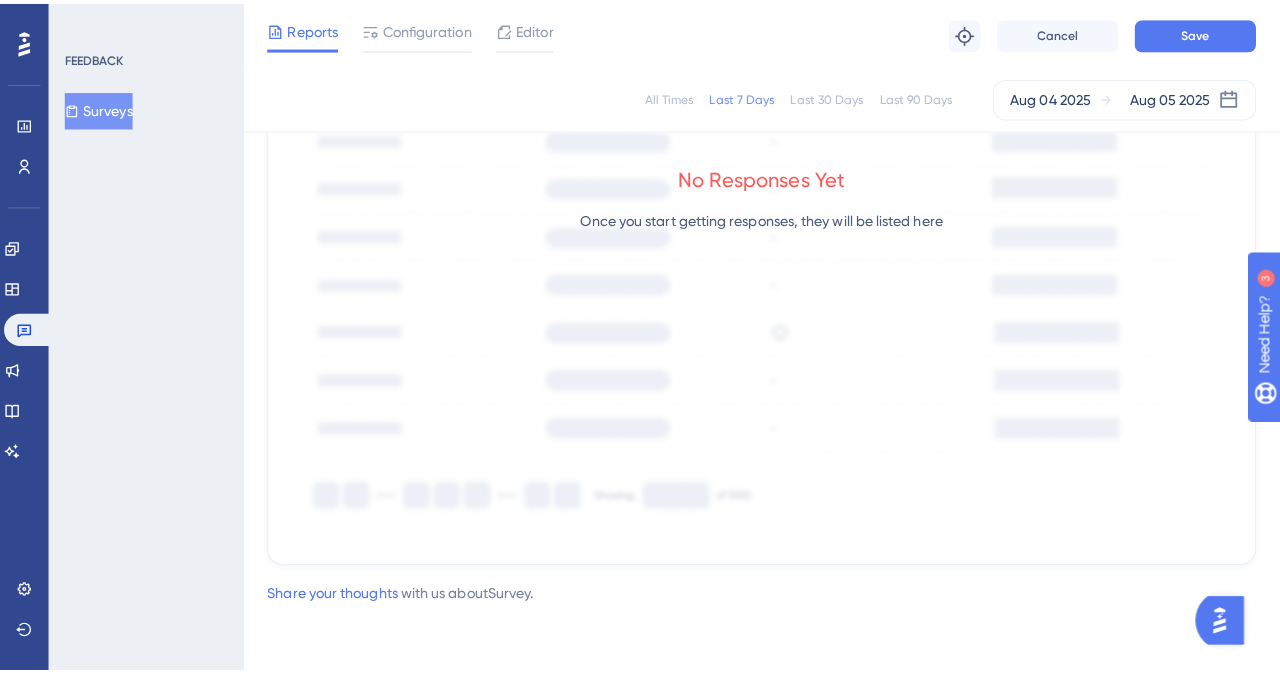 scroll, scrollTop: 0, scrollLeft: 0, axis: both 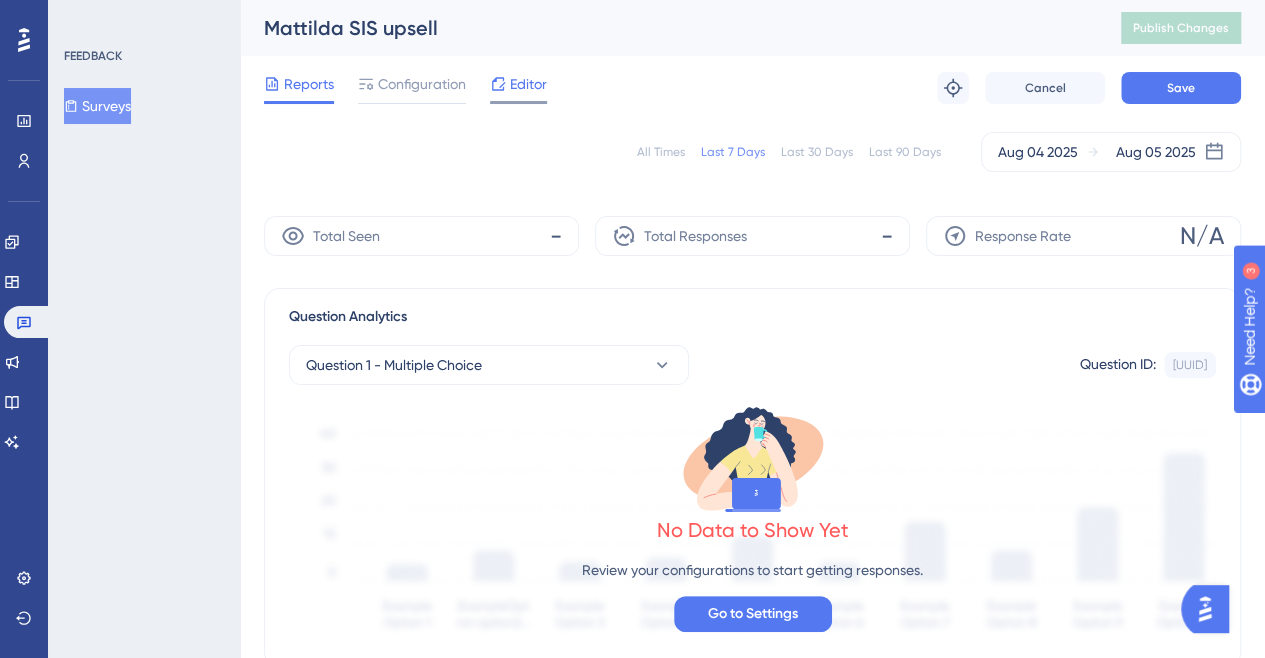 click on "Editor" at bounding box center (528, 84) 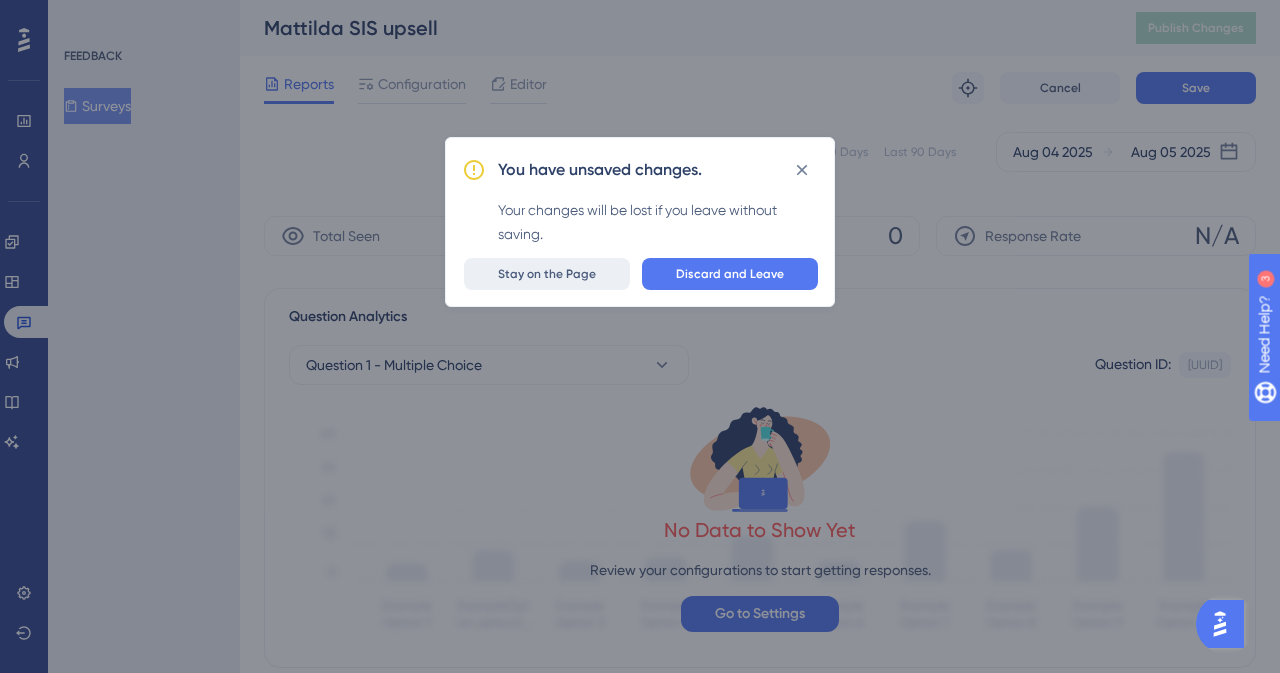 click on "Stay on the Page" at bounding box center (547, 274) 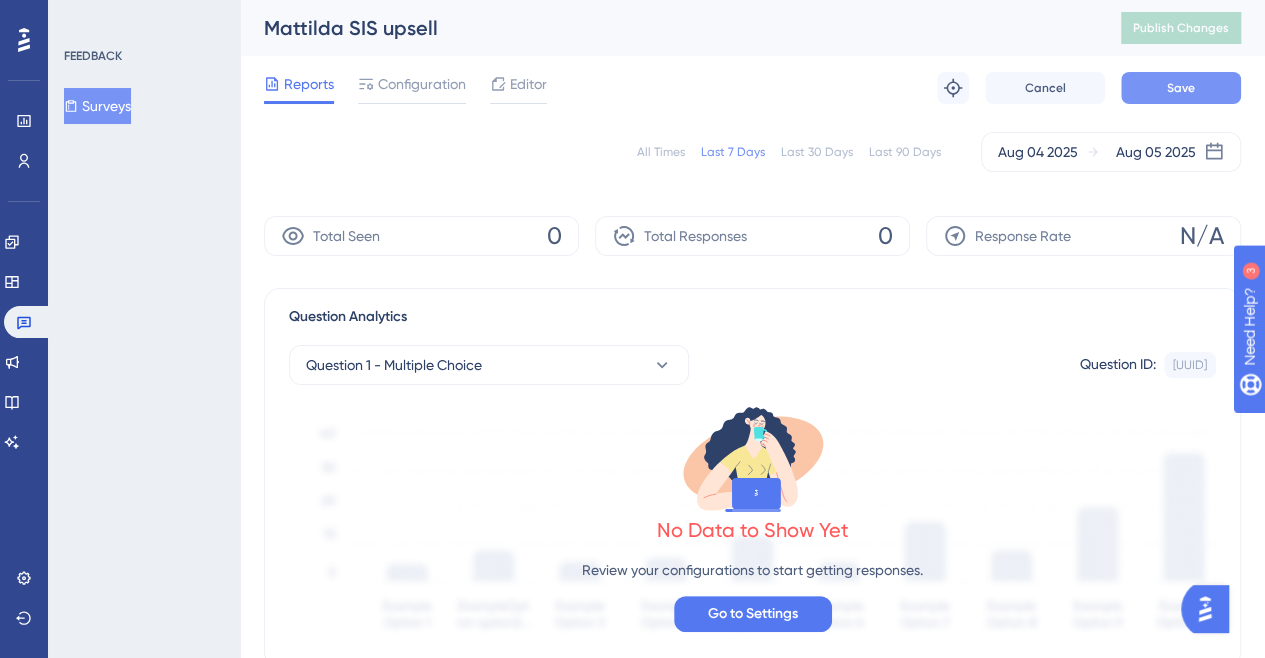 click on "Save" at bounding box center [1181, 88] 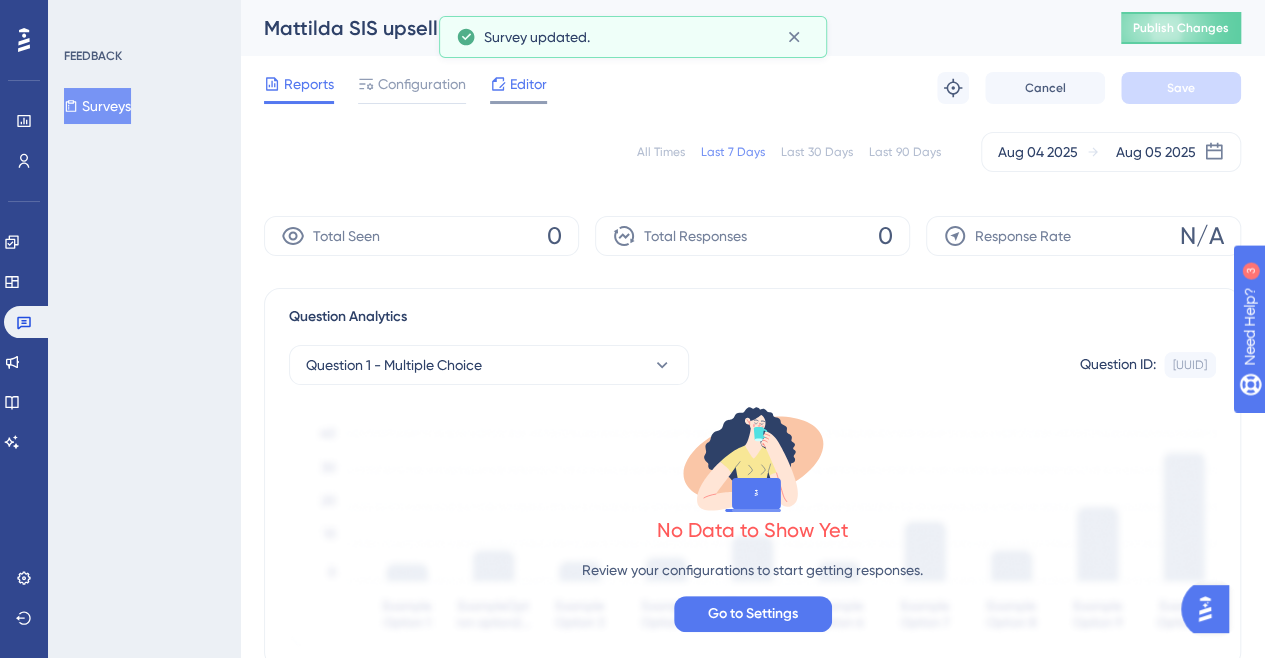 click on "Editor" at bounding box center [528, 84] 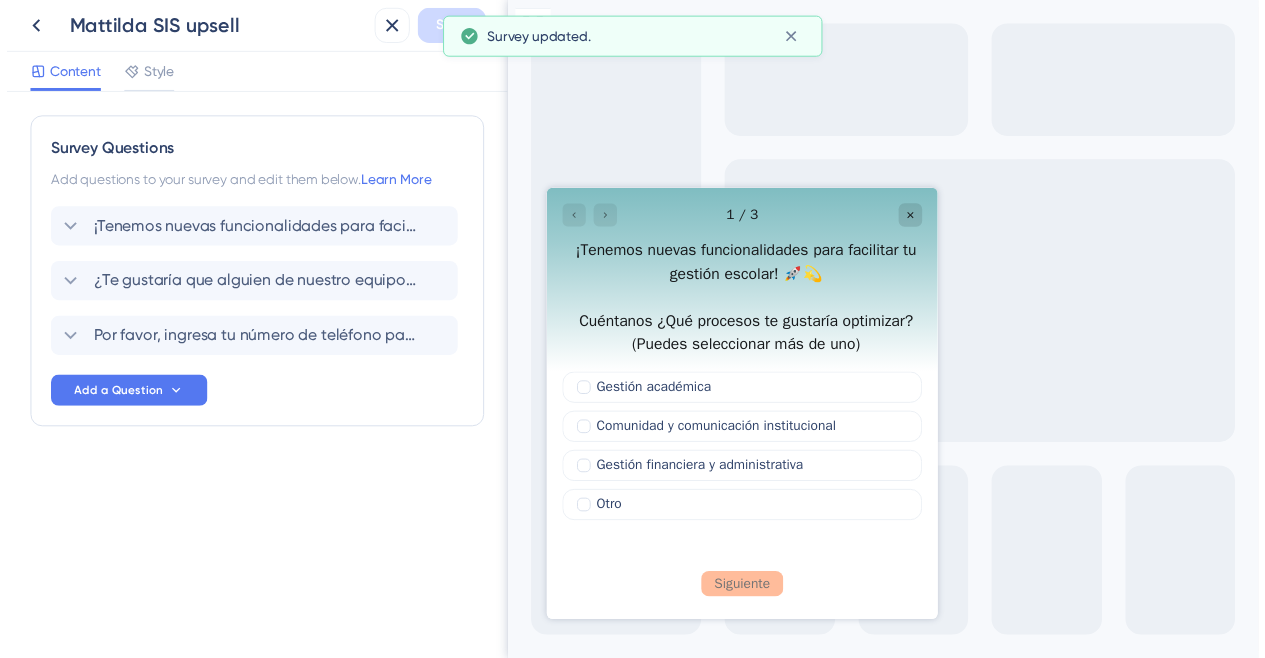 scroll, scrollTop: 0, scrollLeft: 0, axis: both 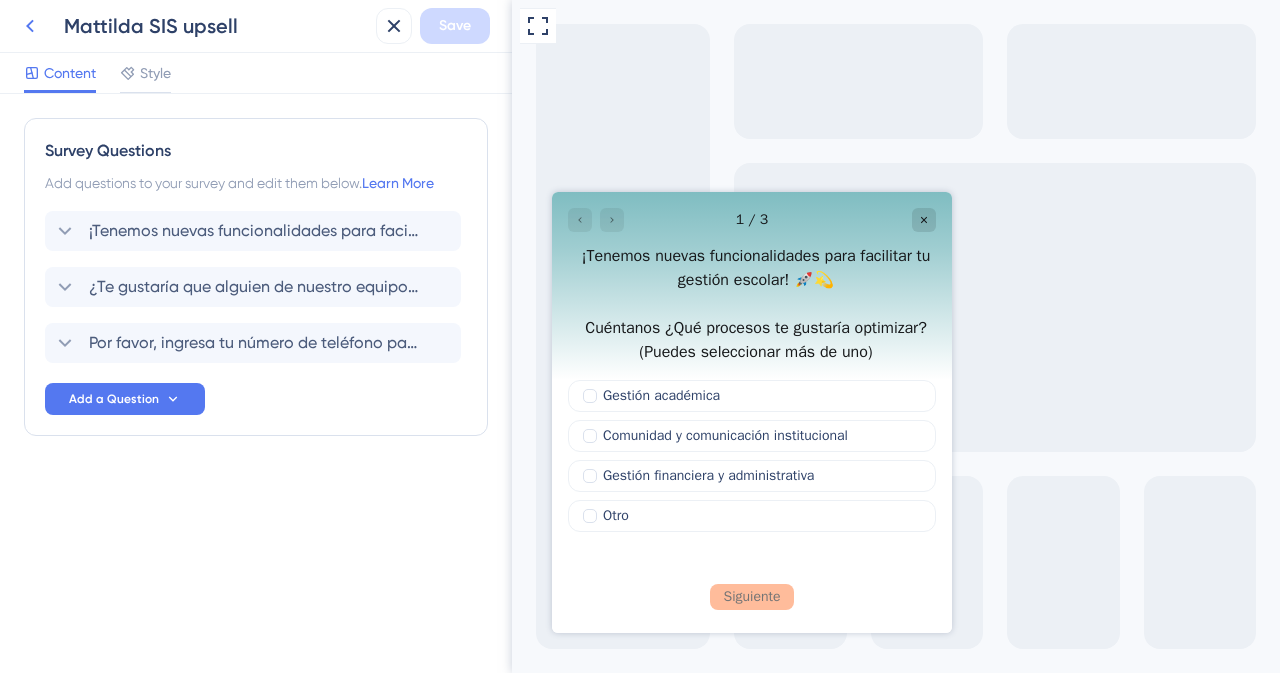 click at bounding box center [30, 26] 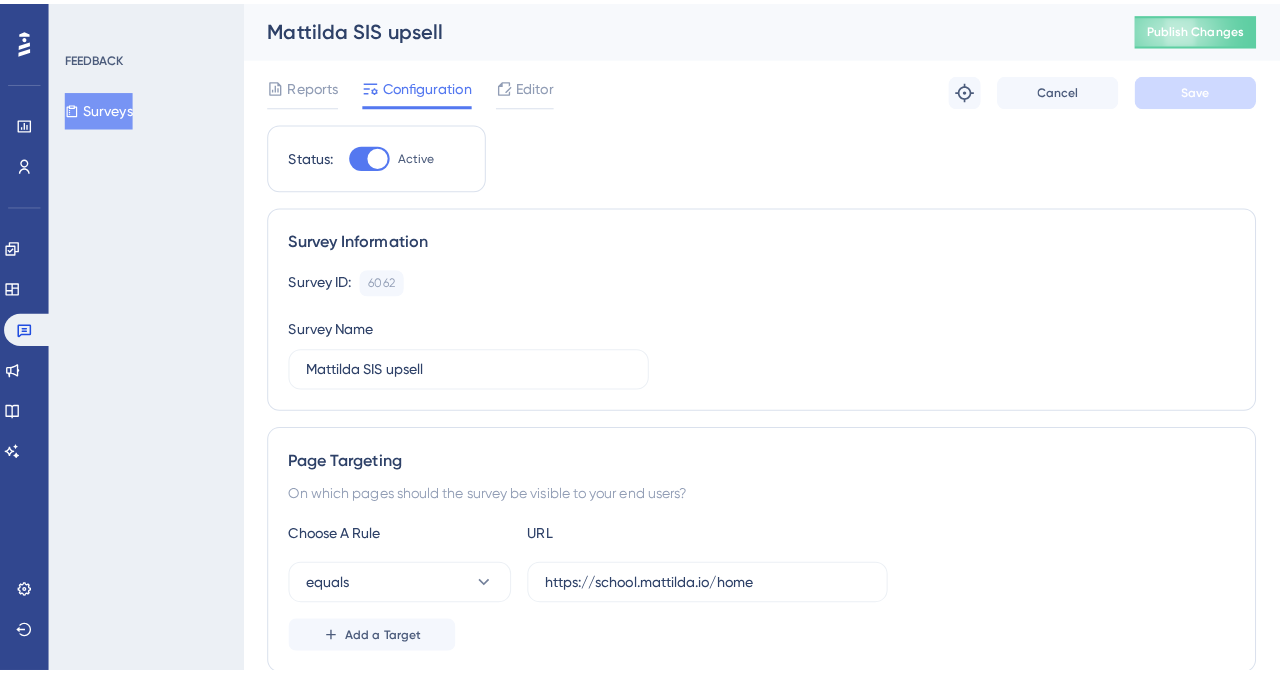 scroll, scrollTop: 0, scrollLeft: 0, axis: both 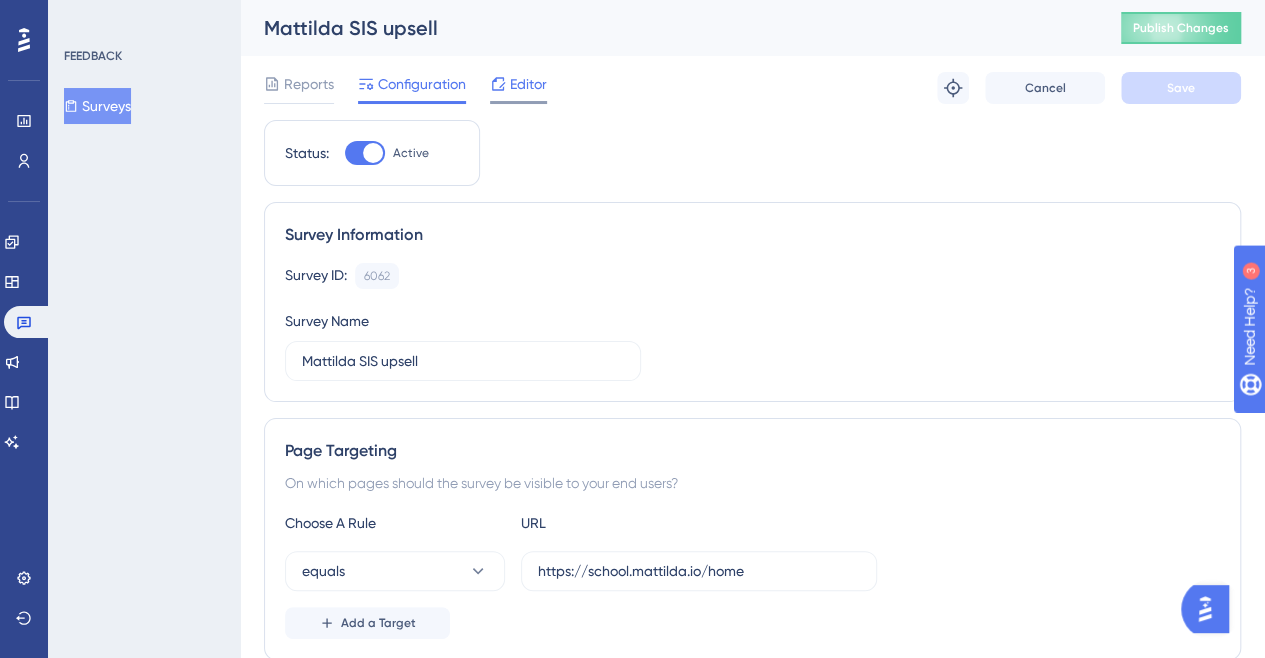 click on "Editor" at bounding box center [528, 84] 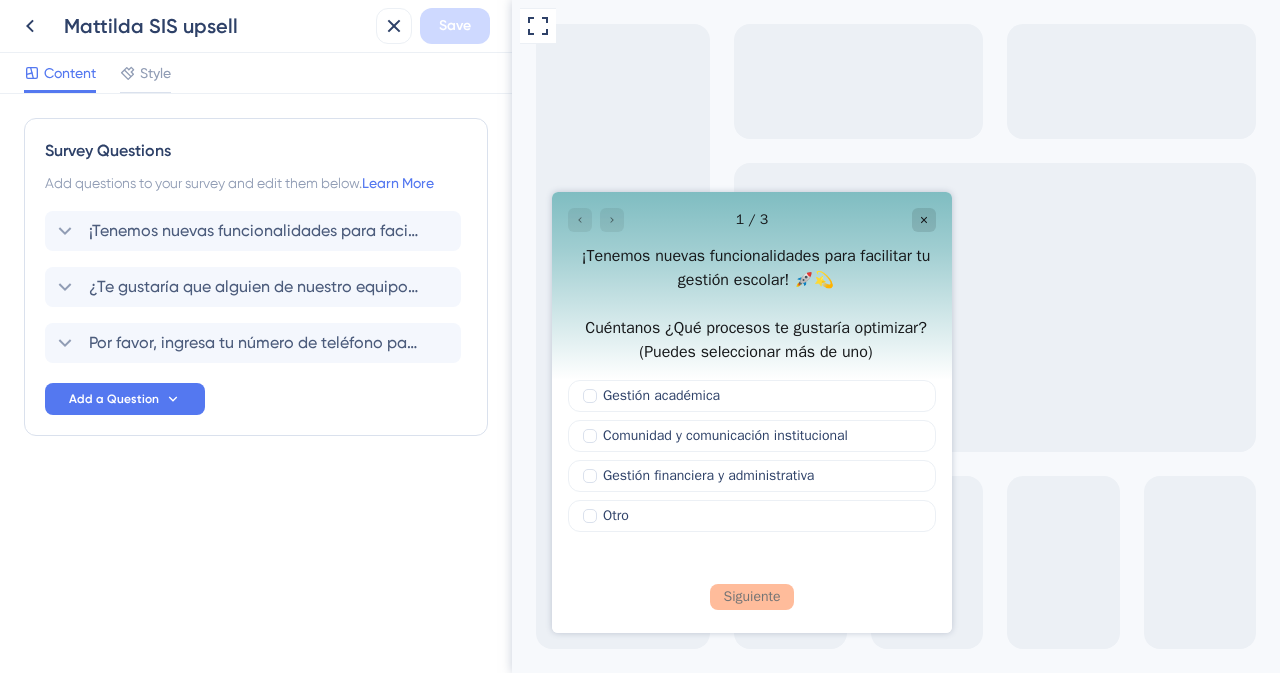scroll, scrollTop: 0, scrollLeft: 0, axis: both 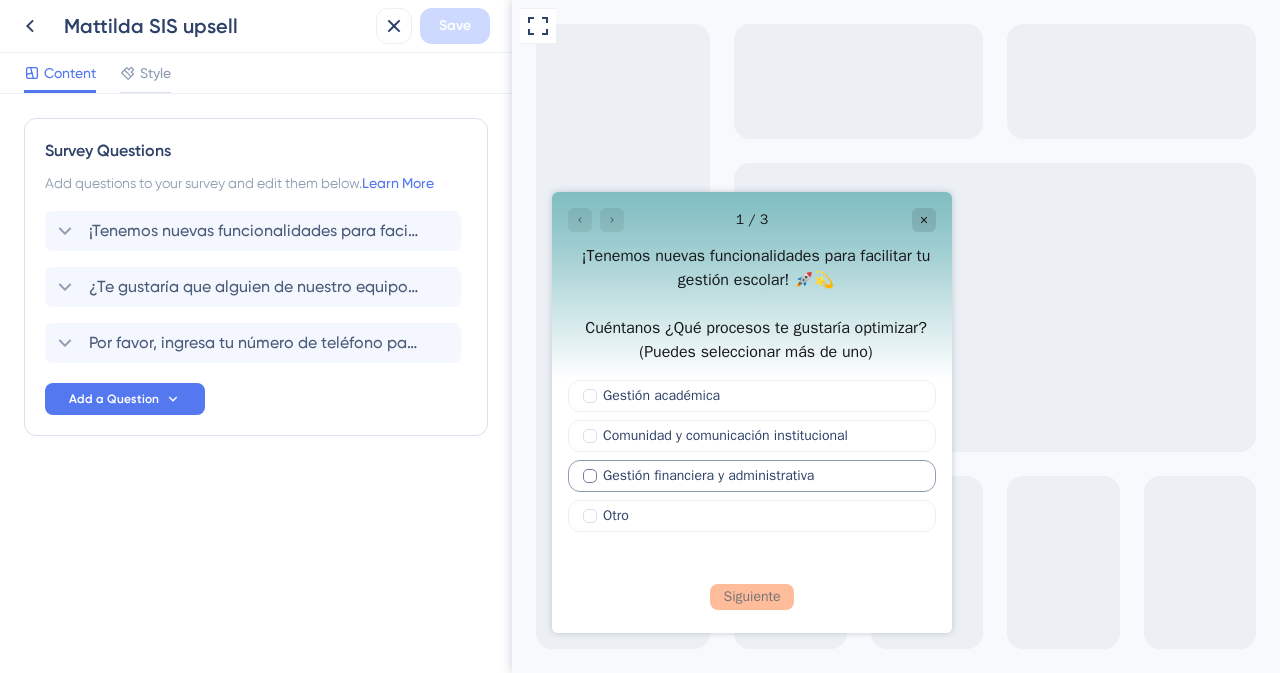 click on "Gestión financiera y administrativa" at bounding box center [708, 475] 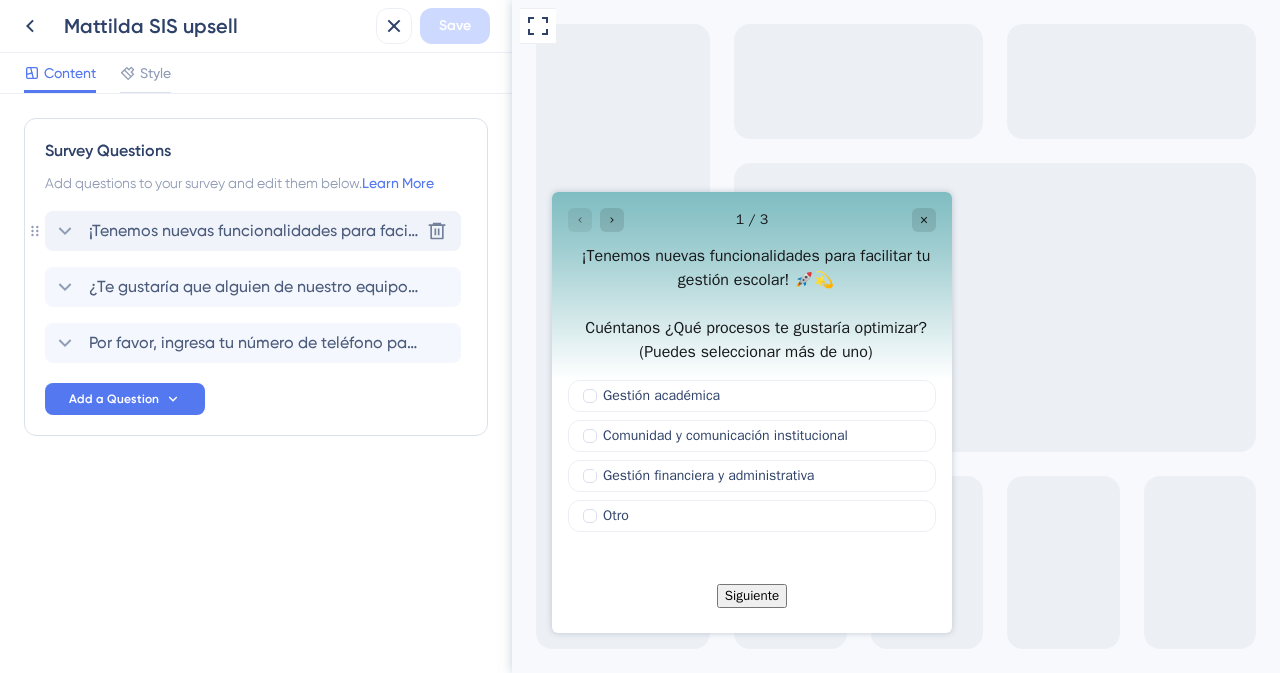 click on "¡Tenemos nuevas funcionalidades para facilitar tu gestión escolar! 🚀💫  Cuéntanos ¿Qué procesos te gustaría optimizar? (Puedes seleccionar más de uno)" at bounding box center [254, 231] 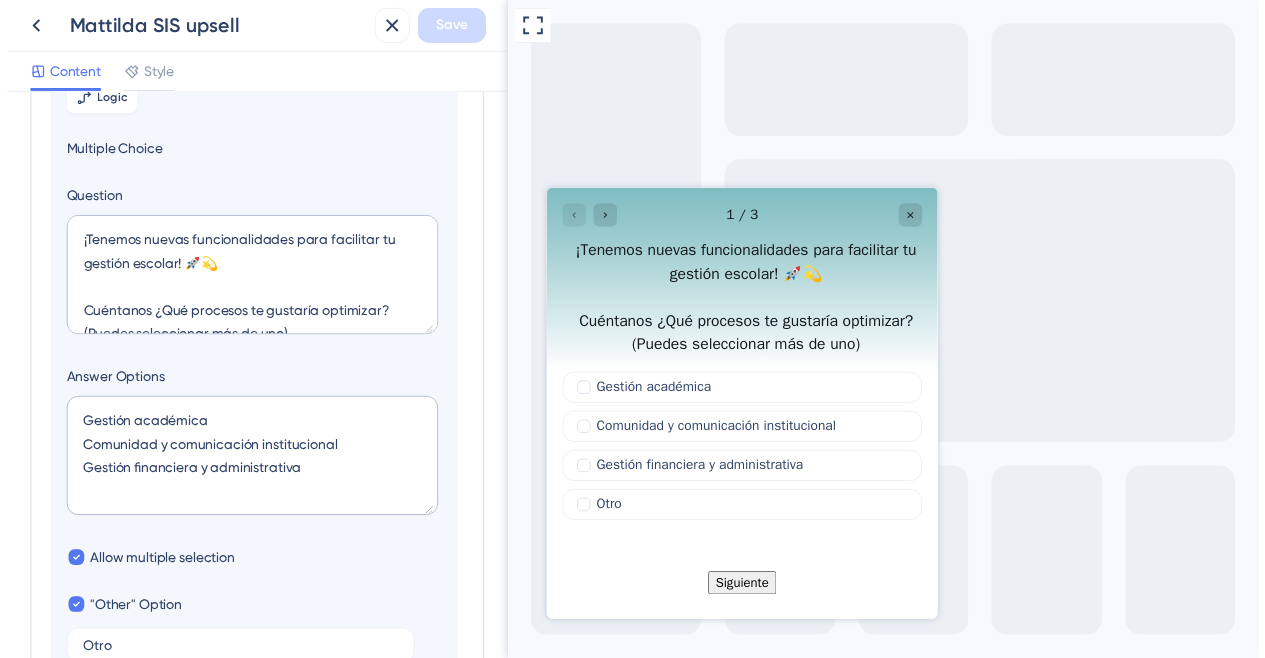 scroll, scrollTop: 196, scrollLeft: 0, axis: vertical 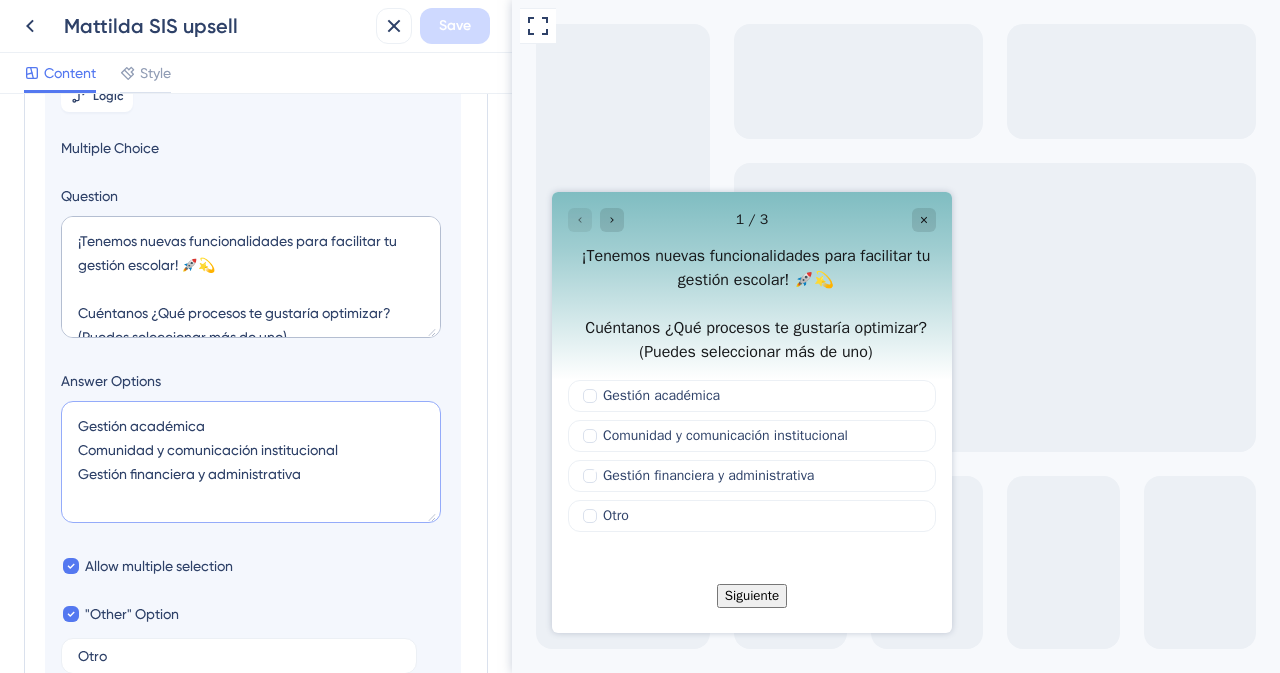 click on "Gestión académica
Comunidad y comunicación institucional
Gestión financiera y administrativa" at bounding box center [251, 462] 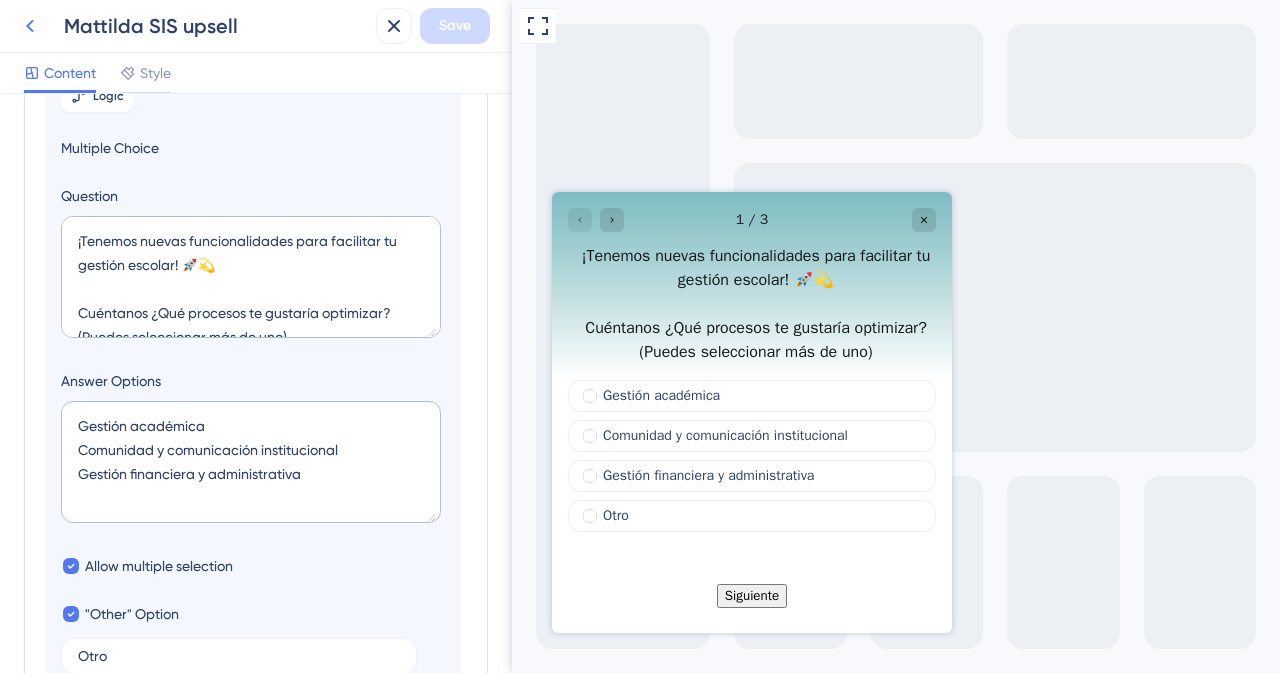 click 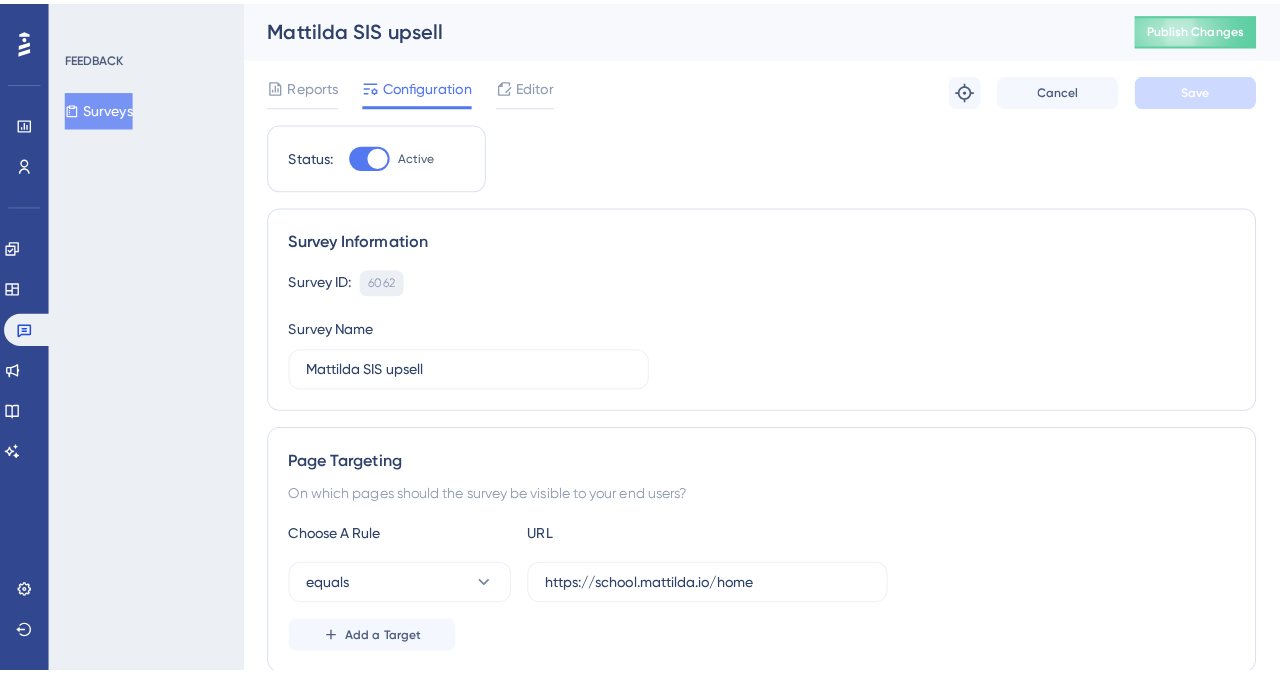 scroll, scrollTop: 0, scrollLeft: 0, axis: both 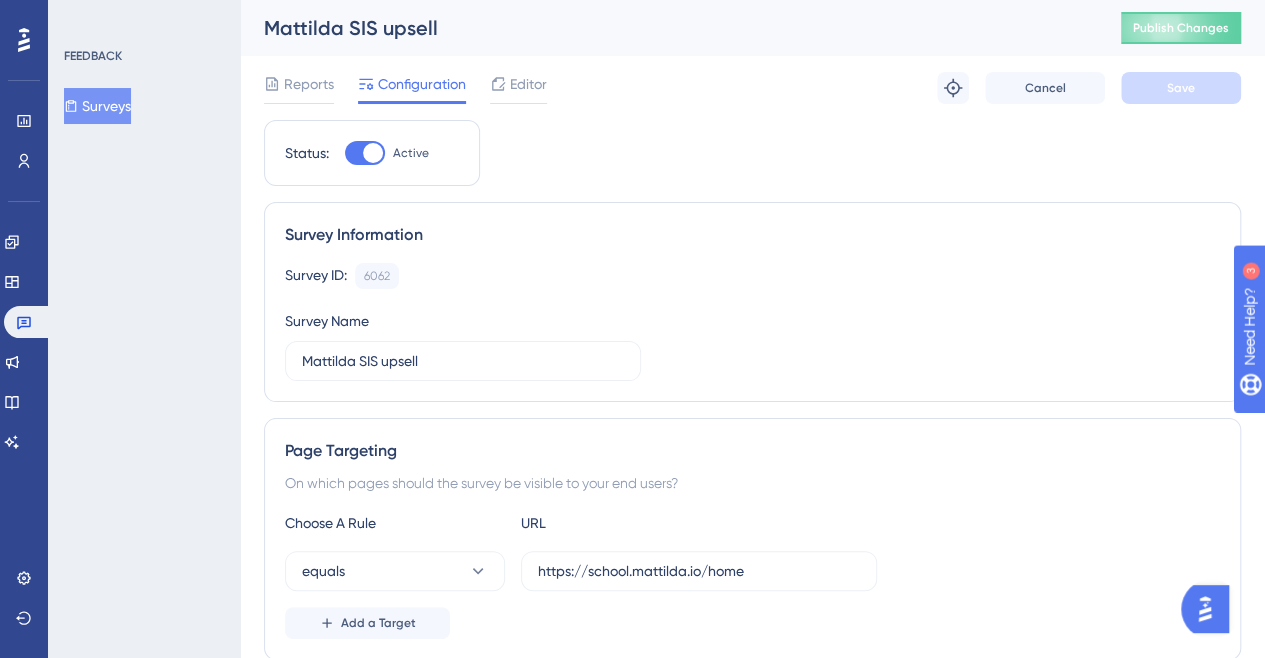 click on "Surveys" at bounding box center [97, 106] 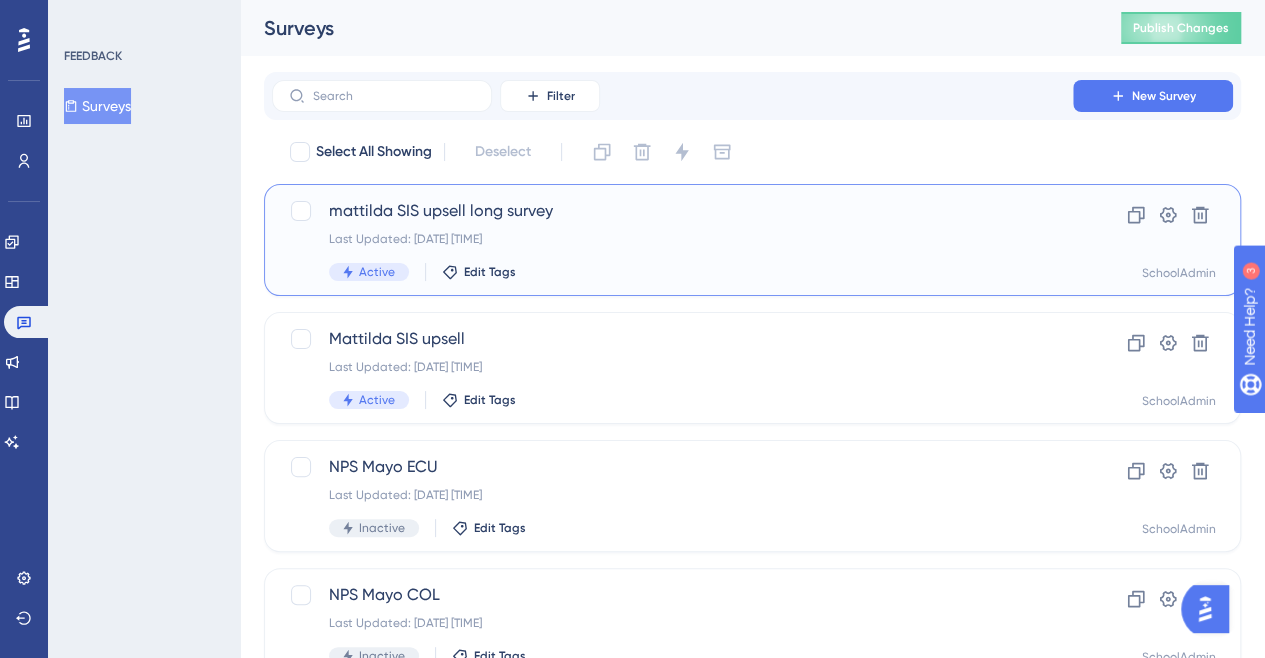 click on "Last Updated: [DATE] [TIME]" at bounding box center [672, 239] 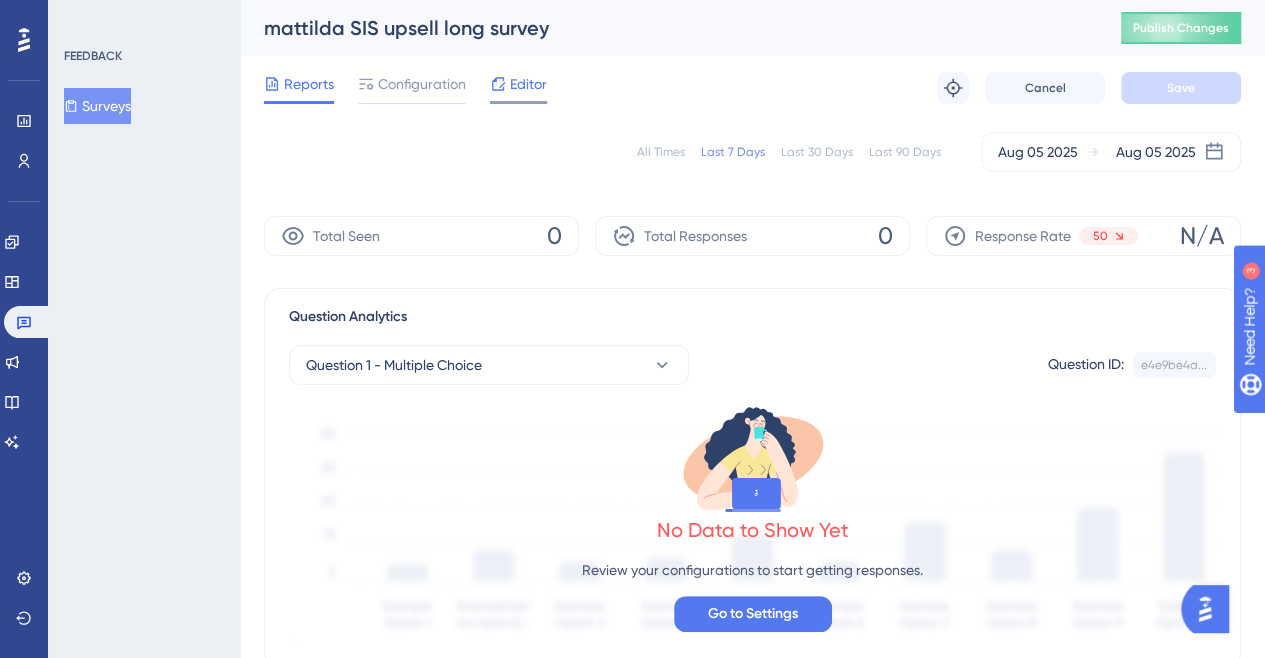click on "Editor" at bounding box center (528, 84) 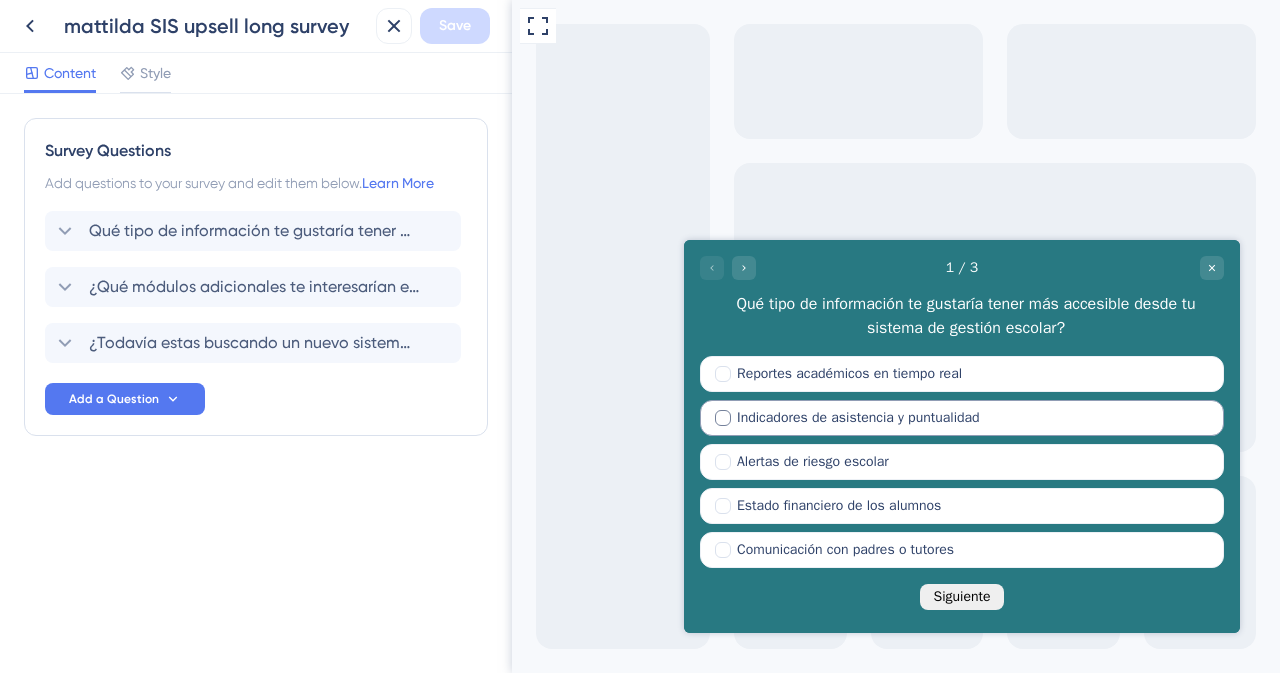 scroll, scrollTop: 0, scrollLeft: 0, axis: both 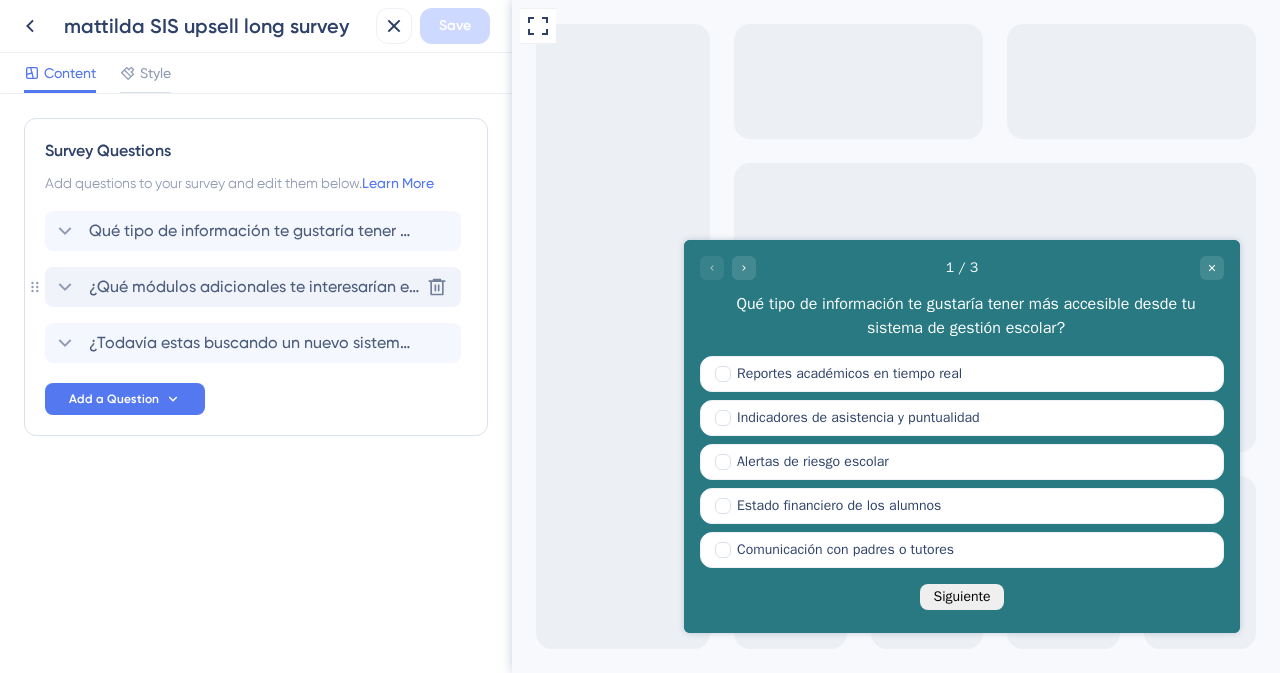 click on "¿Qué módulos adicionales te interesarían en tu sistema de gestión escolar?  (Selecciona todas las que apliquen)" at bounding box center [254, 287] 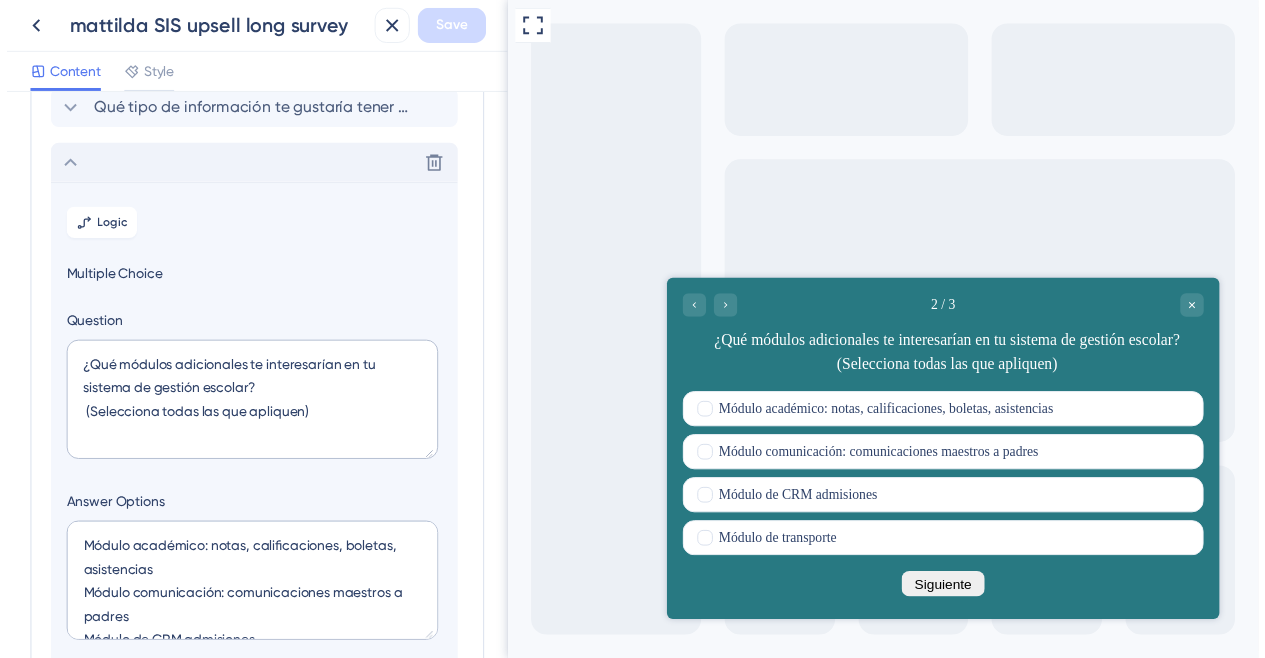 scroll, scrollTop: 172, scrollLeft: 0, axis: vertical 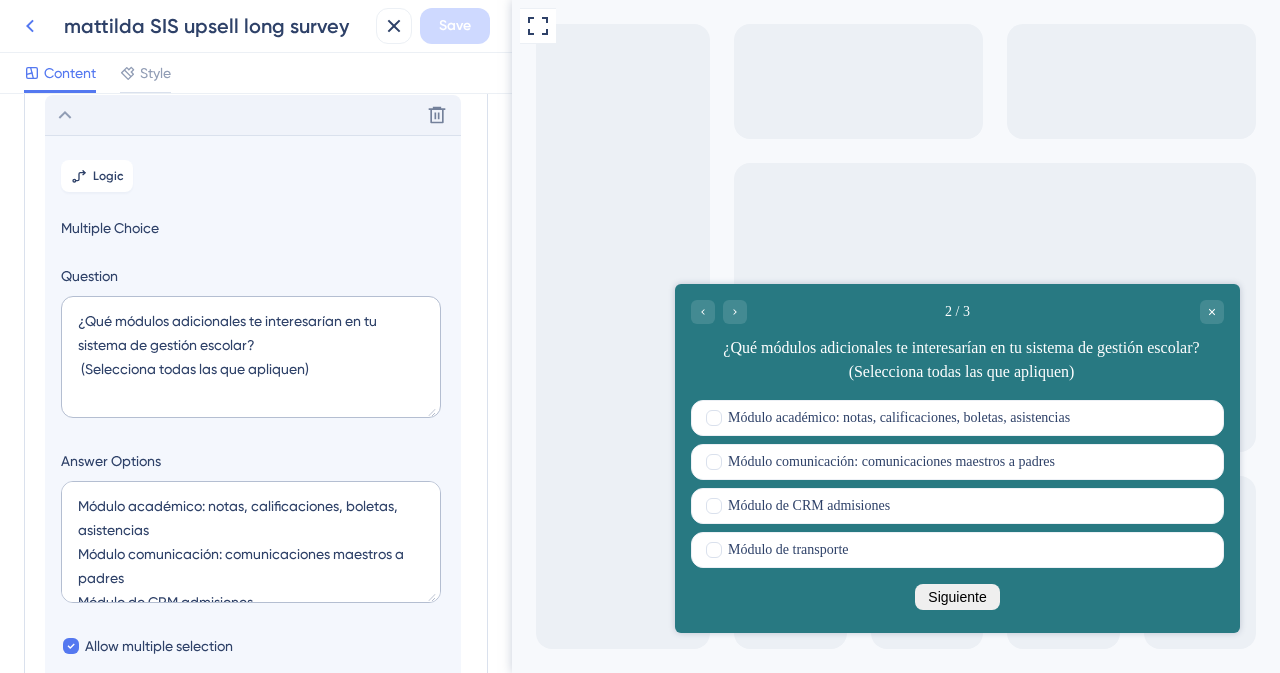 click at bounding box center (30, 26) 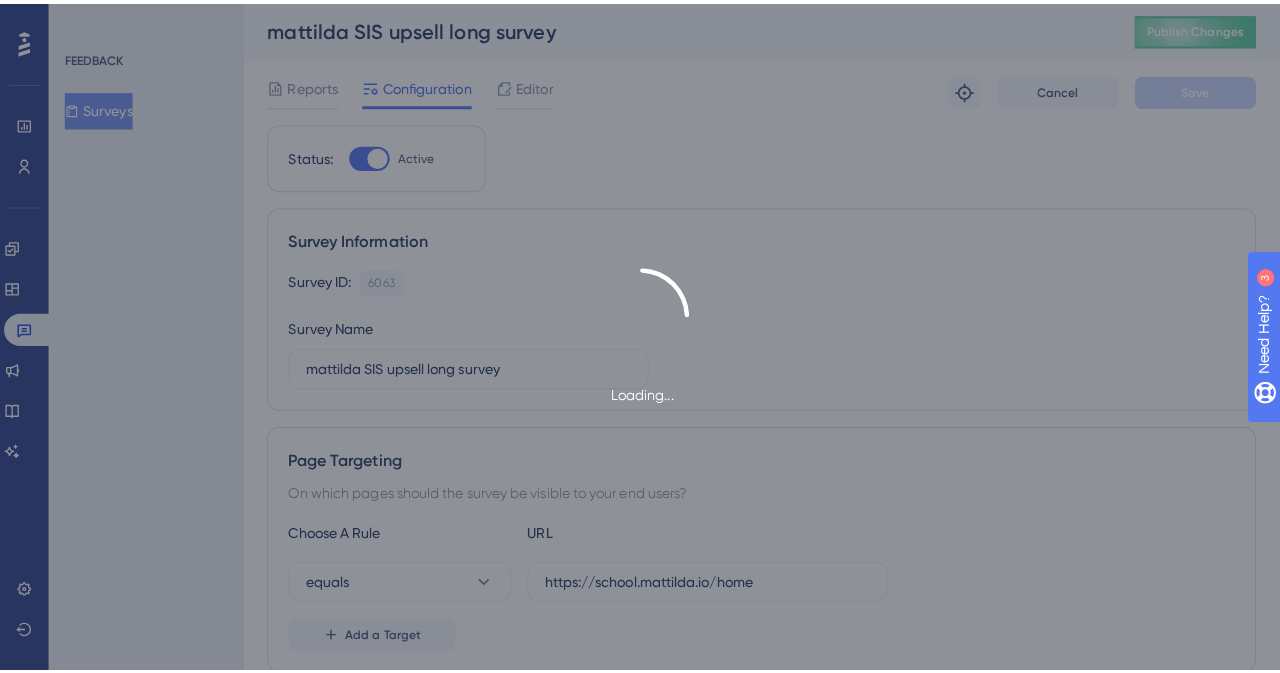 scroll, scrollTop: 0, scrollLeft: 0, axis: both 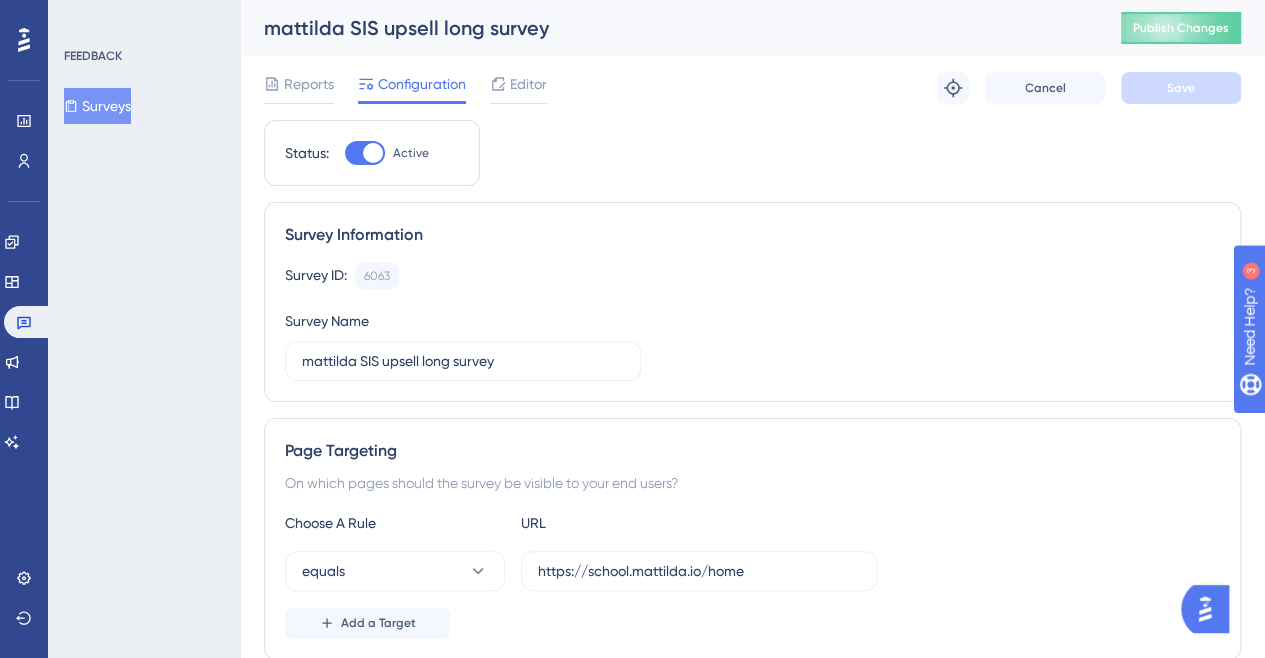 click on "Surveys" at bounding box center (97, 106) 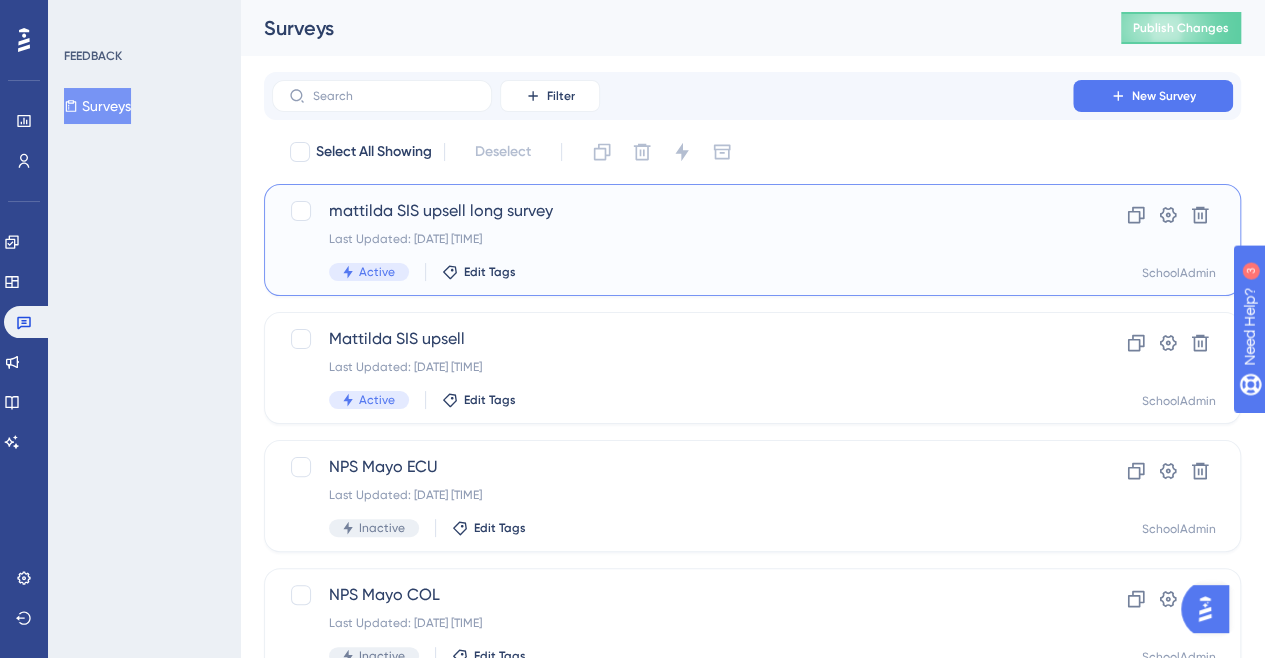 click on "Last Updated: [DATE] [TIME]" at bounding box center [672, 239] 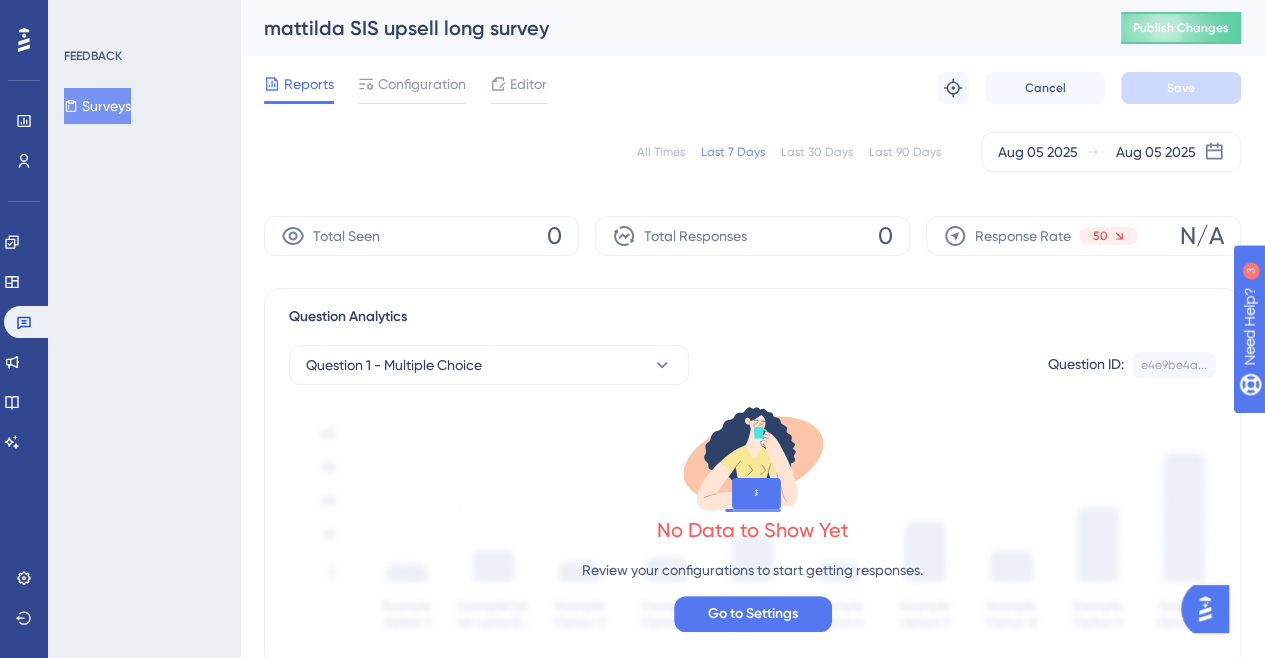 click on "Surveys" at bounding box center [97, 106] 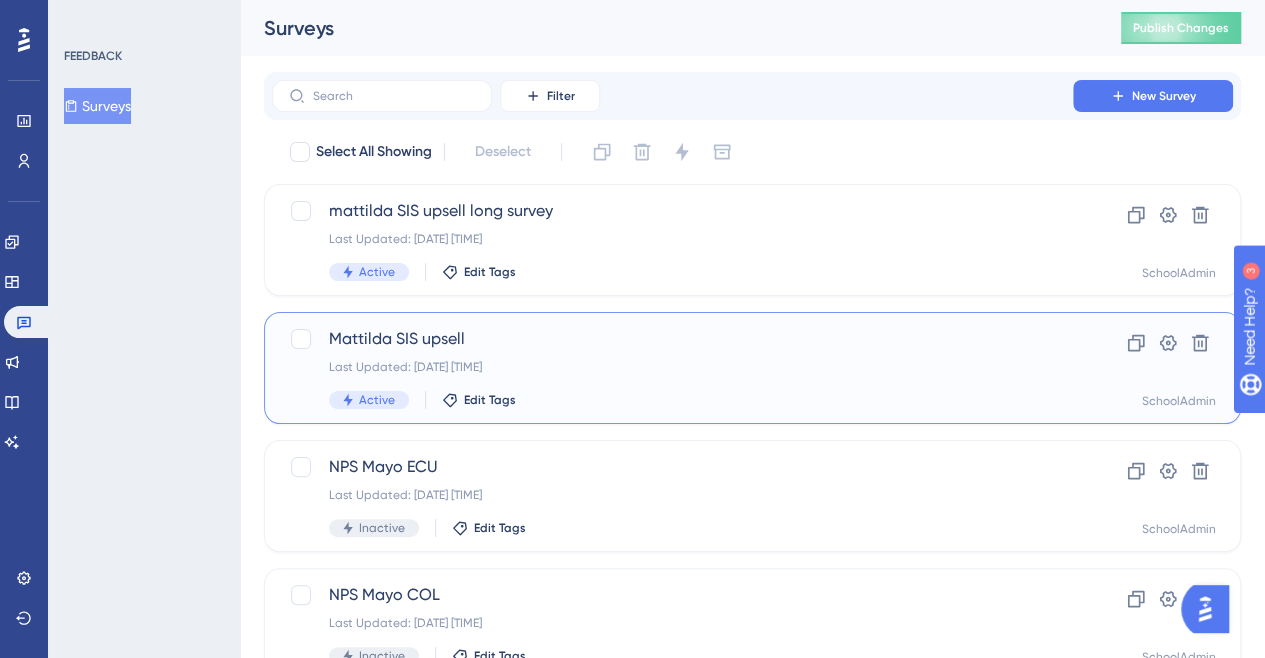 click on "Mattilda SIS upsell Last Updated: [DATE] [TIME] Active Edit Tags" at bounding box center [672, 368] 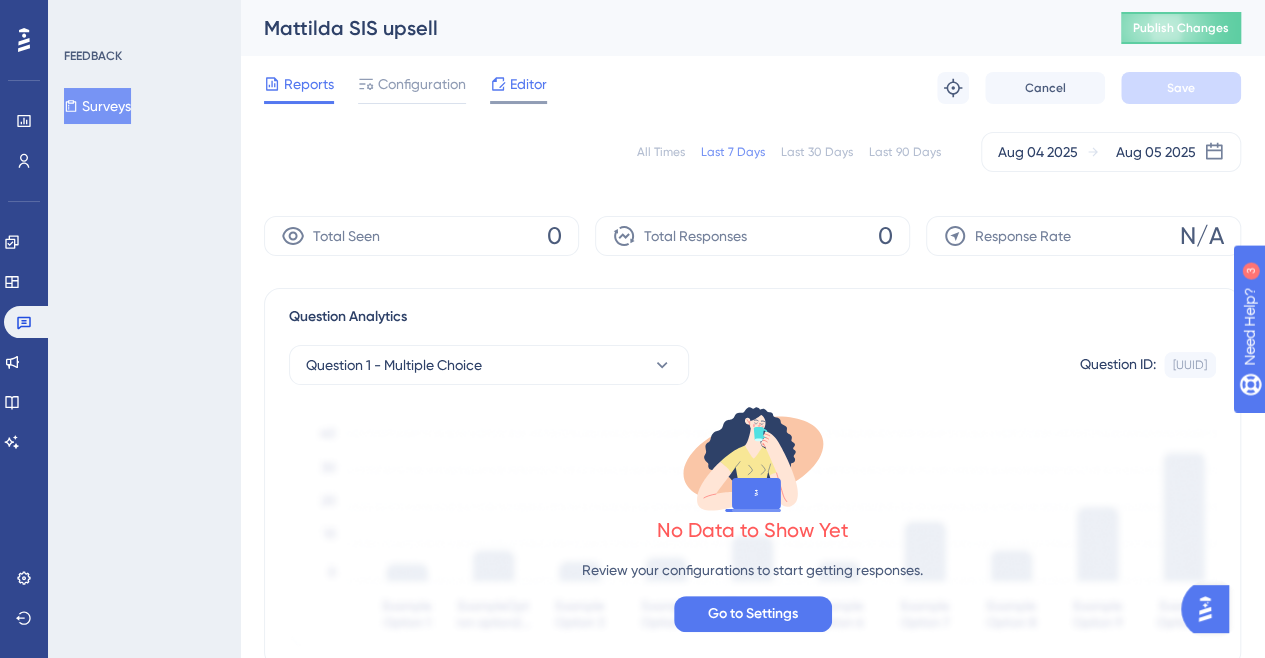 click on "Editor" at bounding box center [528, 84] 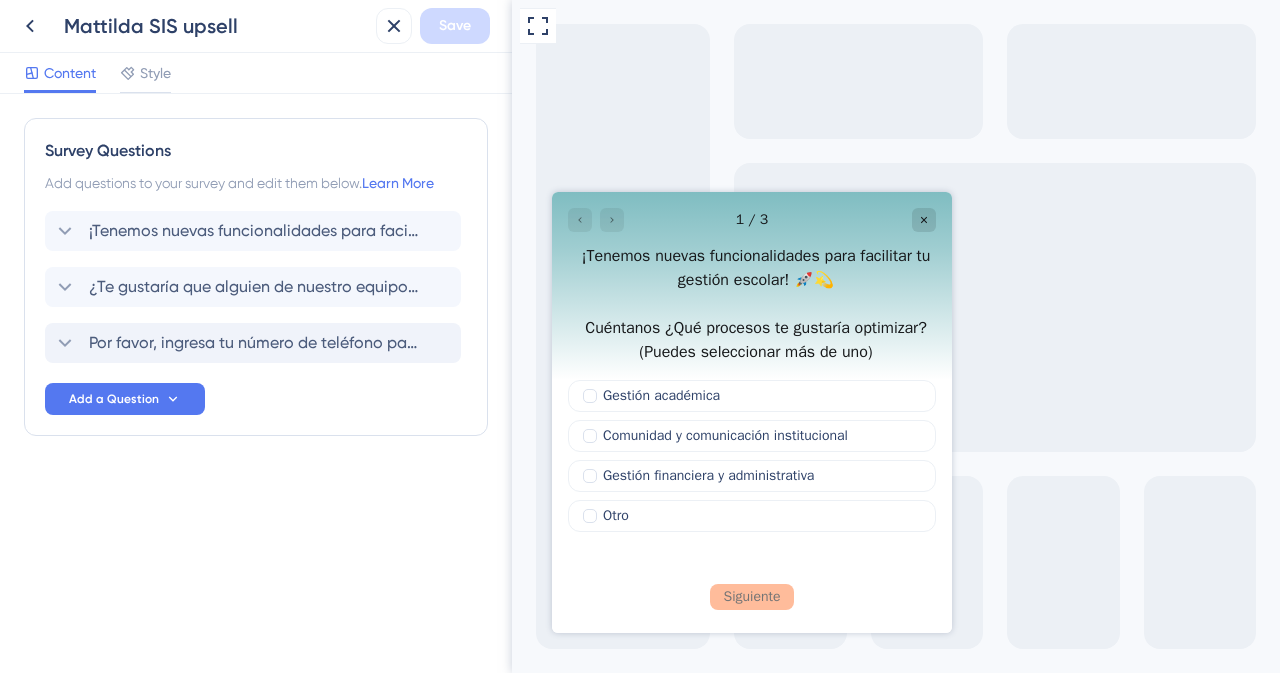 scroll, scrollTop: 0, scrollLeft: 0, axis: both 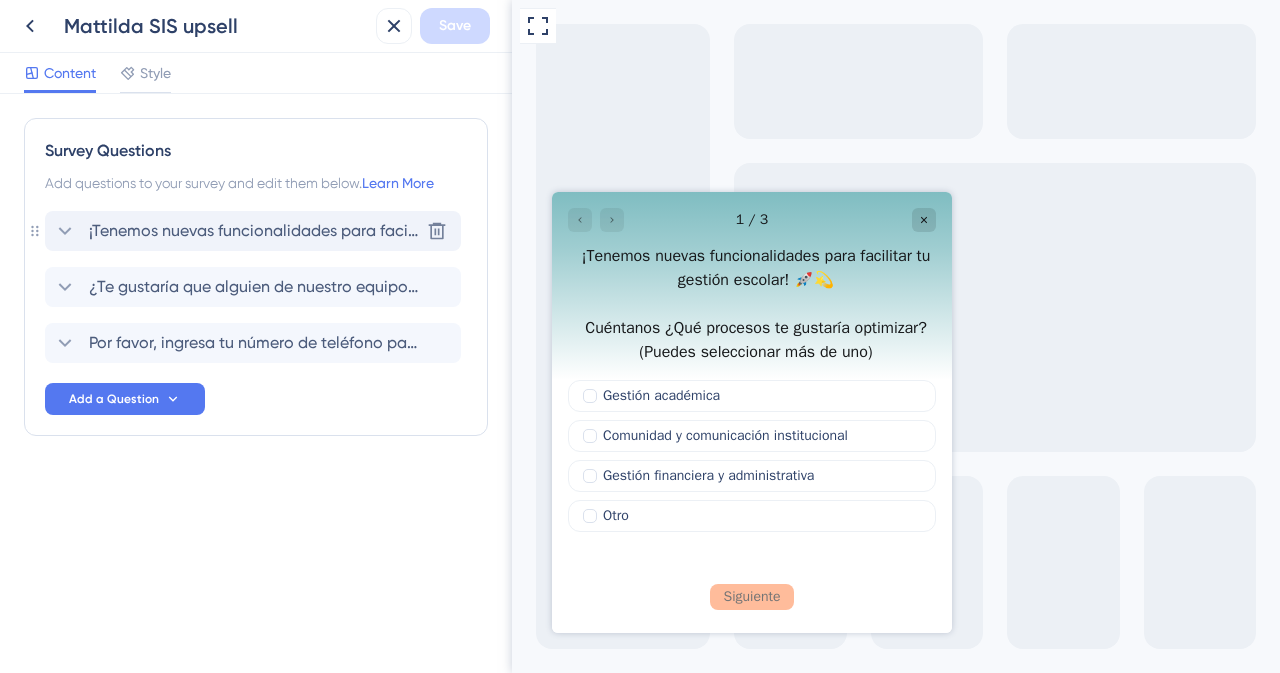 click on "¡Tenemos nuevas funcionalidades para facilitar tu gestión escolar! 🚀💫  Cuéntanos ¿Qué procesos te gustaría optimizar? (Puedes seleccionar más de uno) Delete" at bounding box center (253, 231) 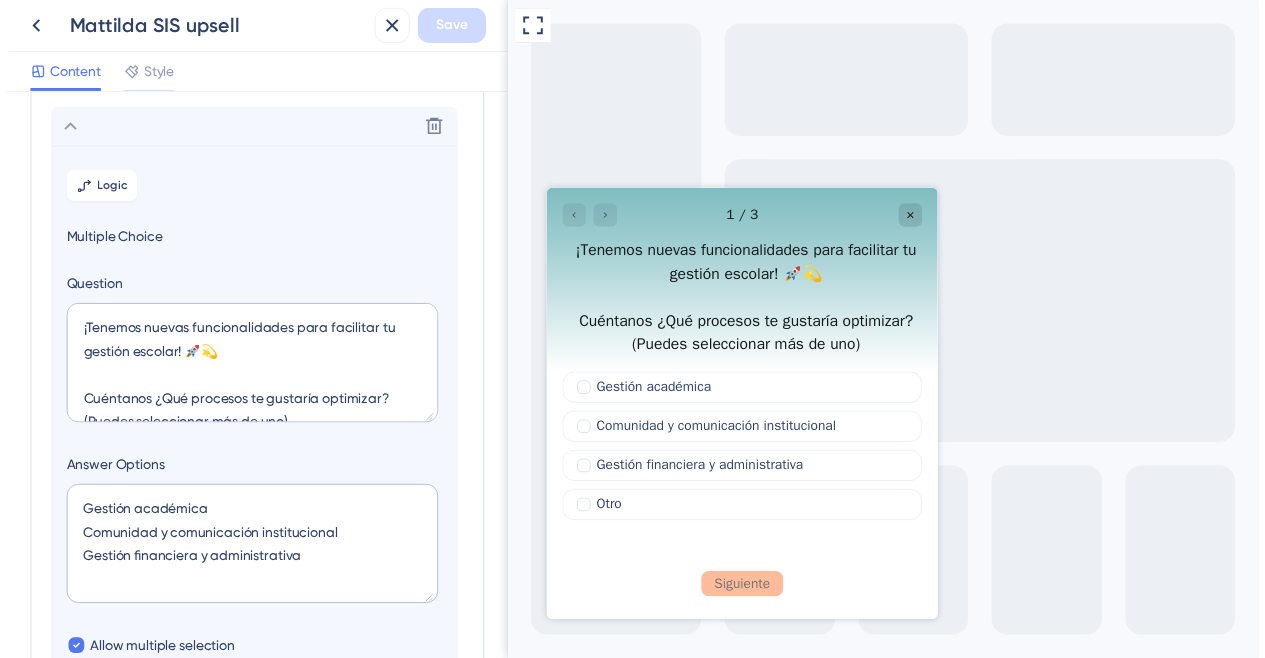 scroll, scrollTop: 116, scrollLeft: 0, axis: vertical 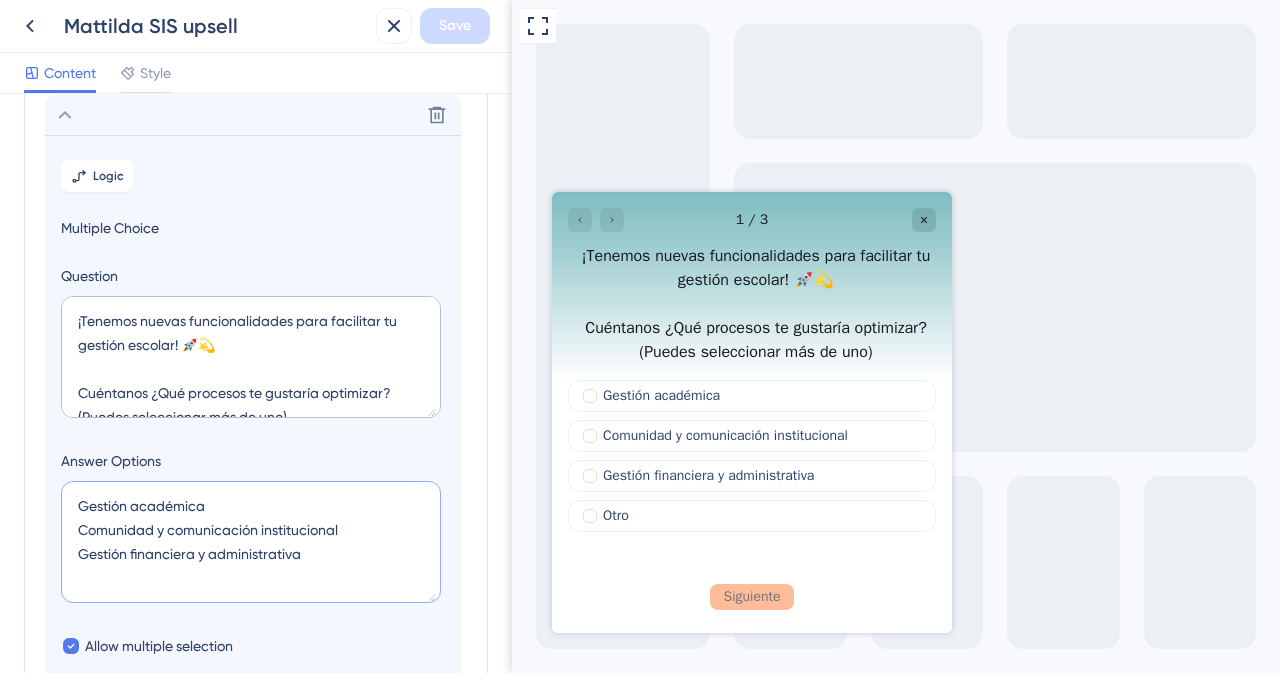 drag, startPoint x: 329, startPoint y: 561, endPoint x: 64, endPoint y: 564, distance: 265.01697 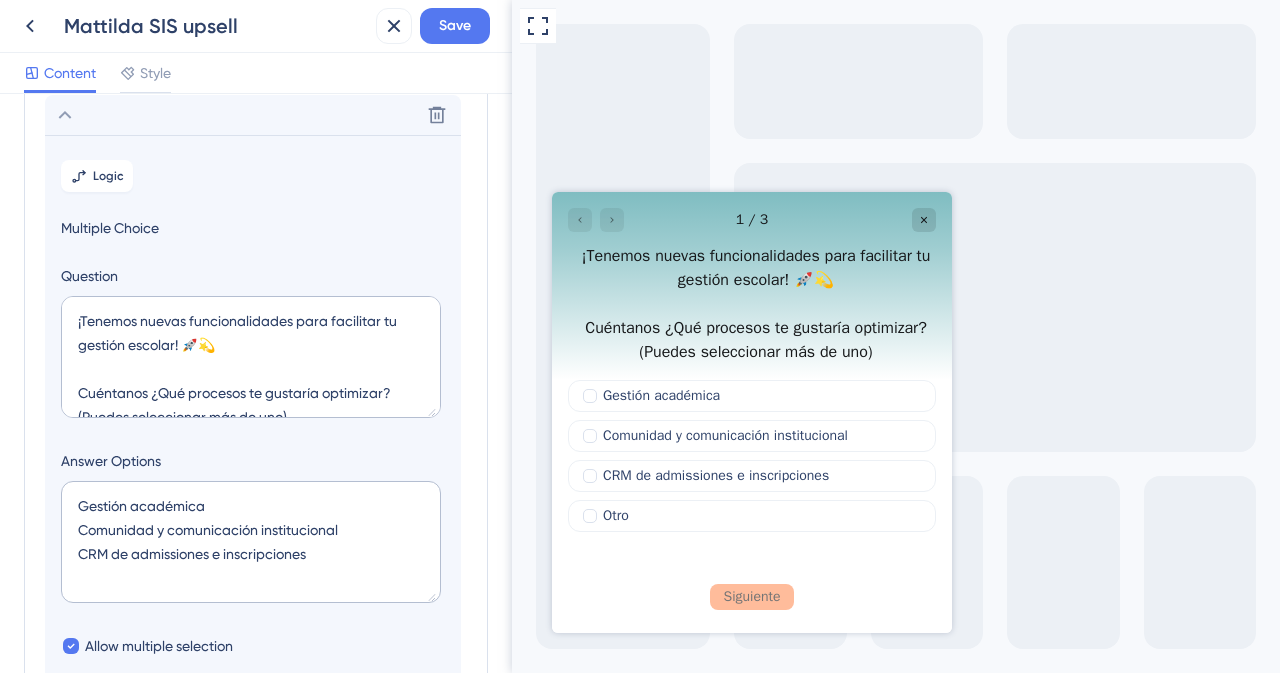 drag, startPoint x: 172, startPoint y: 555, endPoint x: 264, endPoint y: 162, distance: 403.62482 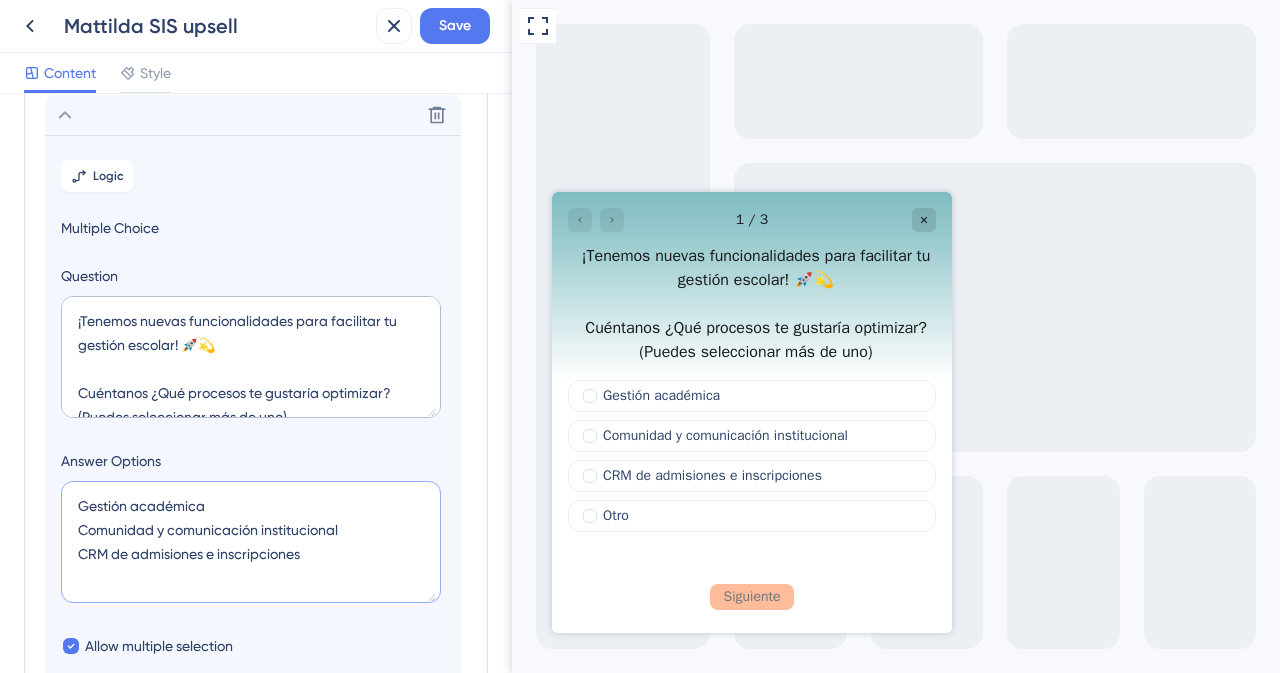 click on "Gestión académica
Comunidad y comunicación institucional
CRM de admisiones e inscripciones" at bounding box center (251, 542) 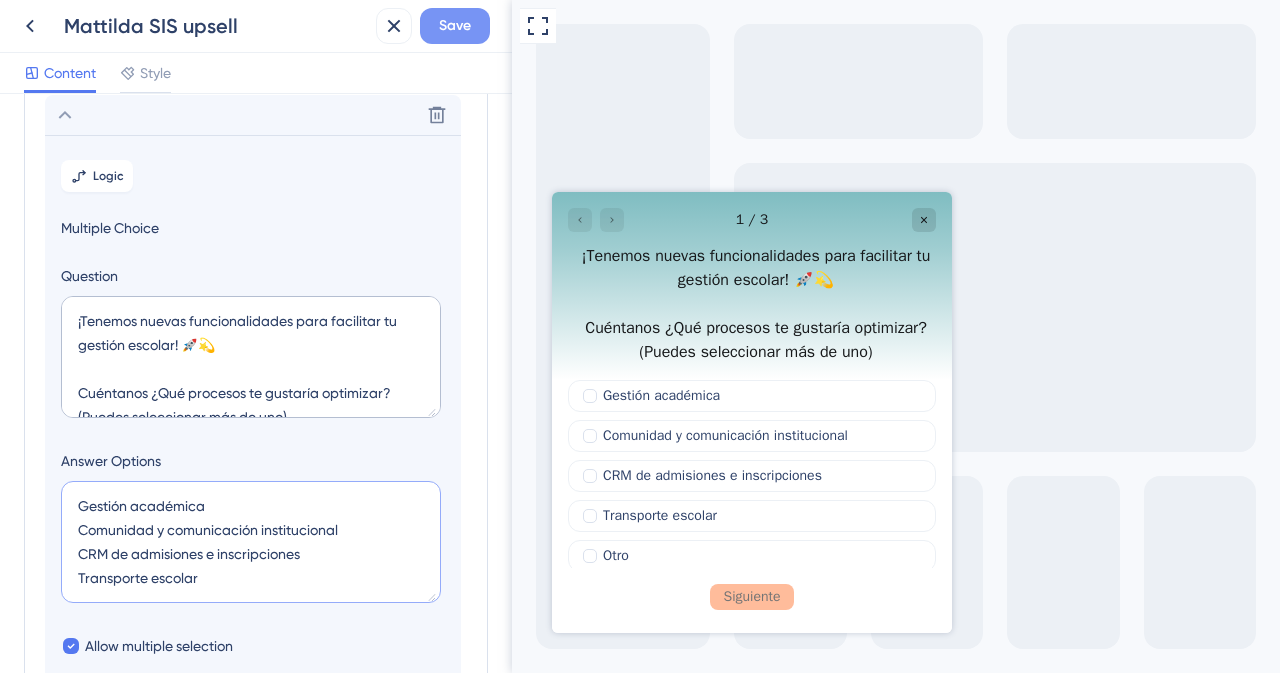 type on "Gestión académica
Comunidad y comunicación institucional
CRM de admisiones e inscripciones
Transporte escolar" 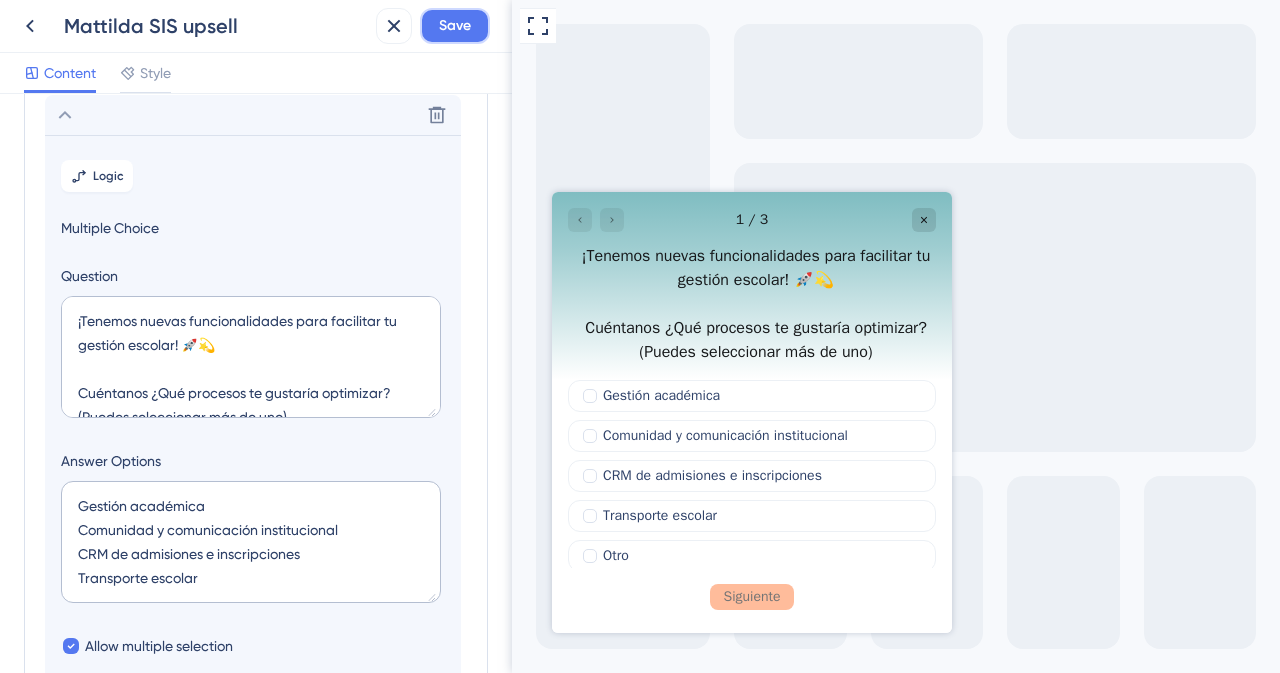 click on "Save" at bounding box center (455, 26) 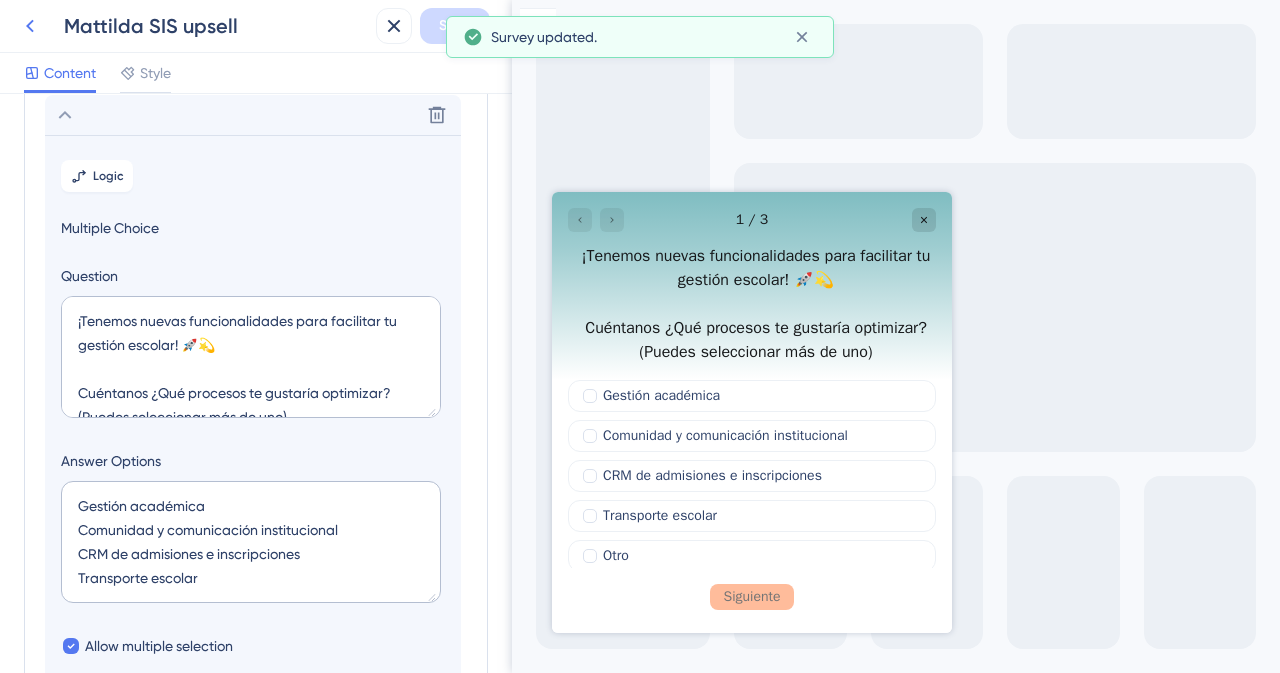 click 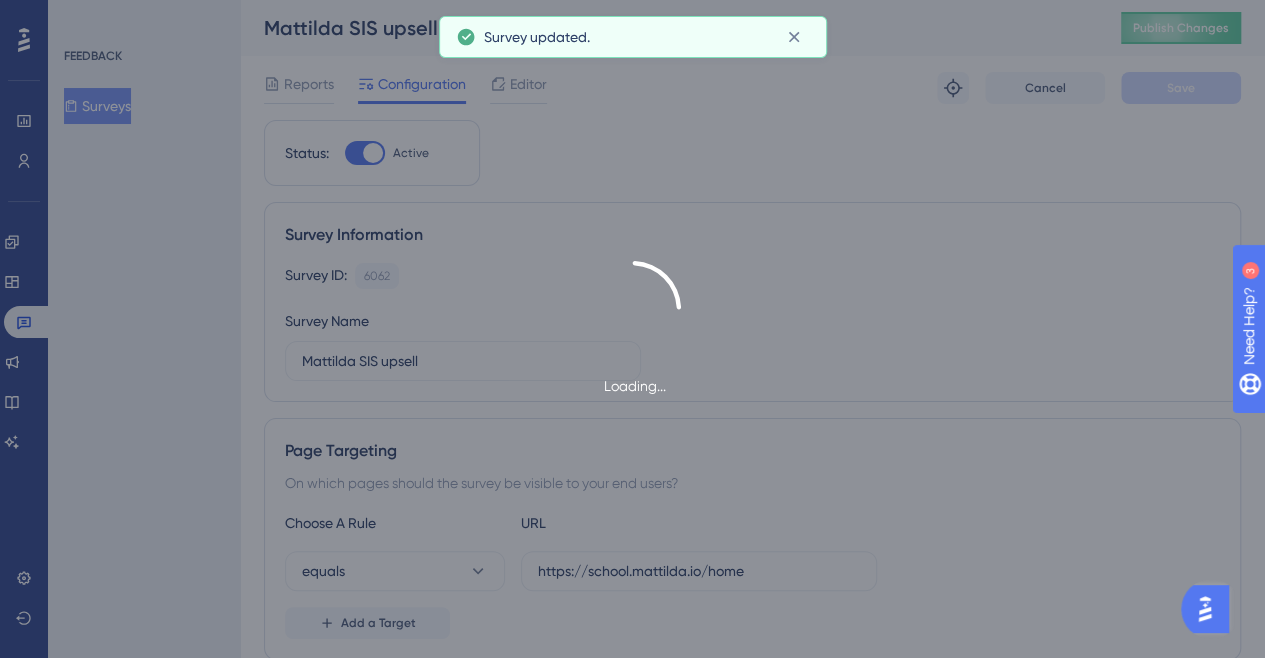 scroll, scrollTop: 0, scrollLeft: 0, axis: both 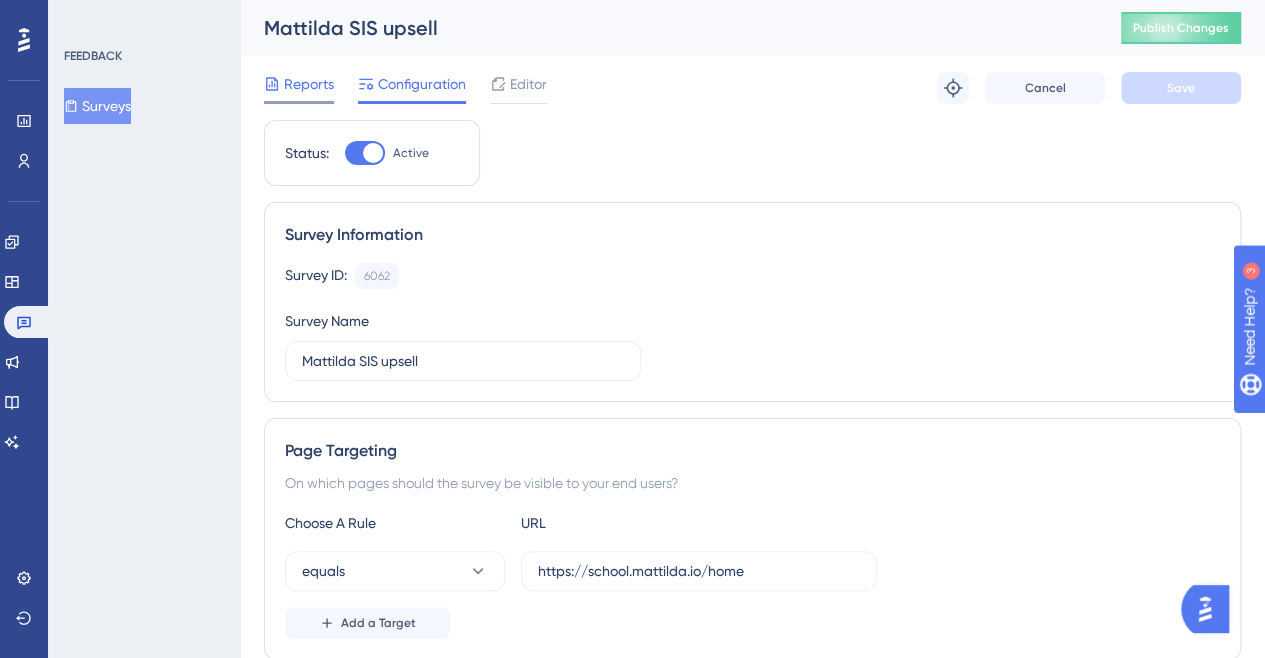 click on "Reports" at bounding box center [309, 84] 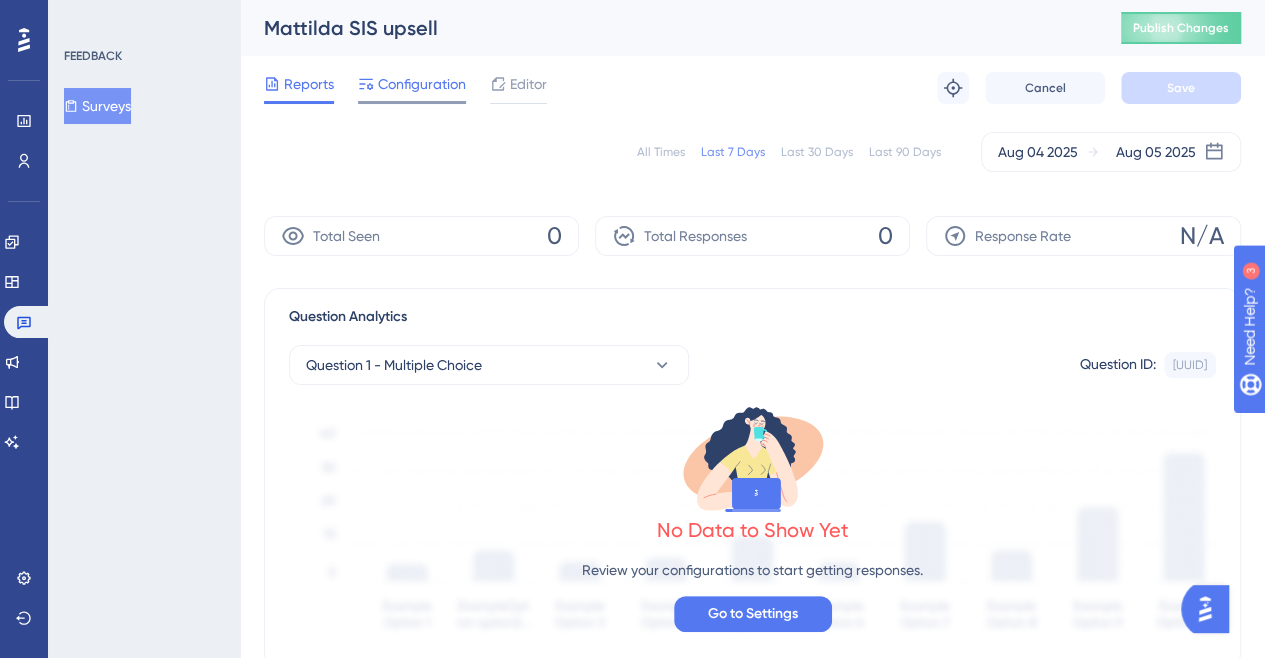 click on "Configuration" at bounding box center (422, 84) 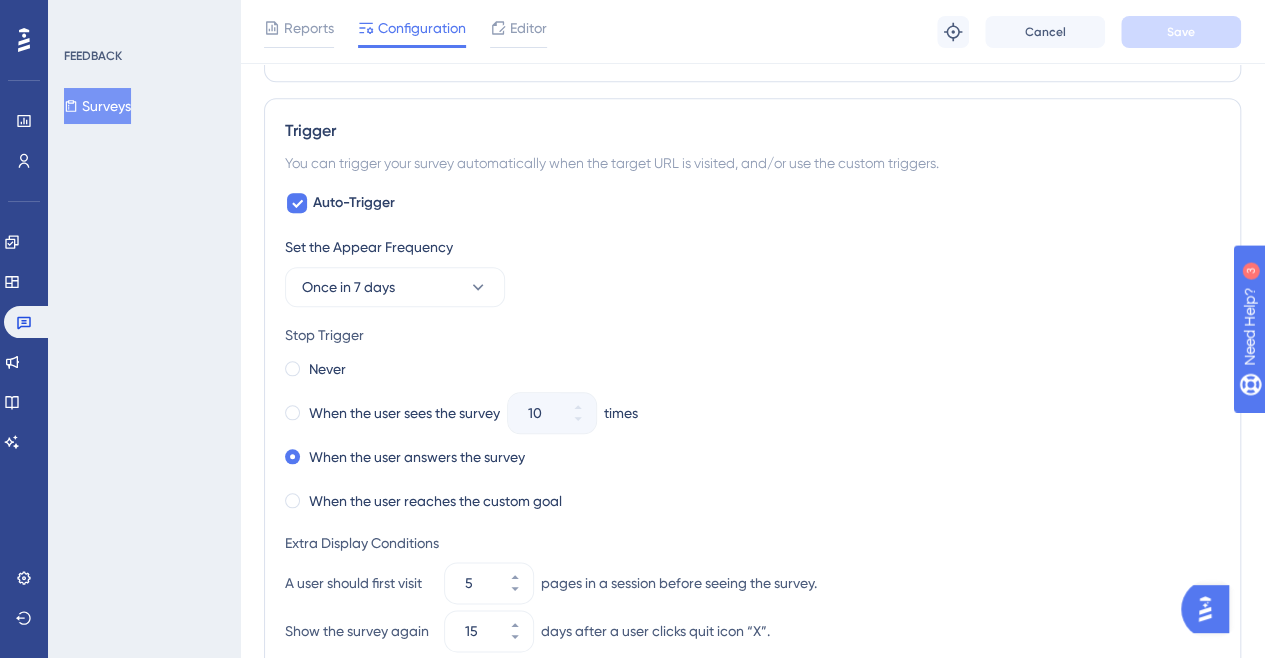 scroll, scrollTop: 865, scrollLeft: 0, axis: vertical 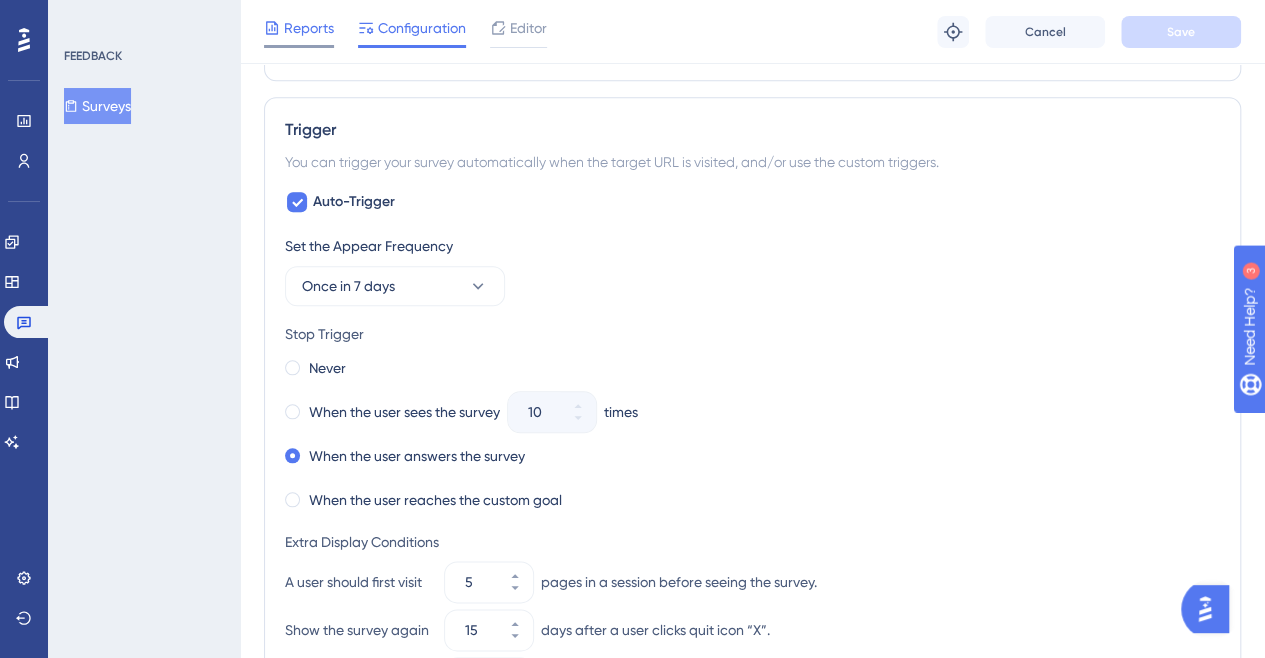 click on "Reports" at bounding box center [309, 28] 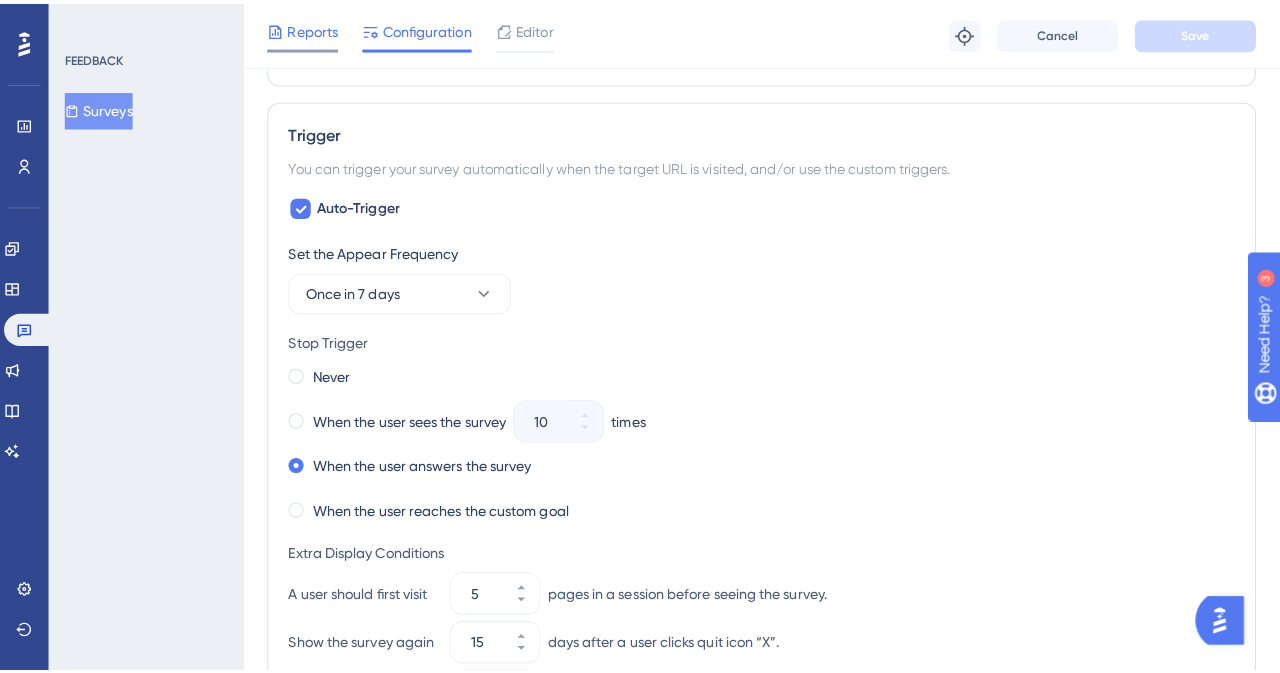 scroll, scrollTop: 0, scrollLeft: 0, axis: both 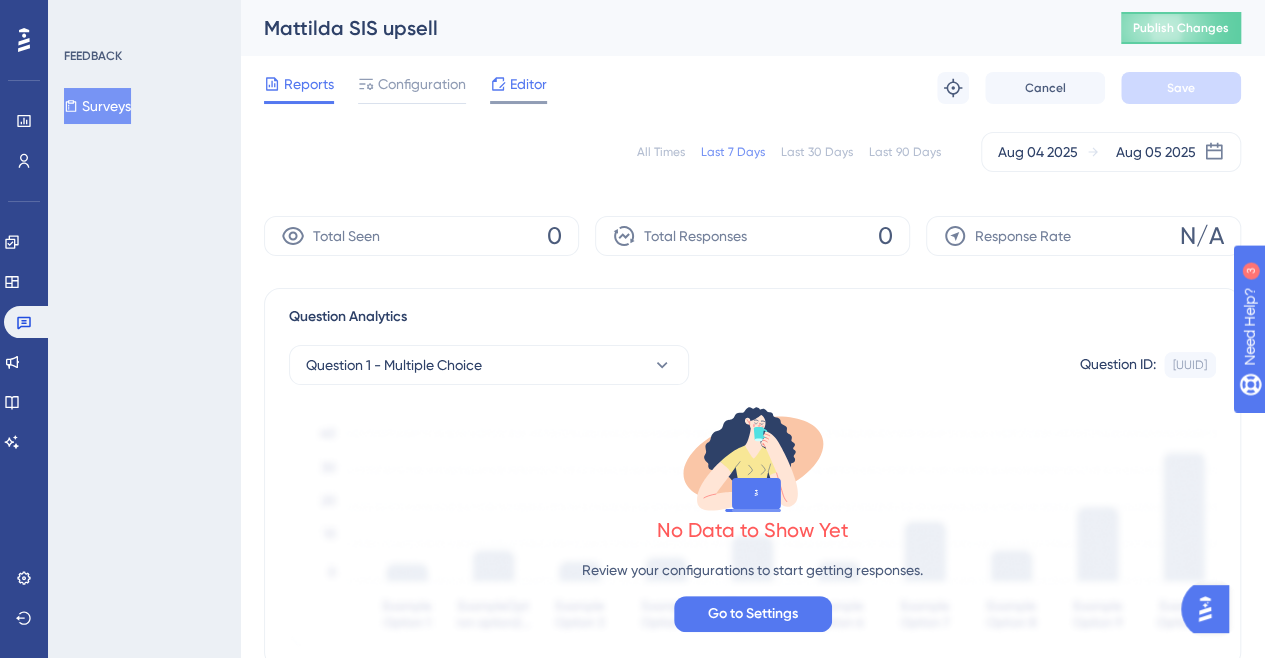 click on "Editor" at bounding box center [528, 84] 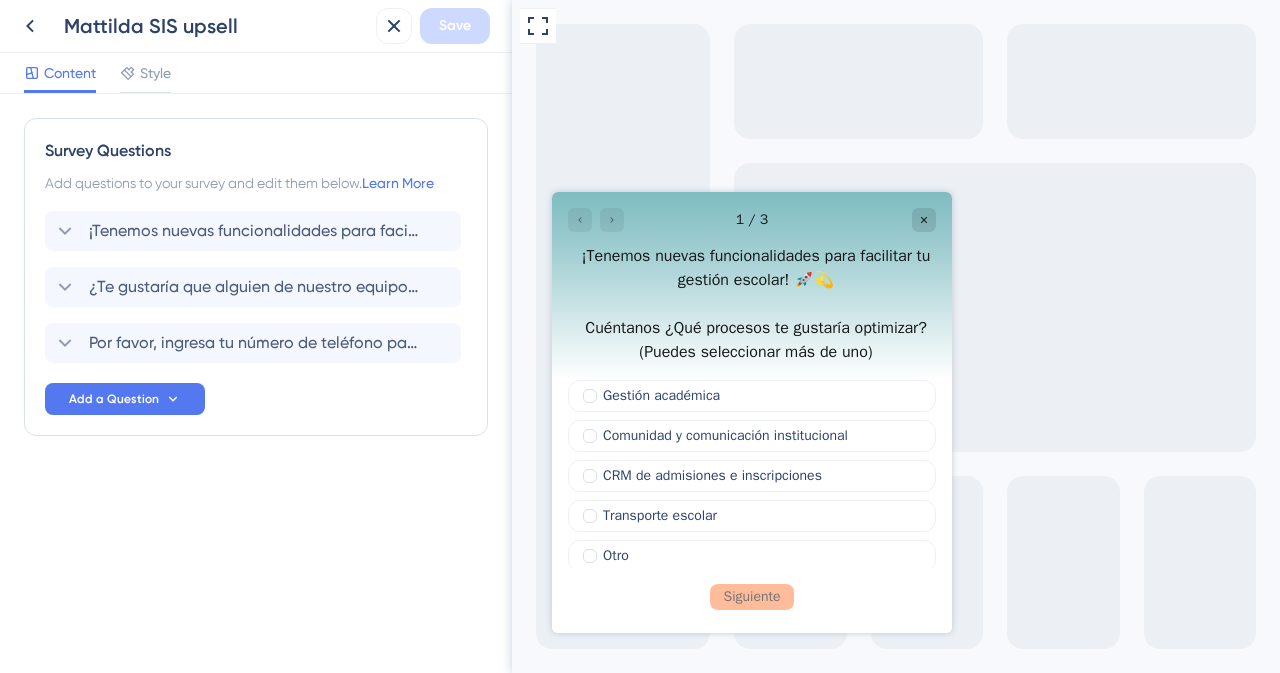 scroll, scrollTop: 0, scrollLeft: 0, axis: both 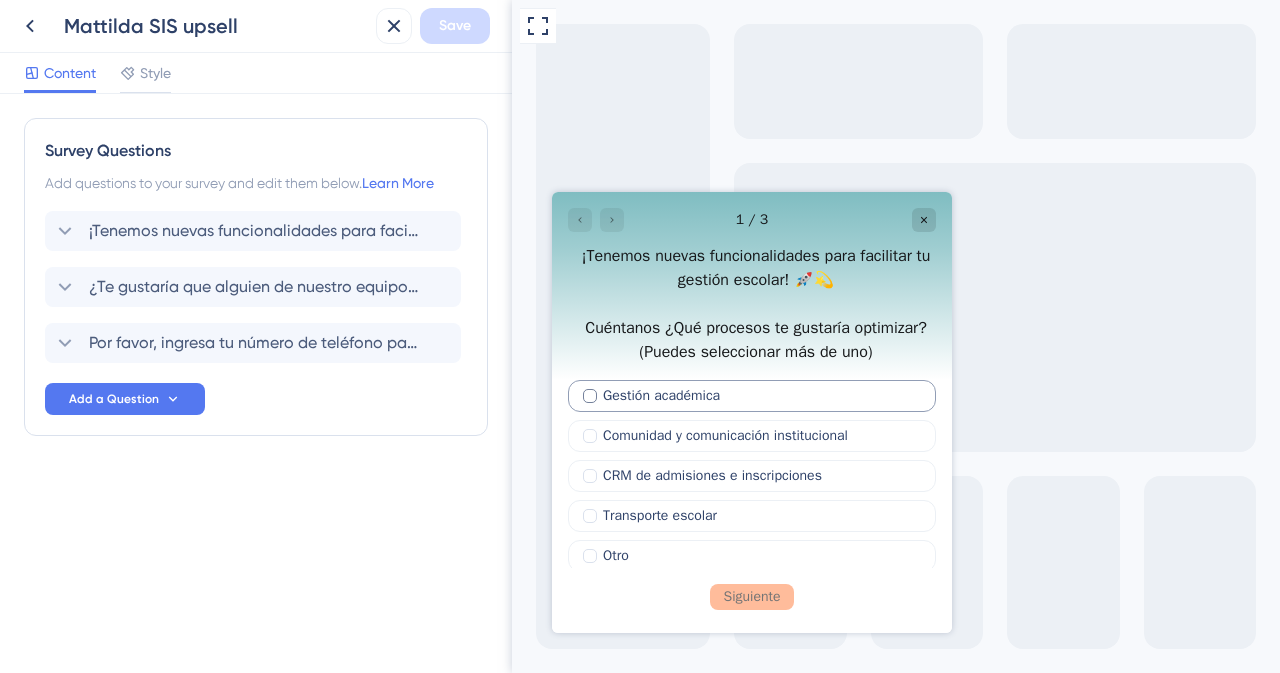 click on "Gestión académica" at bounding box center [661, 395] 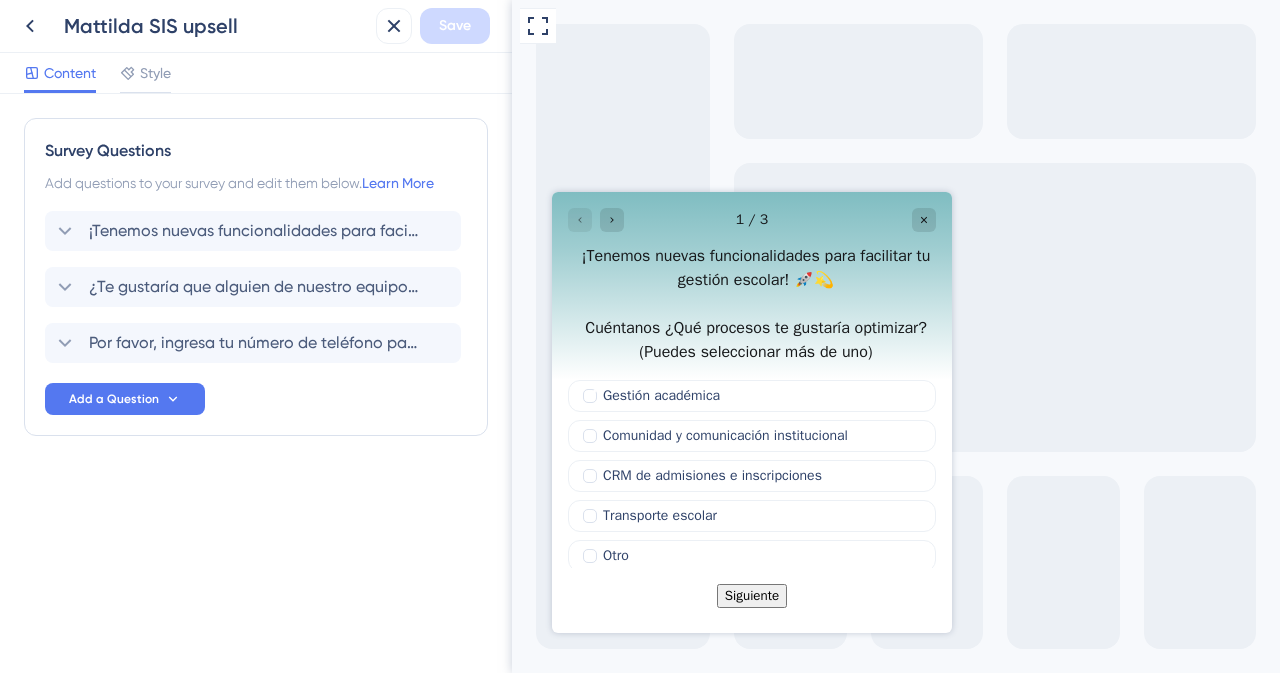 click on "Siguiente" at bounding box center [752, 595] 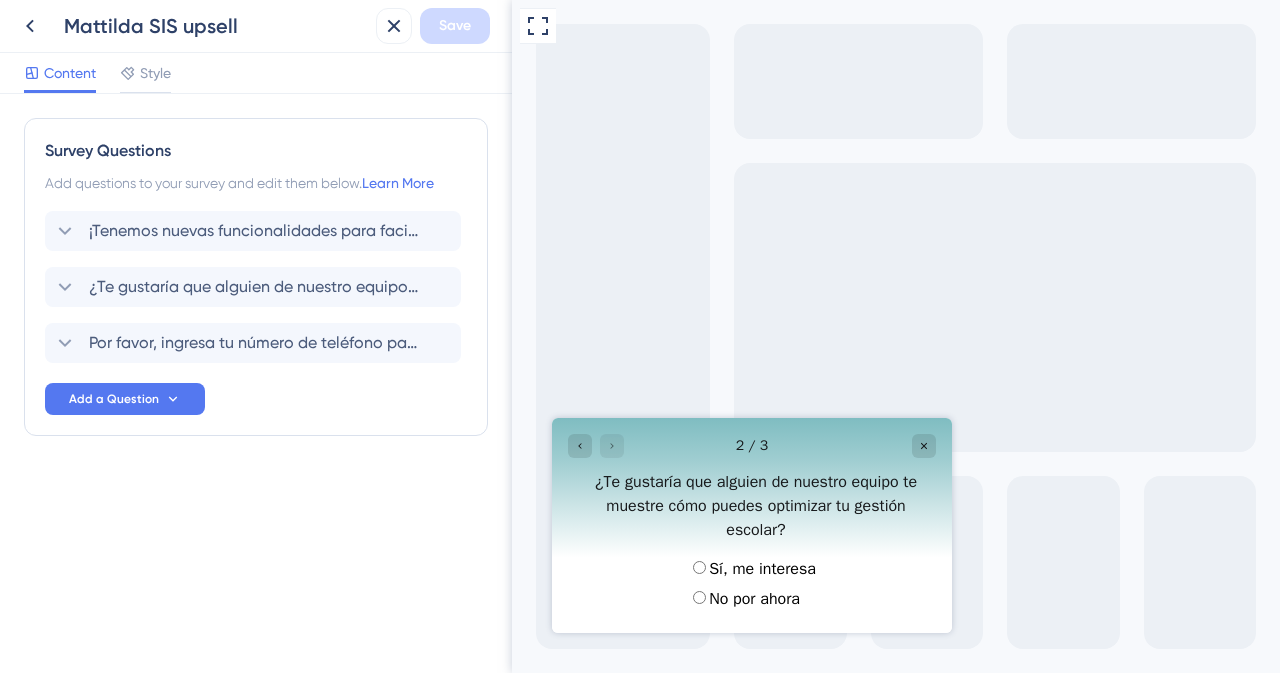 click on "Sí, me interesa" at bounding box center (752, 569) 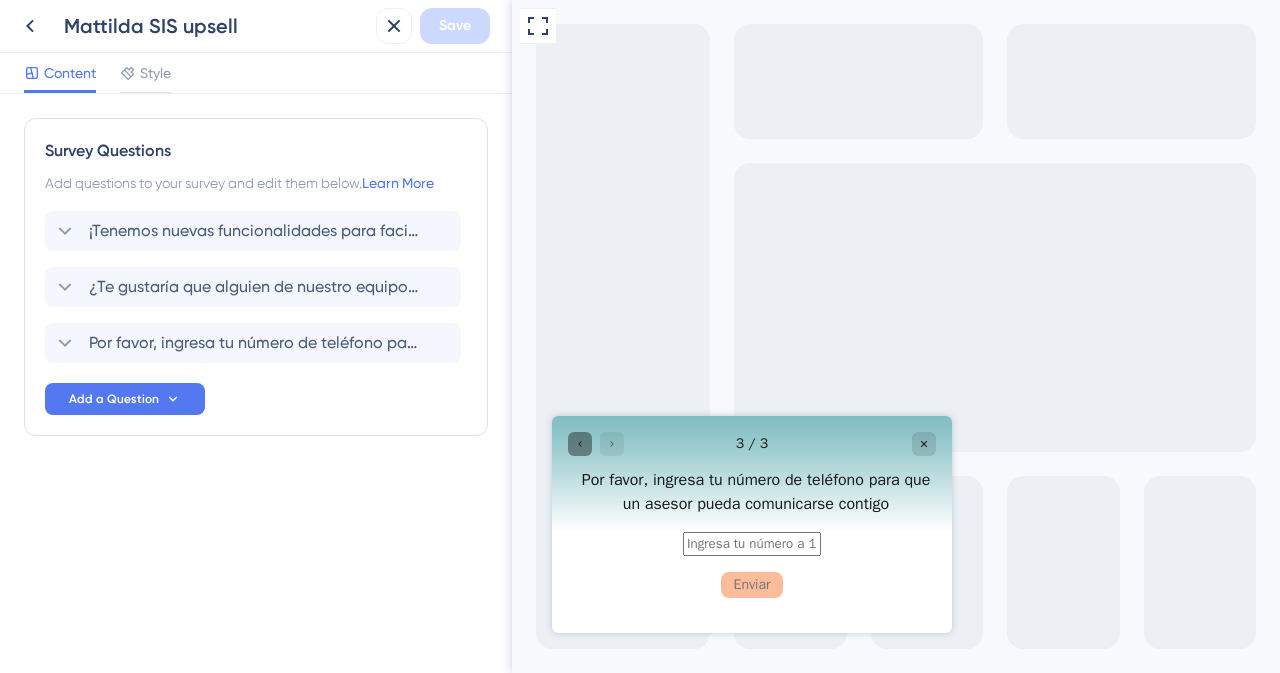 click 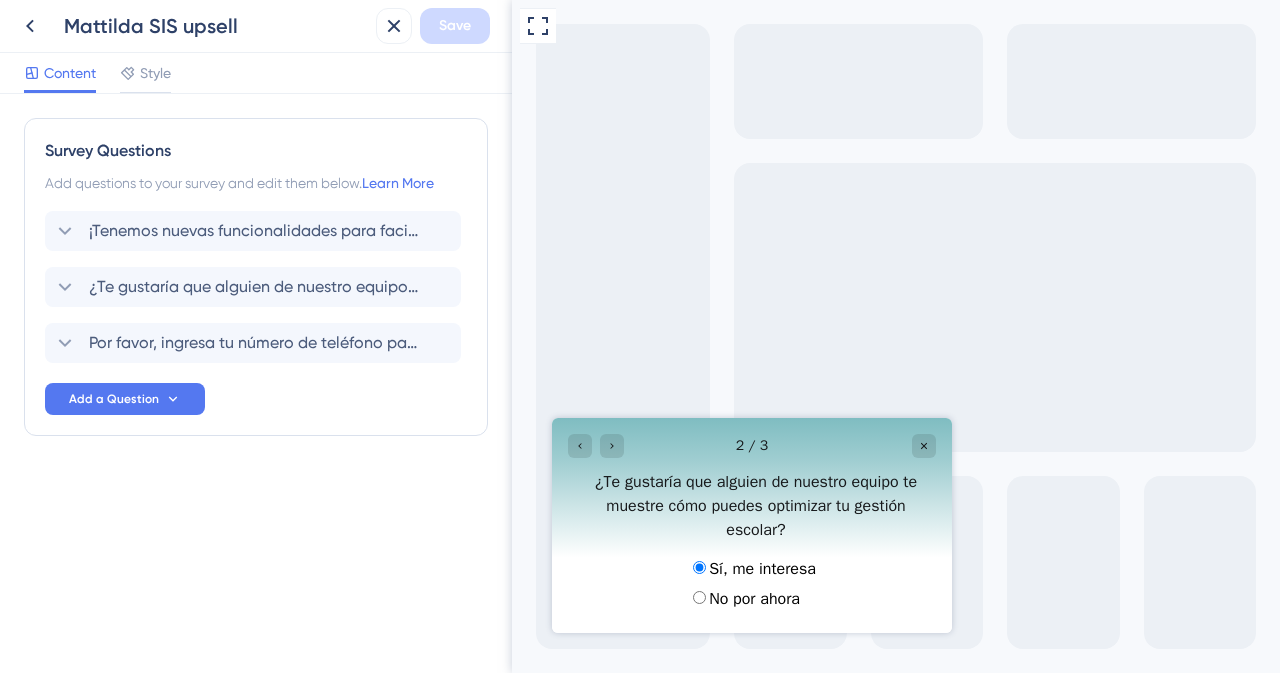 click on "No por ahora" at bounding box center (754, 599) 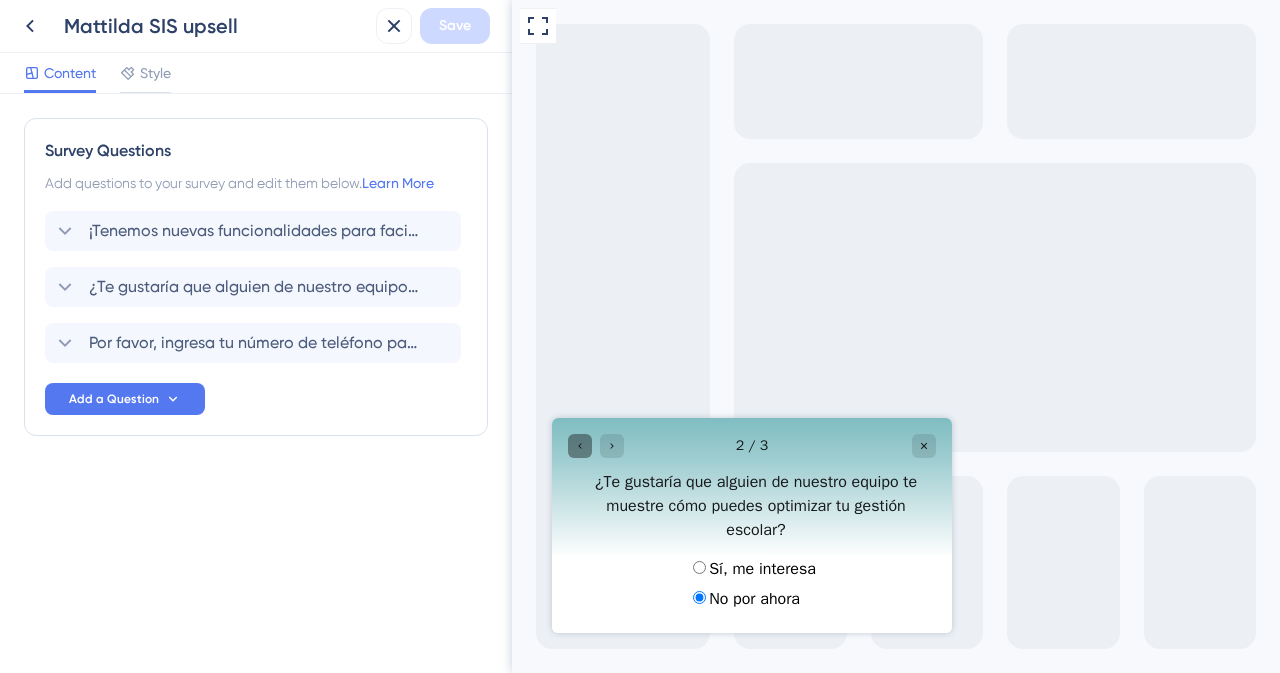 click 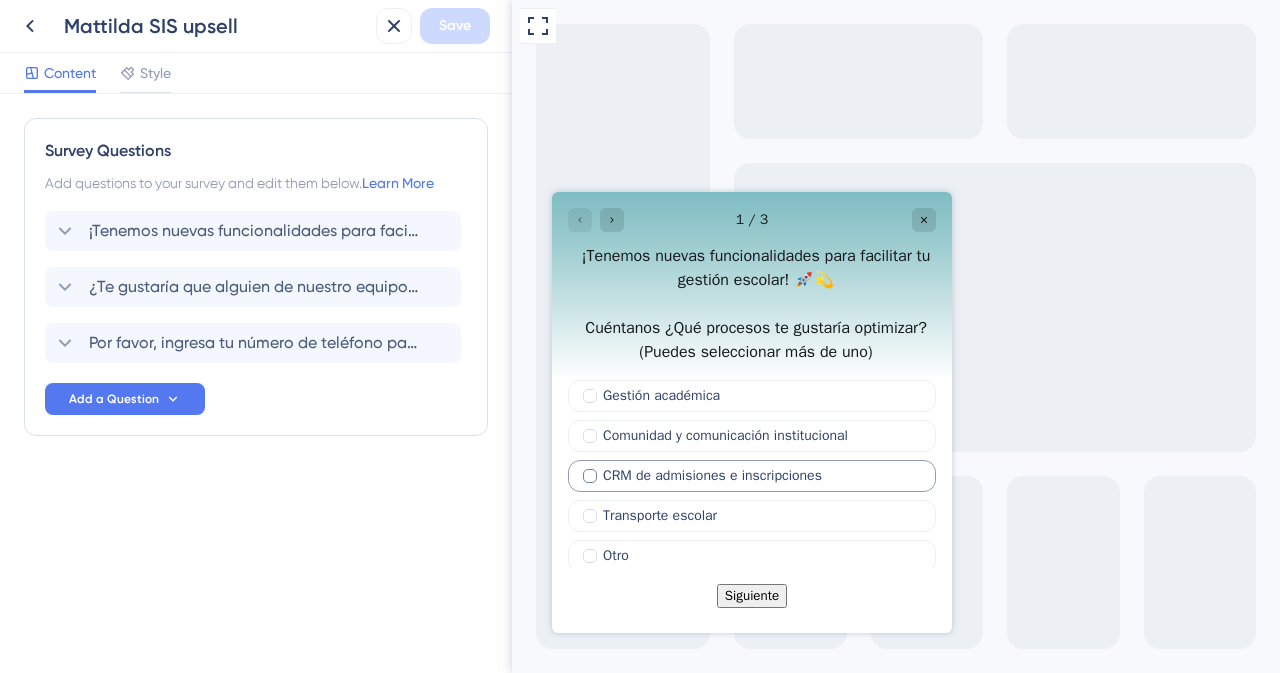 click on "CRM de admisiones e inscripciones" at bounding box center [712, 475] 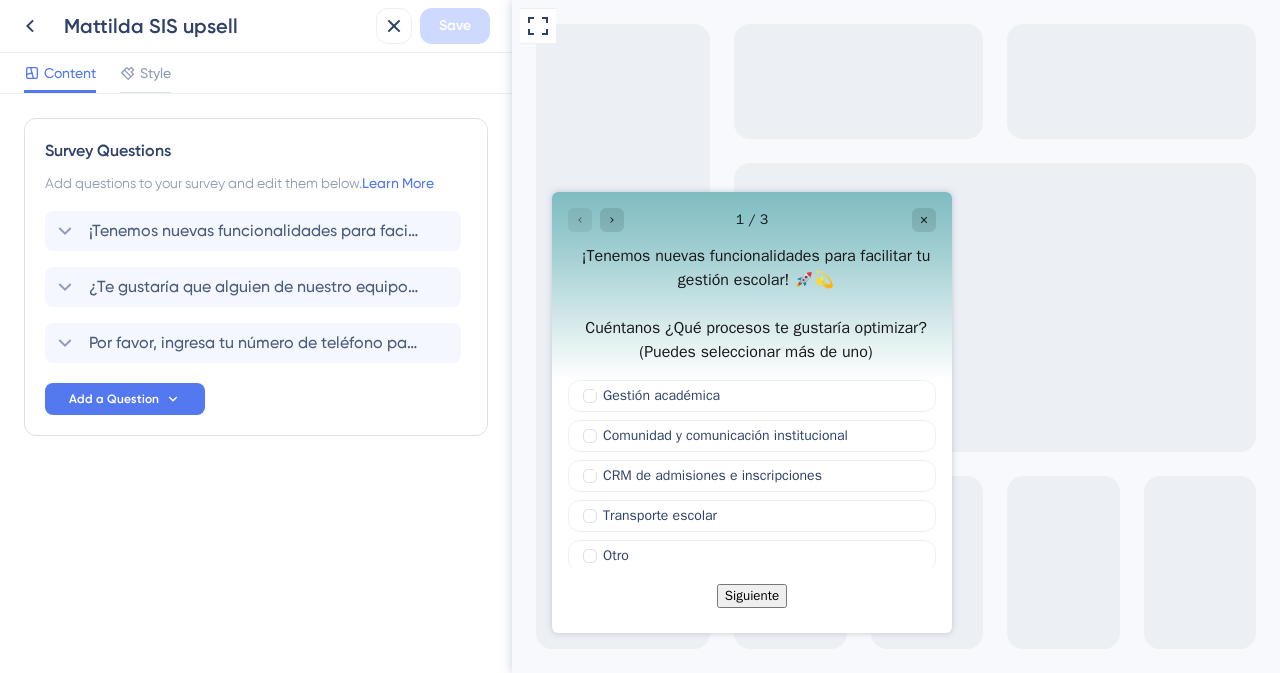 click on "Siguiente" at bounding box center [752, 595] 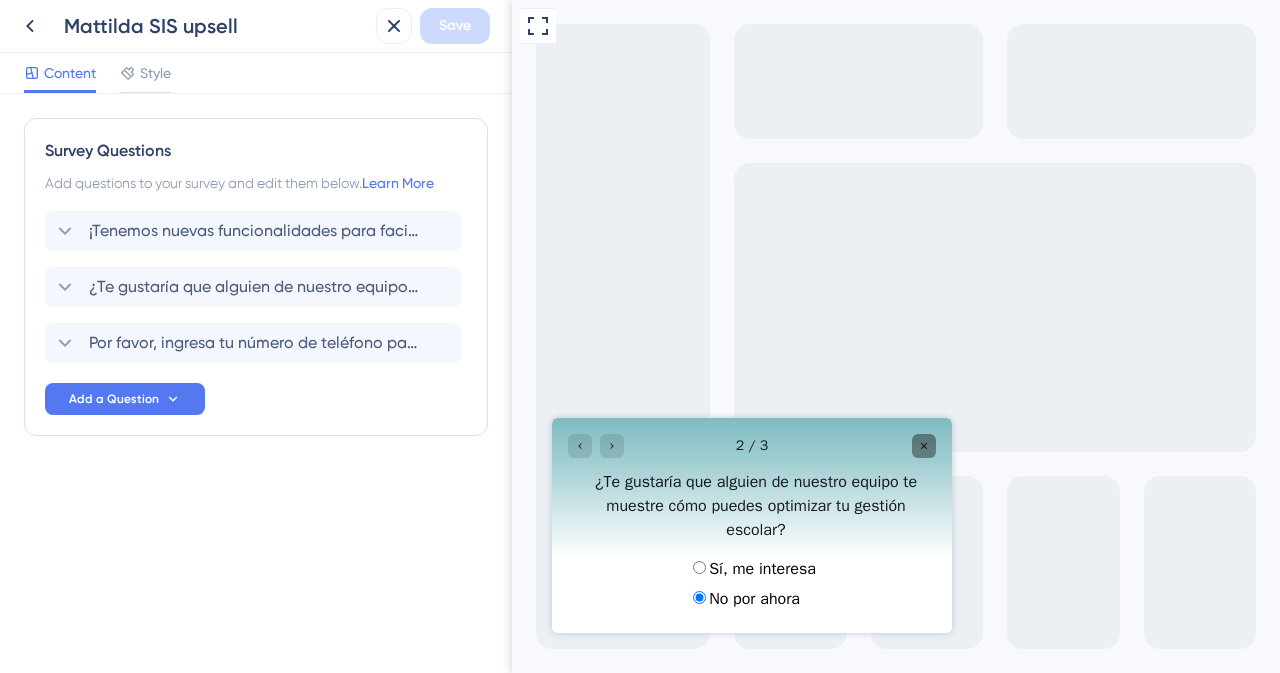 click 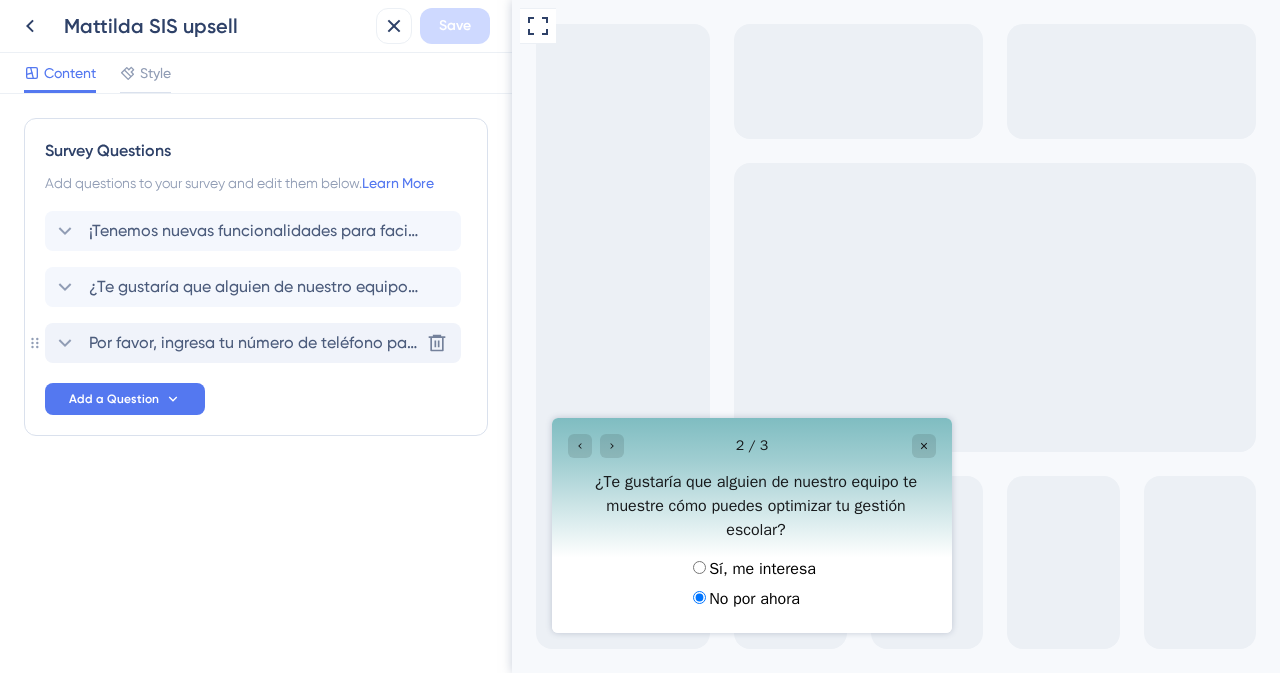 click on "Por favor, ingresa tu número de teléfono para que un asesor pueda comunicarse contigo" at bounding box center [254, 343] 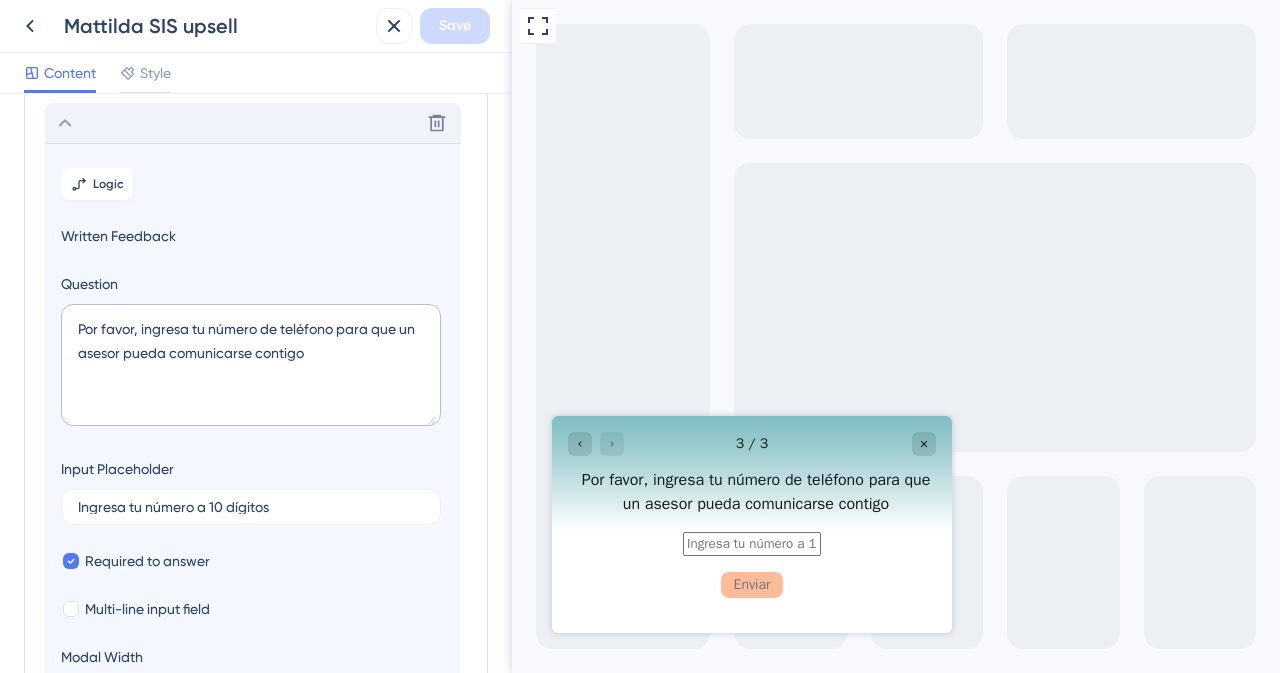 scroll, scrollTop: 228, scrollLeft: 0, axis: vertical 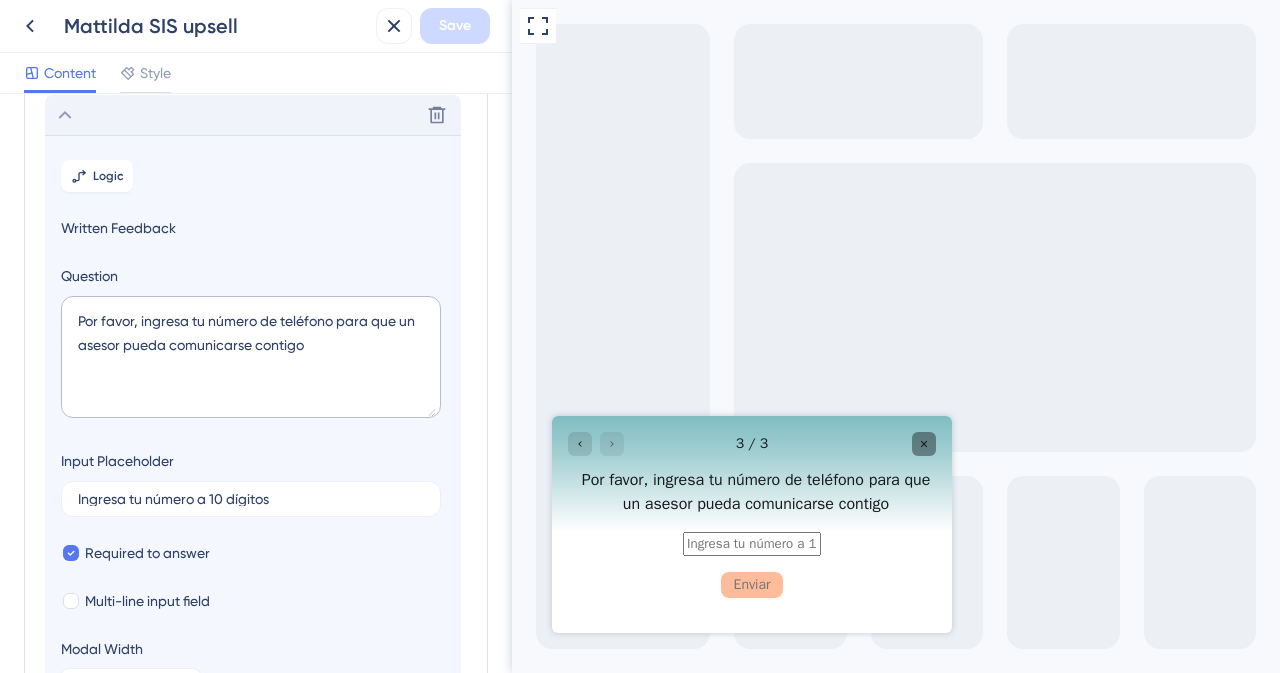 click 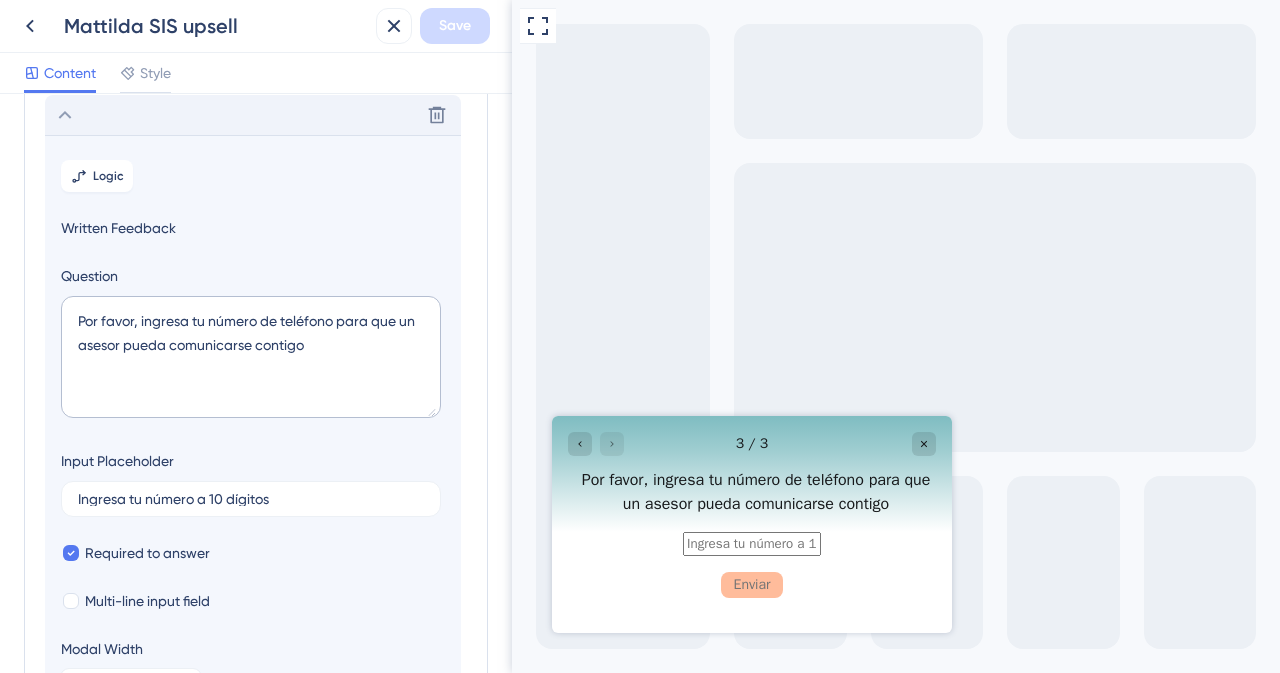click on "[NUMBER] / [NUMBER] Por favor, ingresa tu número de teléfono para que un asesor pueda comunicarse contigo" at bounding box center [752, 473] 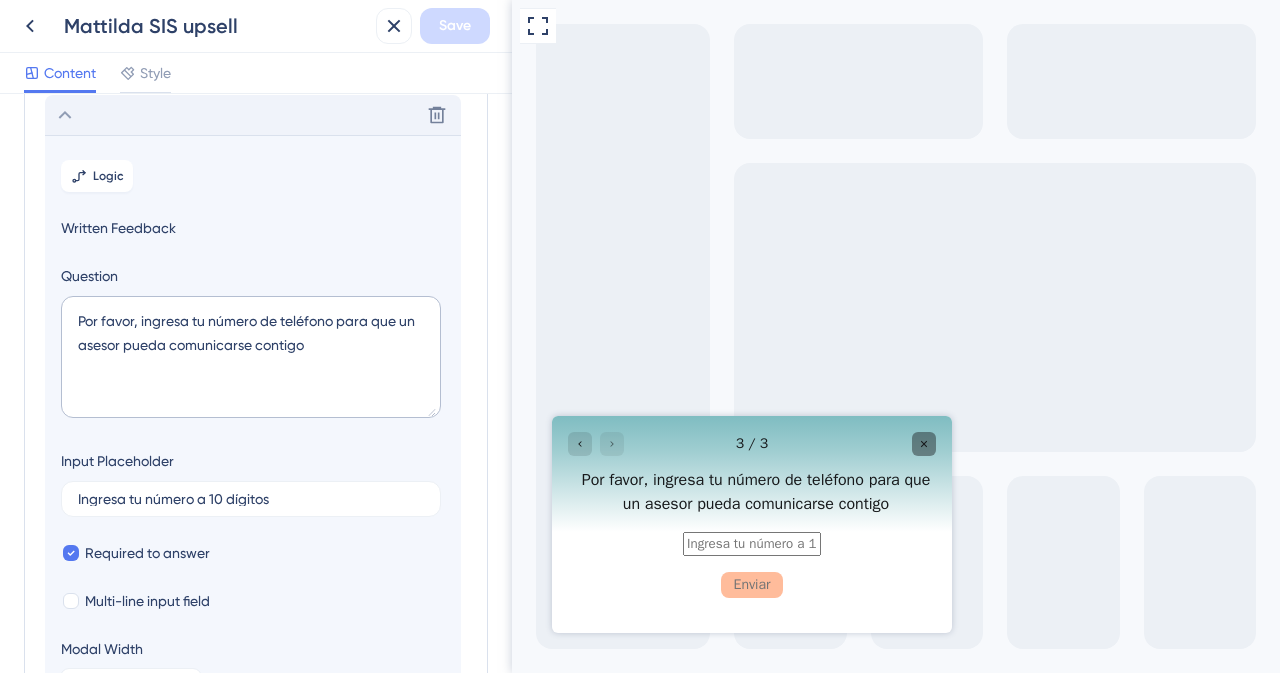 click 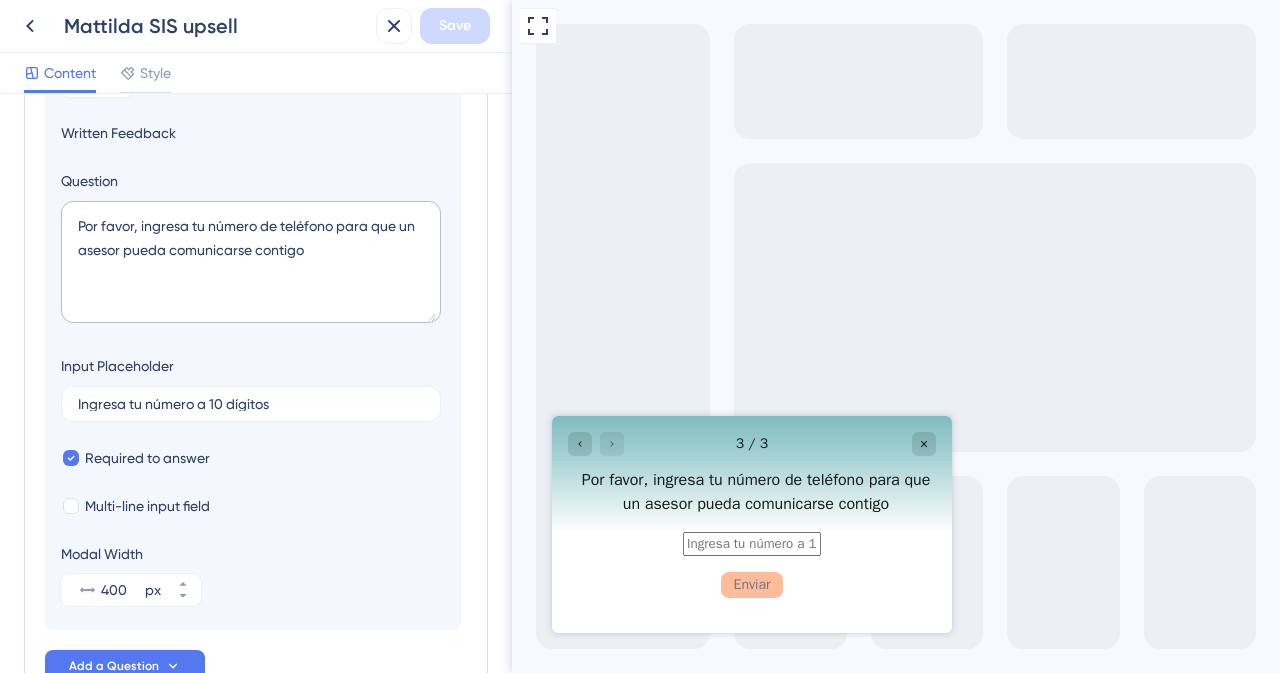 scroll, scrollTop: 315, scrollLeft: 0, axis: vertical 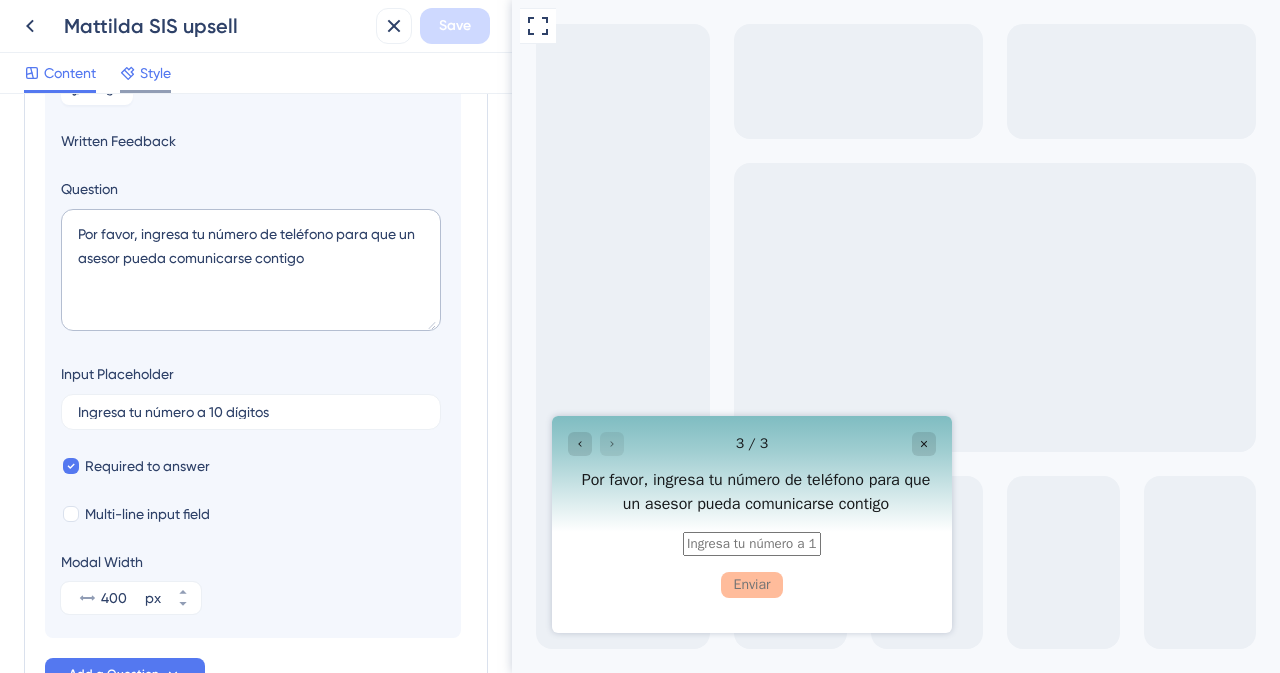 click on "Style" at bounding box center [155, 73] 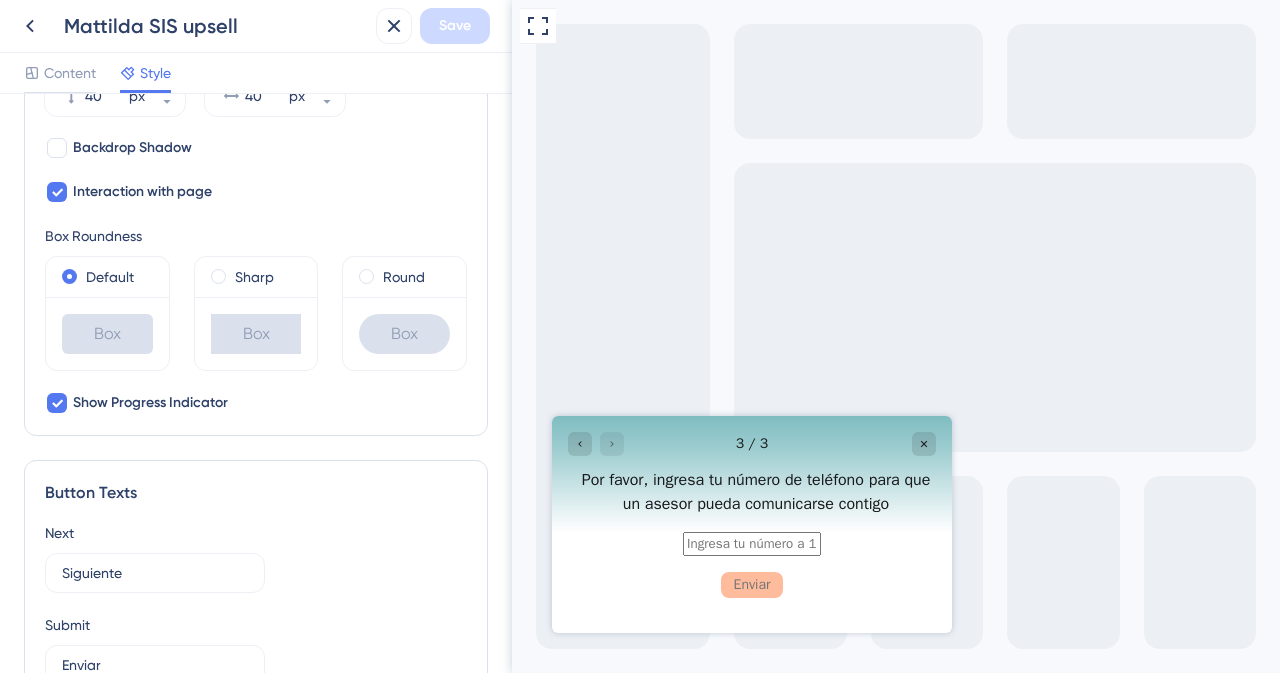 scroll, scrollTop: 938, scrollLeft: 0, axis: vertical 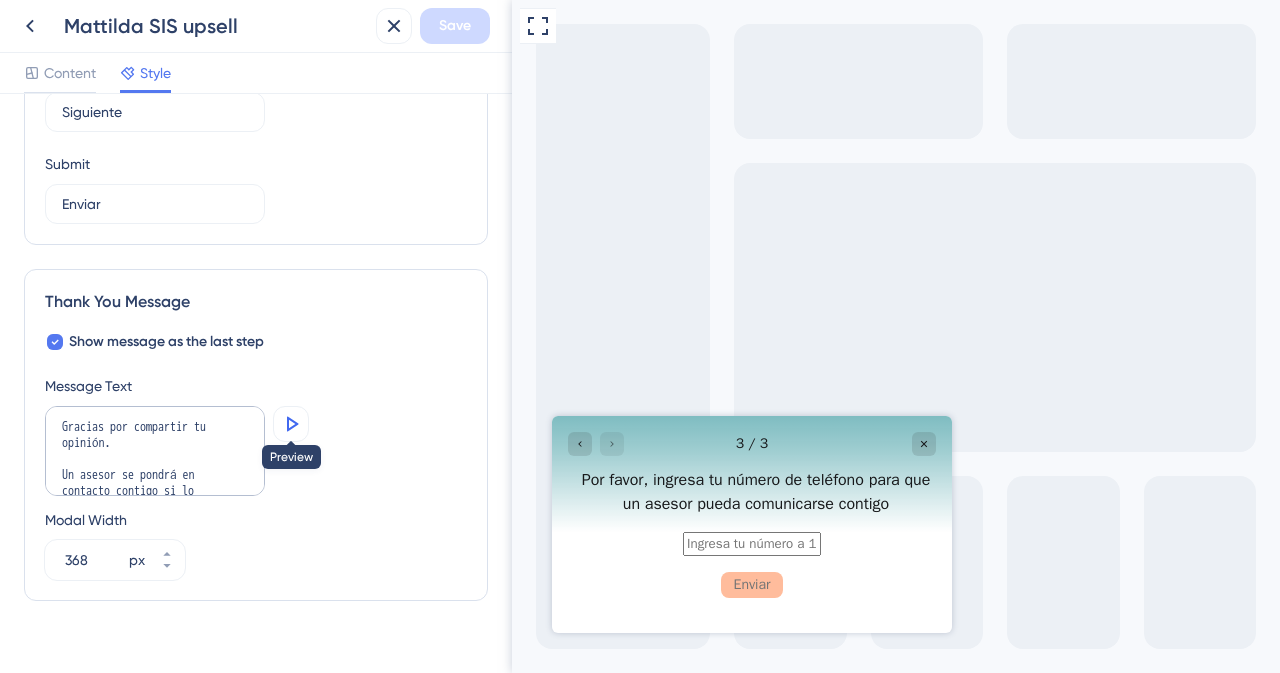 click 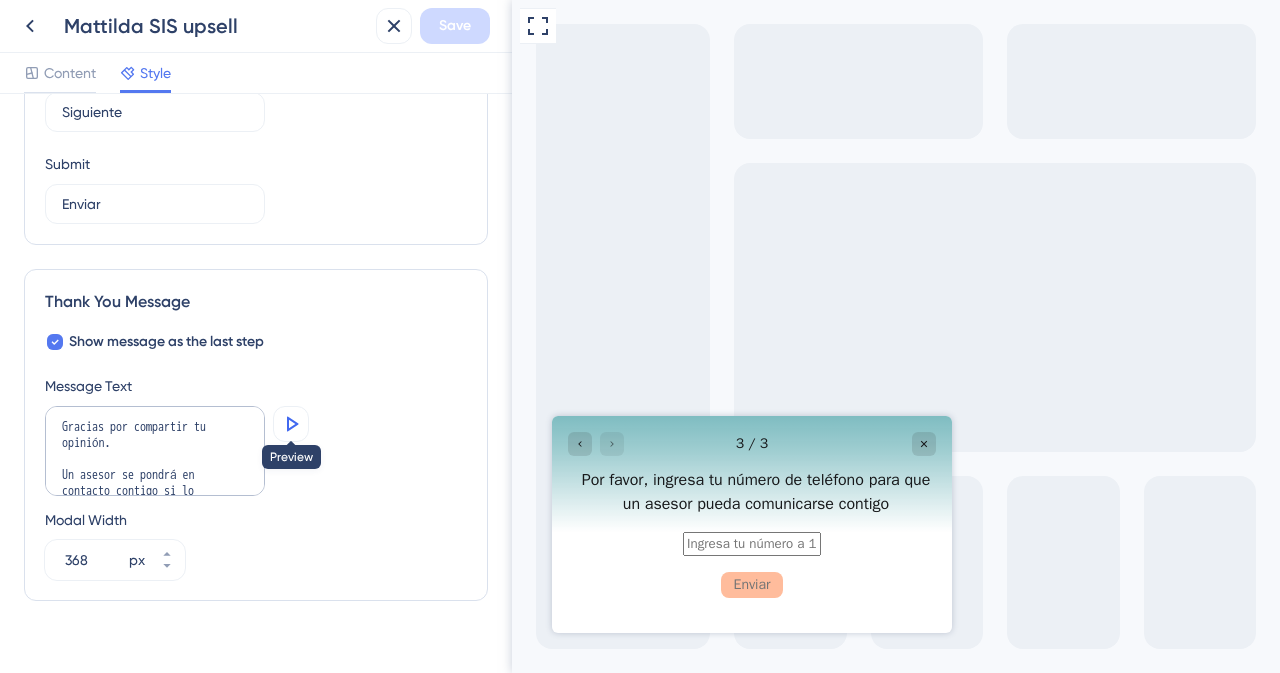 click 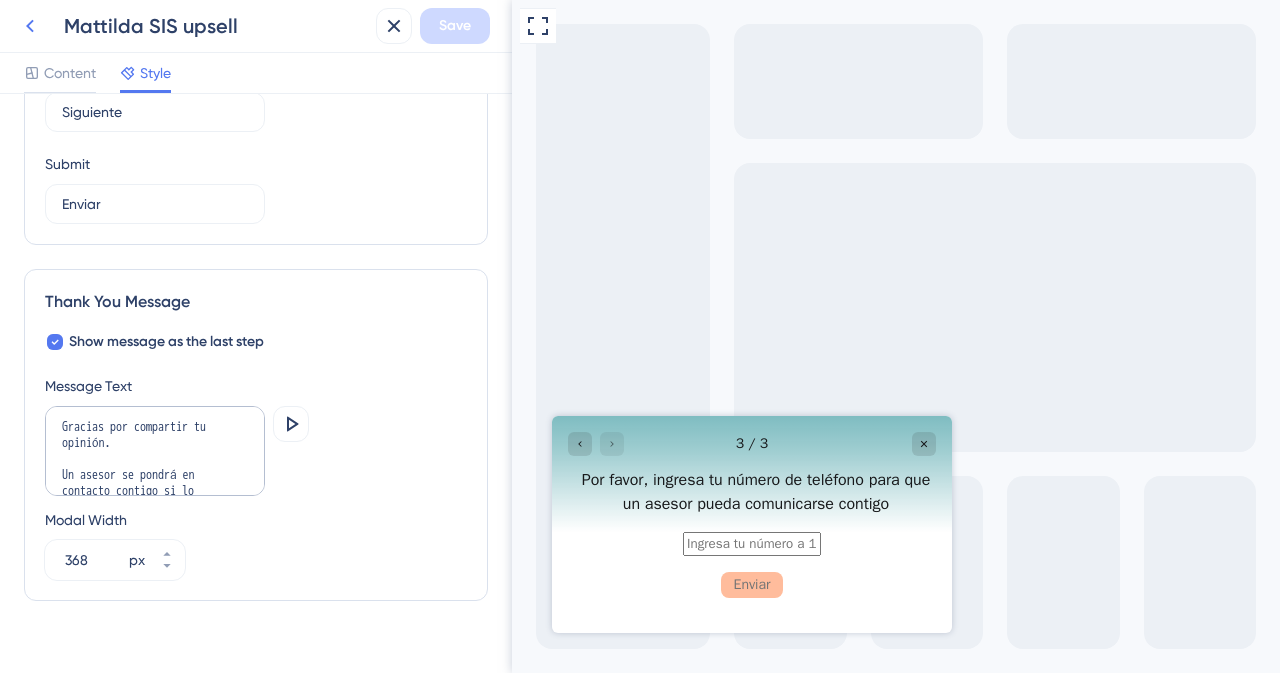 click 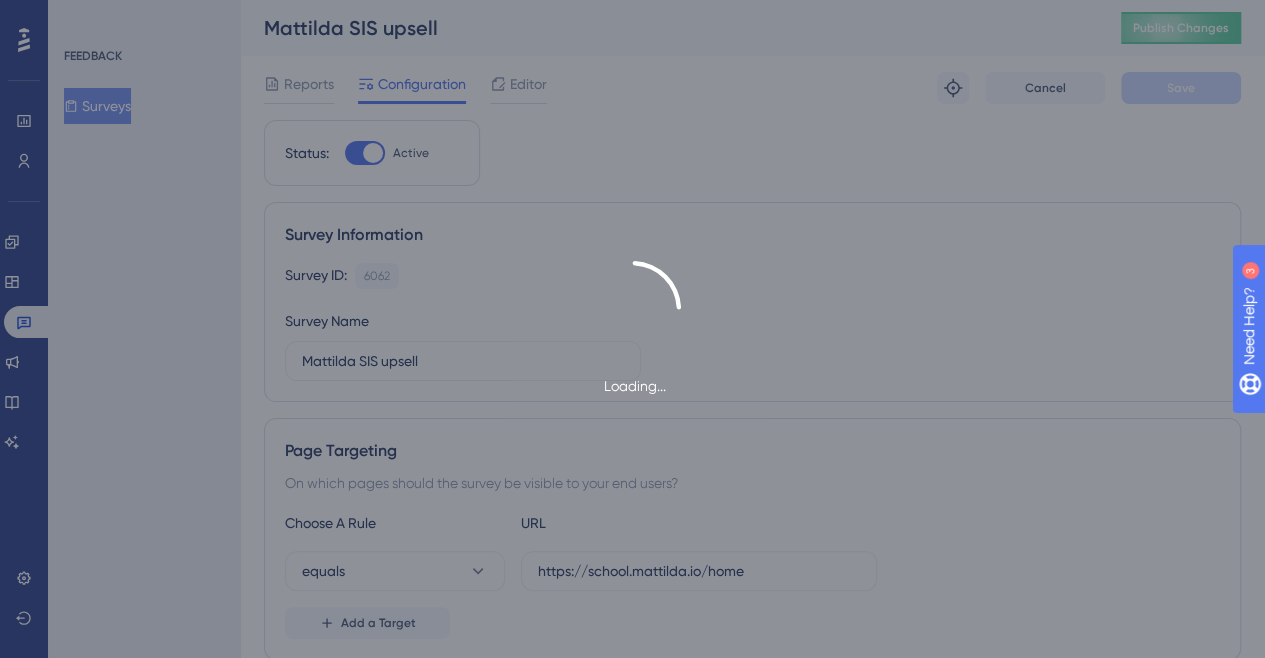 scroll, scrollTop: 0, scrollLeft: 0, axis: both 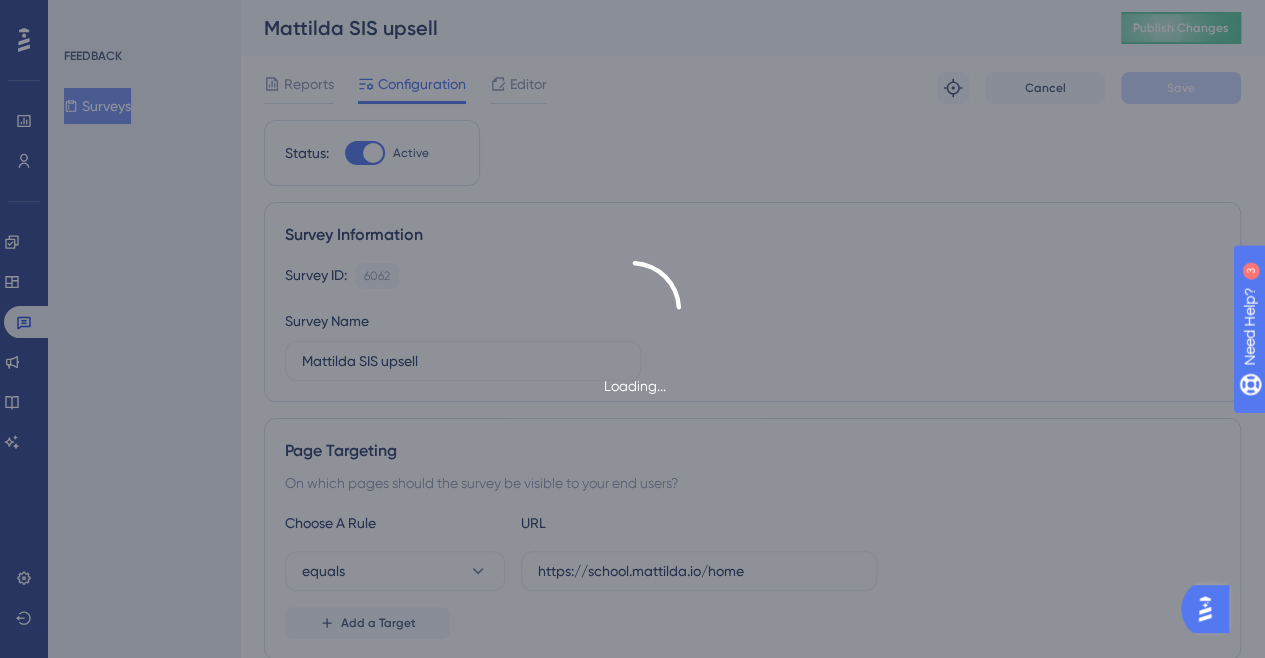 click on "Loading..." at bounding box center [632, 329] 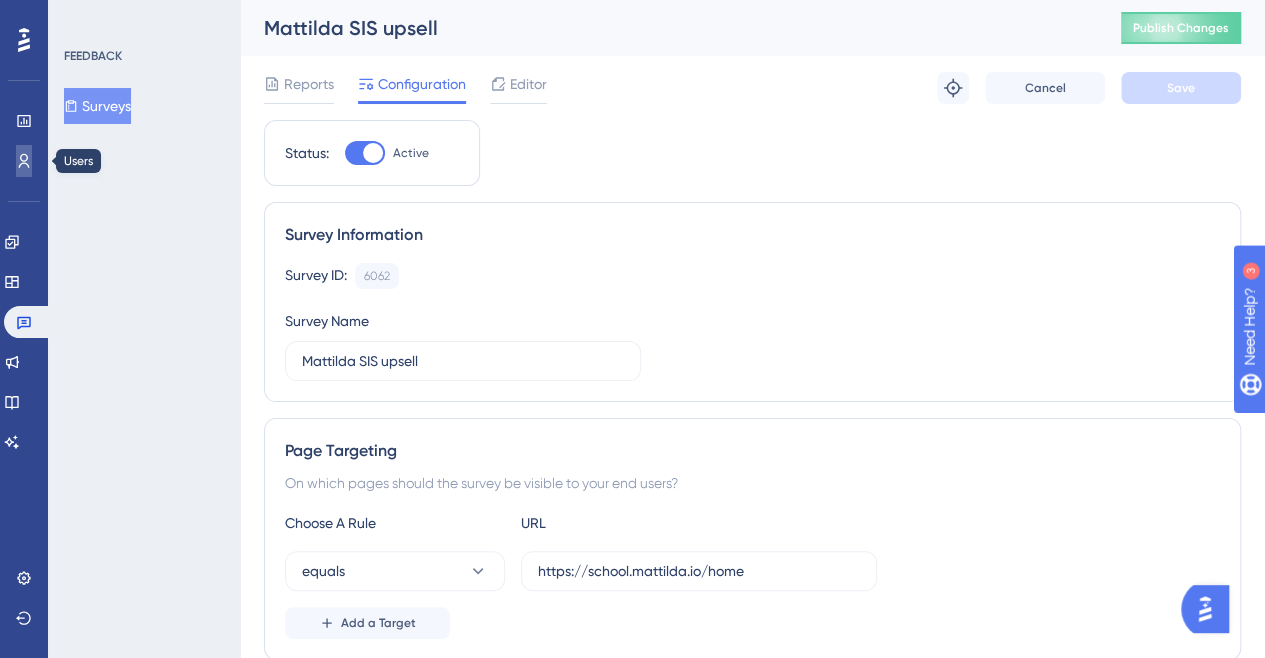 click 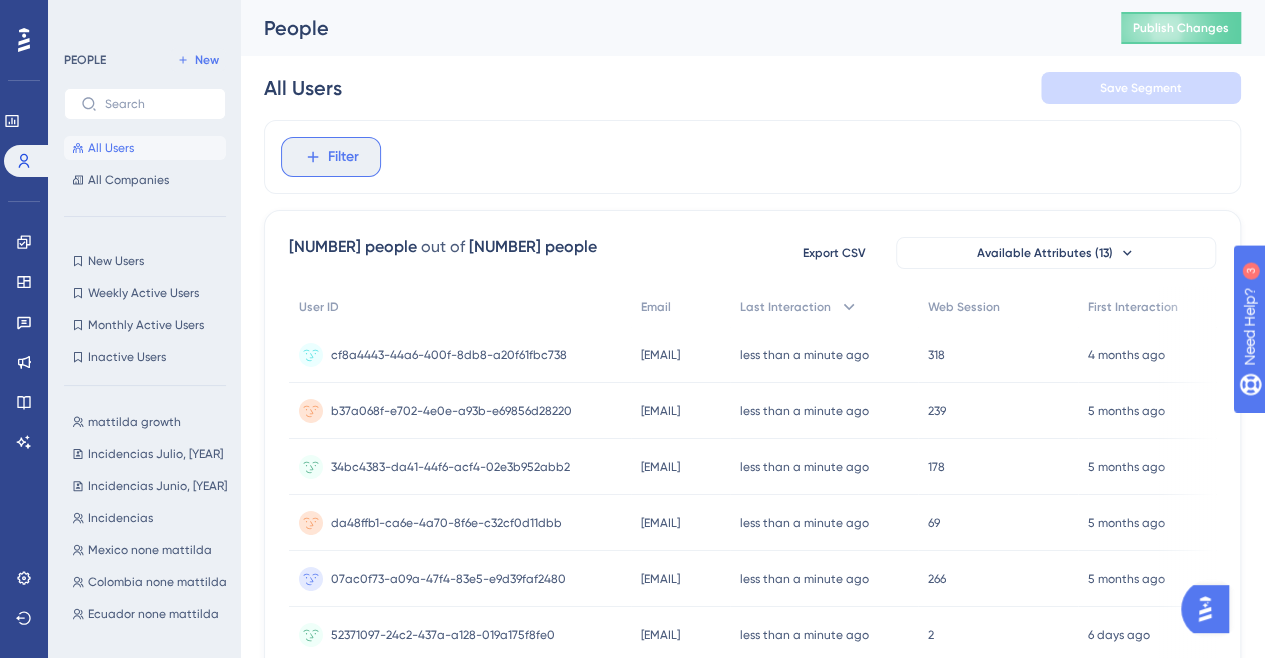 click on "Filter" at bounding box center (343, 157) 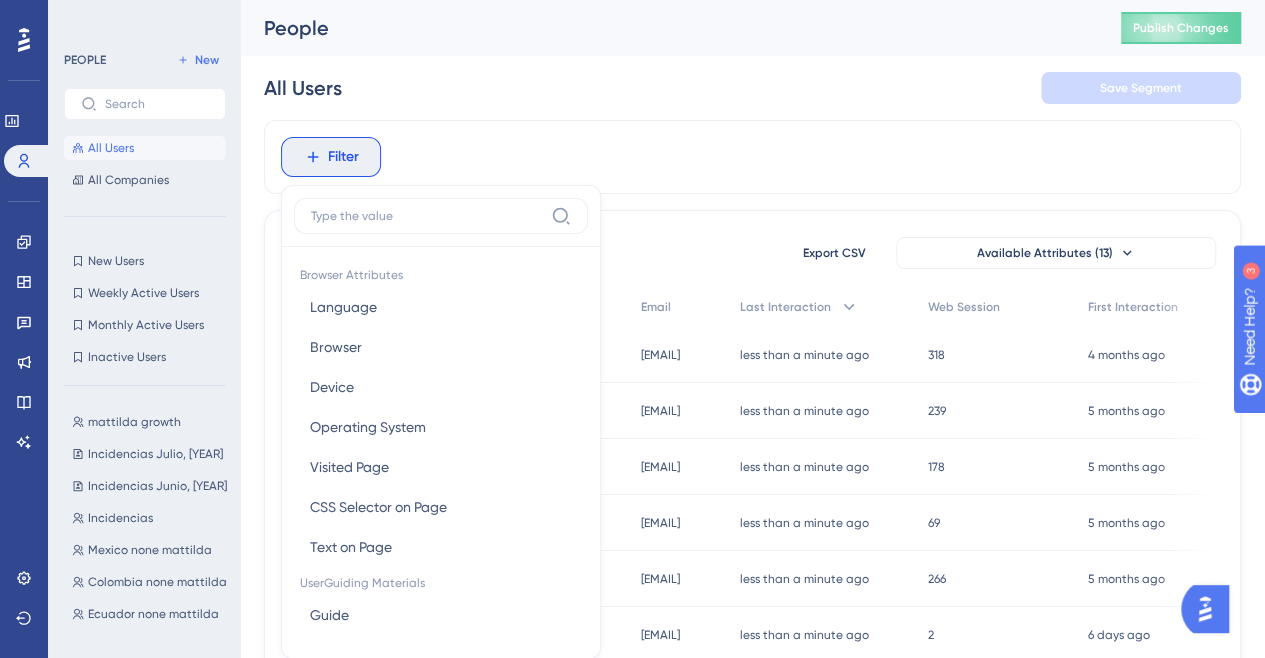 scroll, scrollTop: 92, scrollLeft: 0, axis: vertical 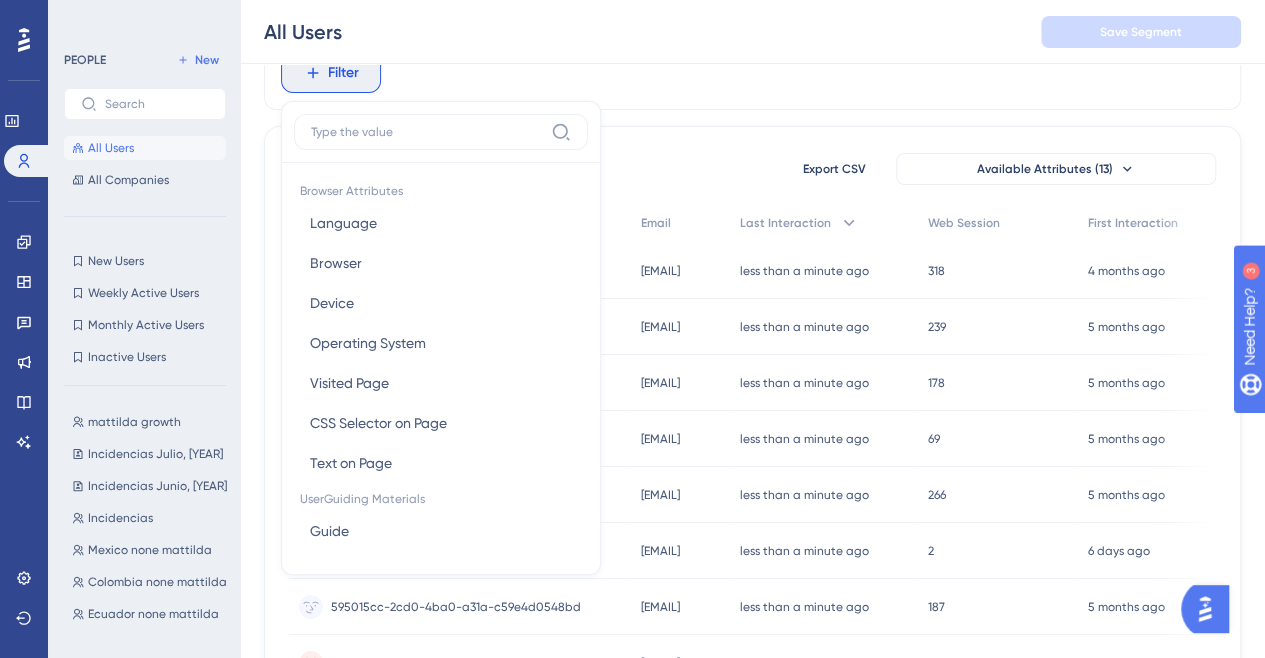 click on "Filter Browser Attributes Language Language Browser Browser Device Device Operating System Operating System Visited Page Visited Page CSS Selector on Page CSS Selector on Page Text on Page Text on Page UserGuiding Materials Guide Guide Checklist Checklist Survey Interaction Survey Interaction Survey Answer Survey Answer Hotspot Interaction Hotspot Interaction Custom Button Interaction Custom Button Interaction Goal Goal AI Assistant AI Assistant Resource Center Interaction Resource Center Interaction Resource Center Tab Resource Center Tab Product Updates Product Updates Product Updates Post Product Updates Post Knowledge Base Knowledge Base Knowledge Base Article Knowledge Base Article User Attributes User ID User ID Web Session Web Session First Interaction First Interaction Last Interaction Last Interaction campus_uuid campus_uuid Country Country country country Email Email Name Name Company Attributes Company ID Company ID Company Name Company Name First Company Interaction First Company Interaction" at bounding box center [752, 73] 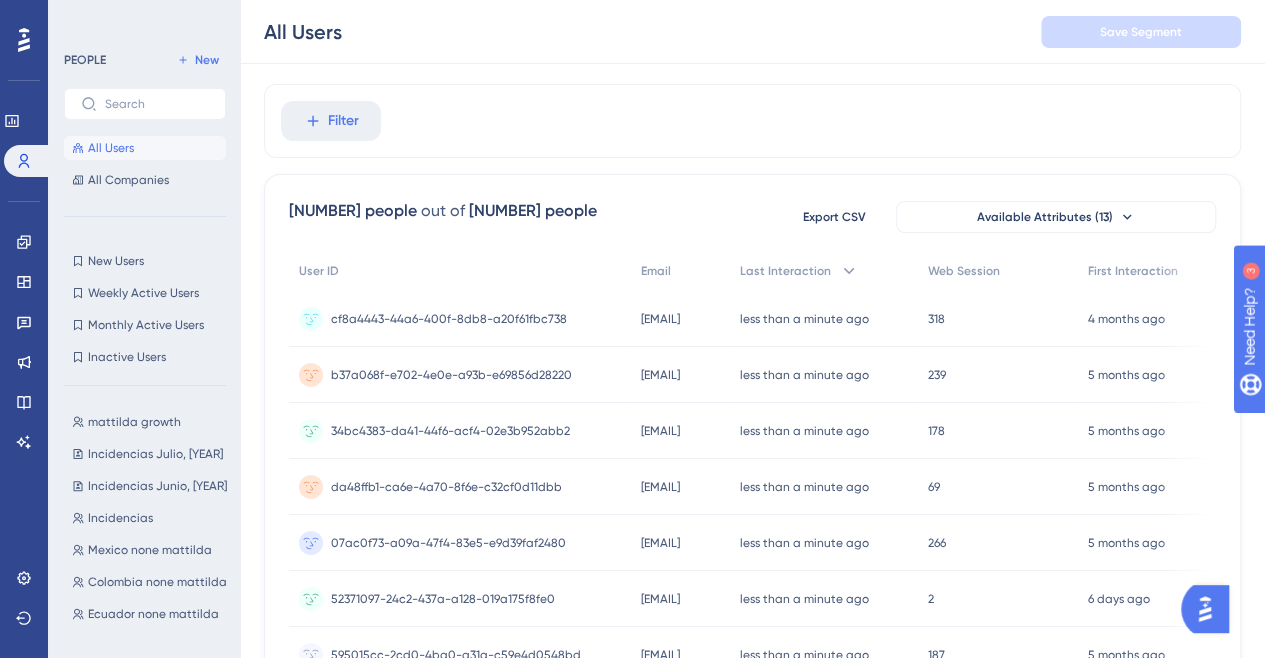 scroll, scrollTop: 0, scrollLeft: 0, axis: both 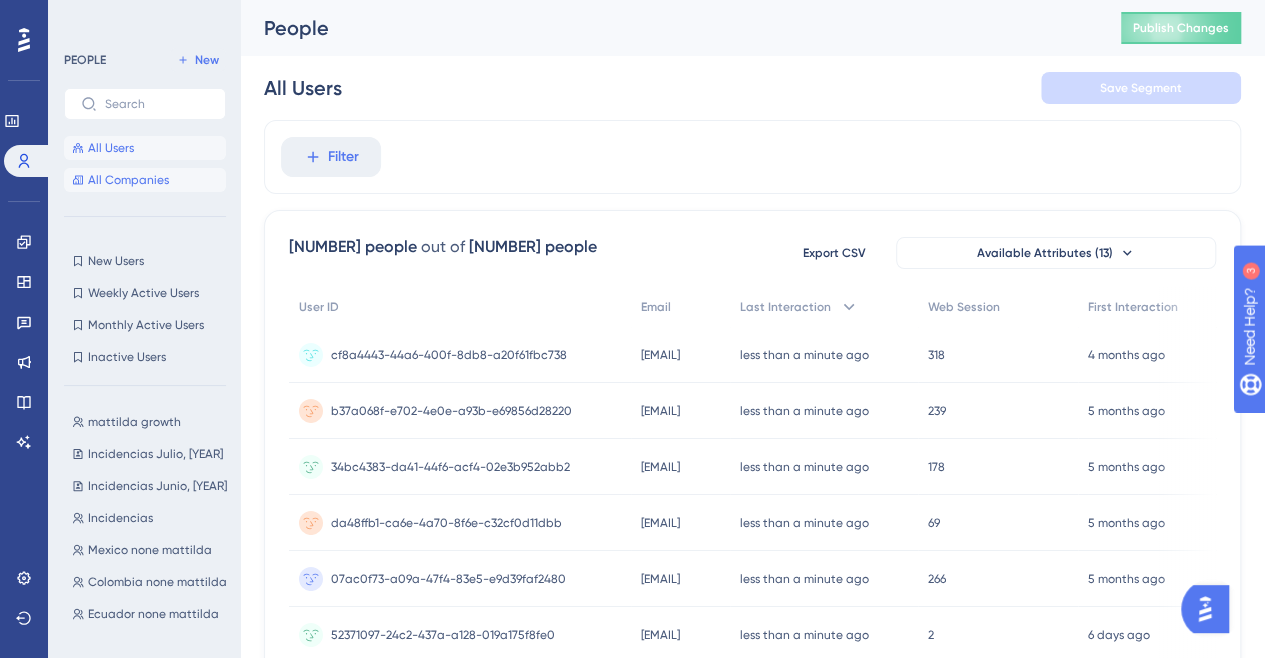 click on "All Companies" at bounding box center [128, 180] 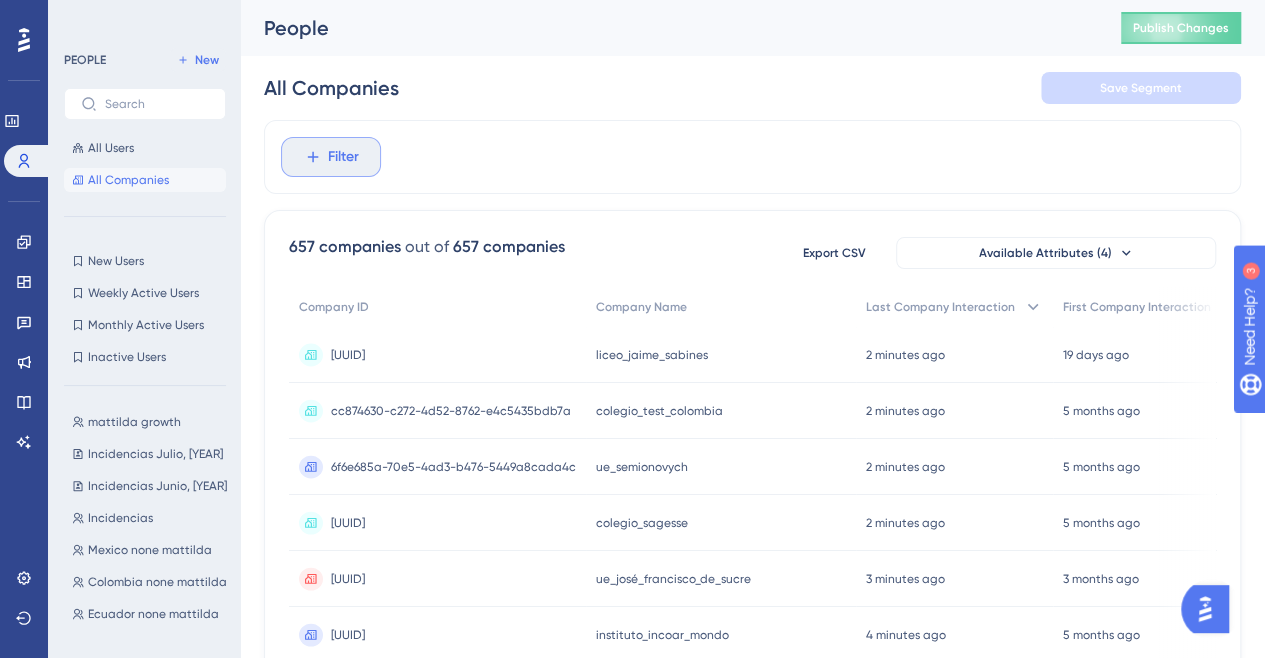 click on "Filter" at bounding box center (343, 157) 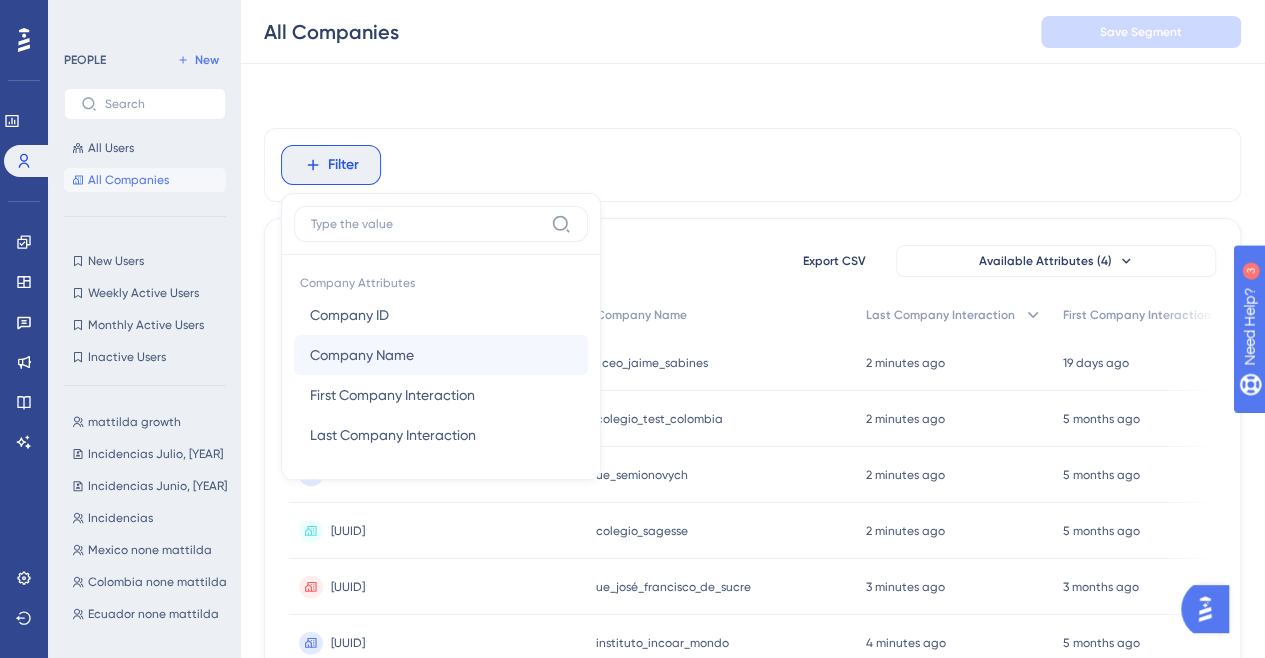 scroll, scrollTop: 0, scrollLeft: 0, axis: both 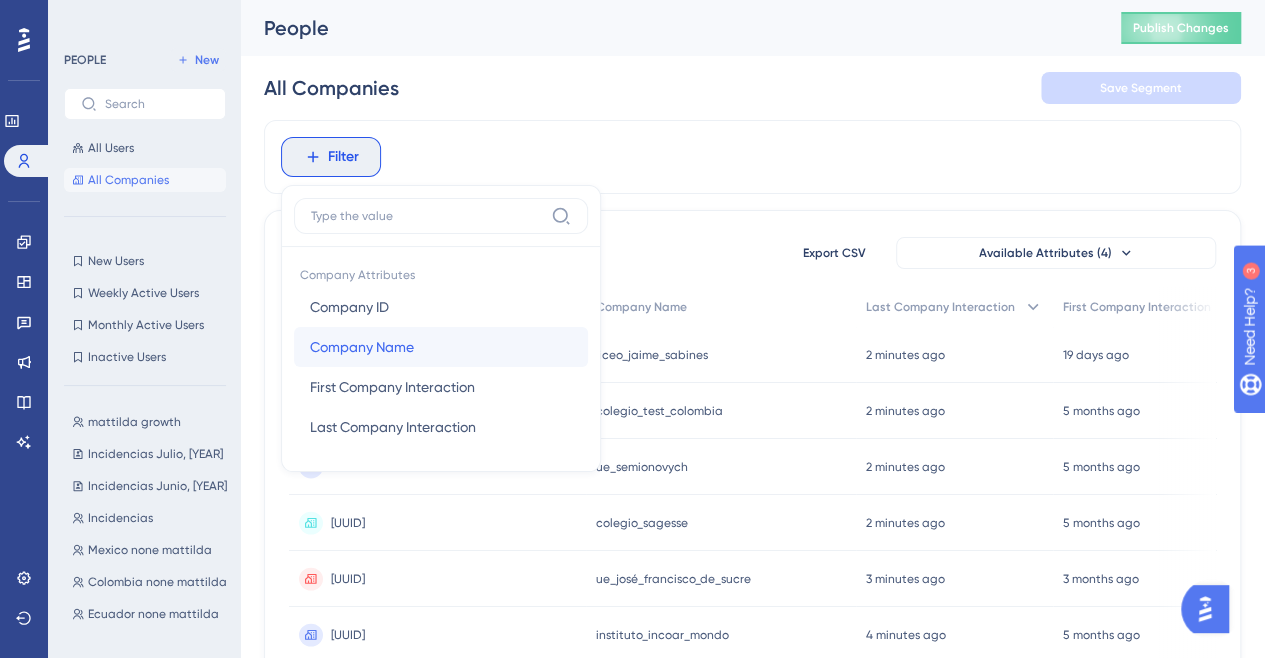 click on "Company Name" at bounding box center (362, 347) 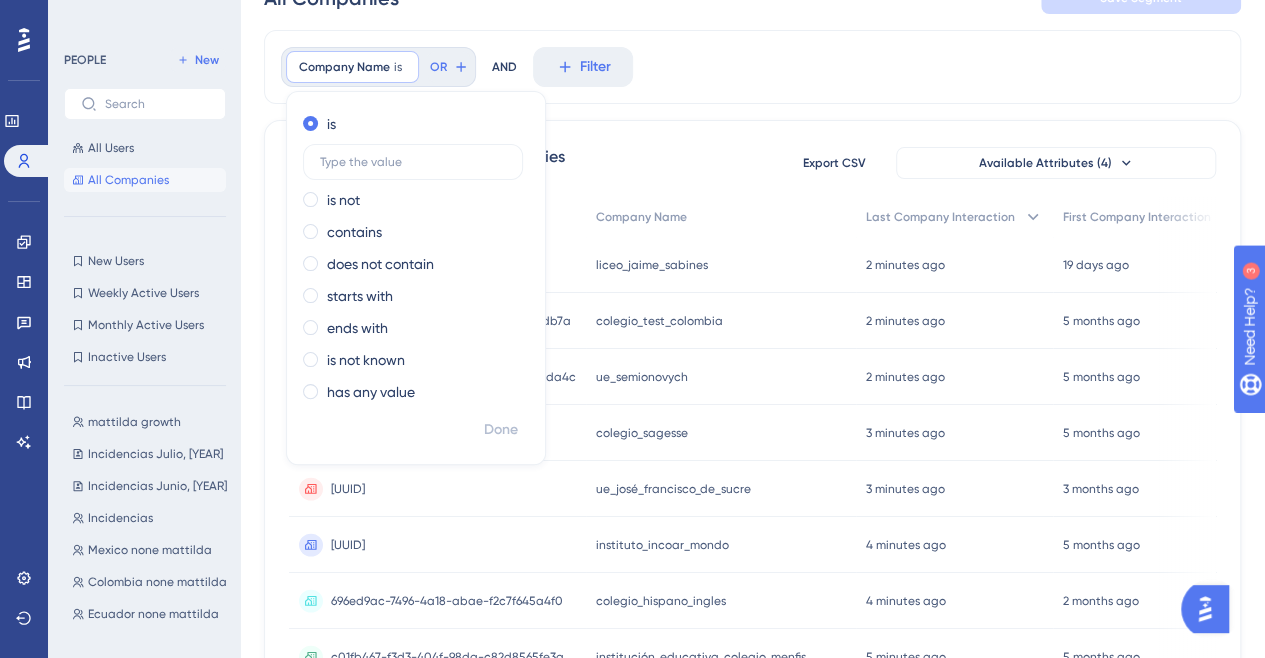scroll, scrollTop: 0, scrollLeft: 0, axis: both 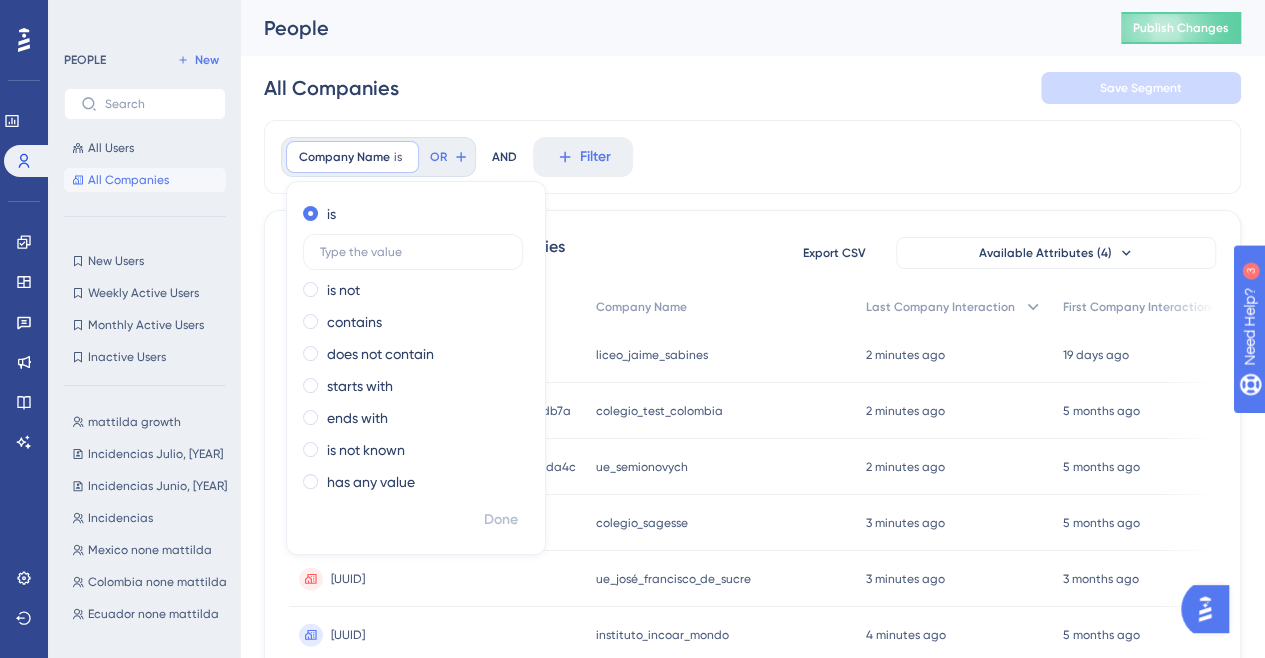 click on "Company Name is Remove is is not contains does not contain starts with ends with is not known has any value Done OR AND Filter" at bounding box center [752, 157] 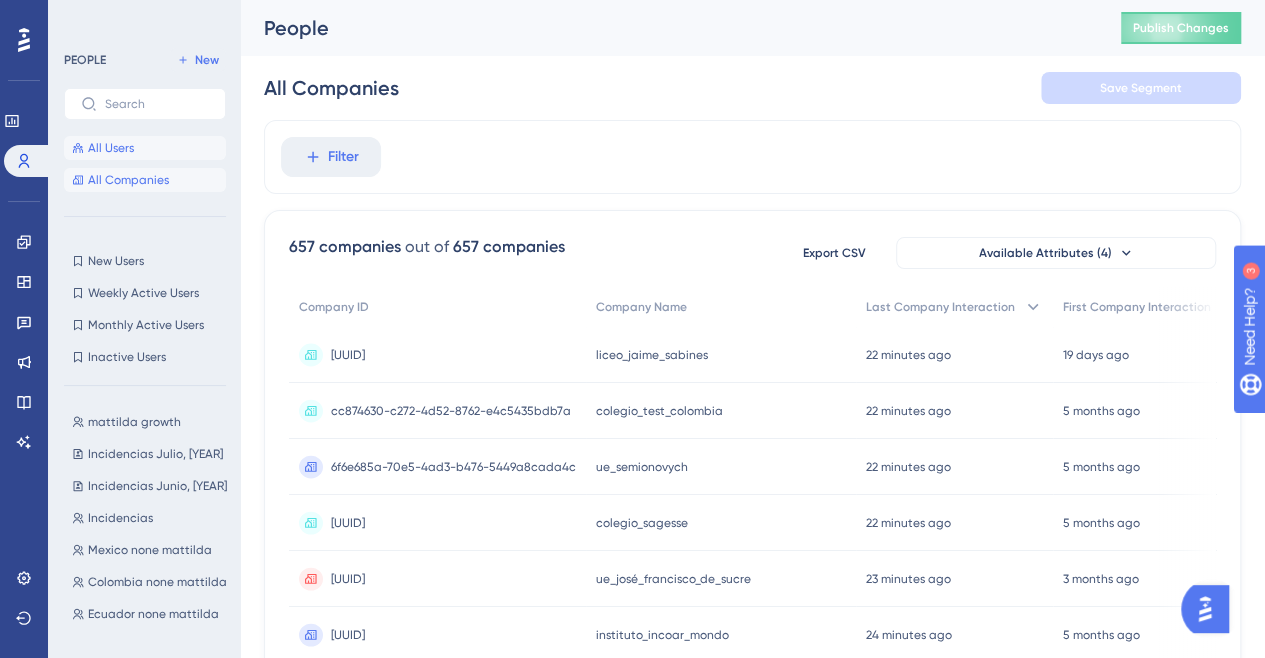 click on "All Users" at bounding box center (145, 148) 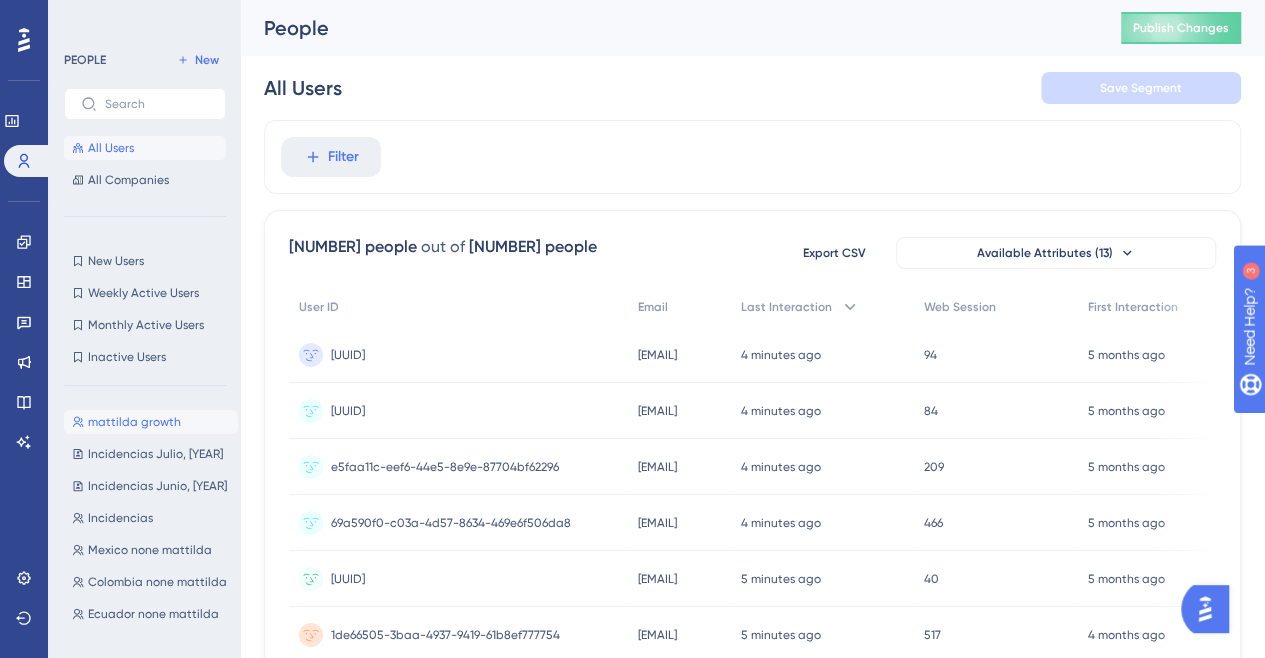click on "mattilda growth" at bounding box center [134, 422] 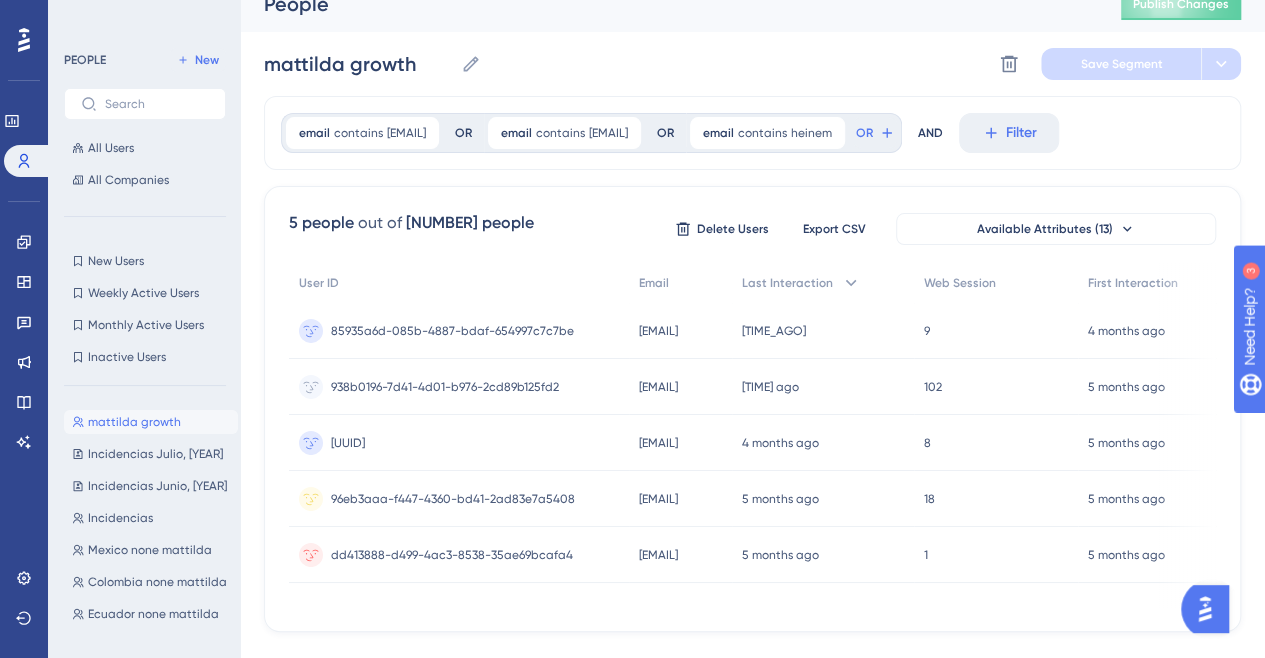 scroll, scrollTop: 0, scrollLeft: 0, axis: both 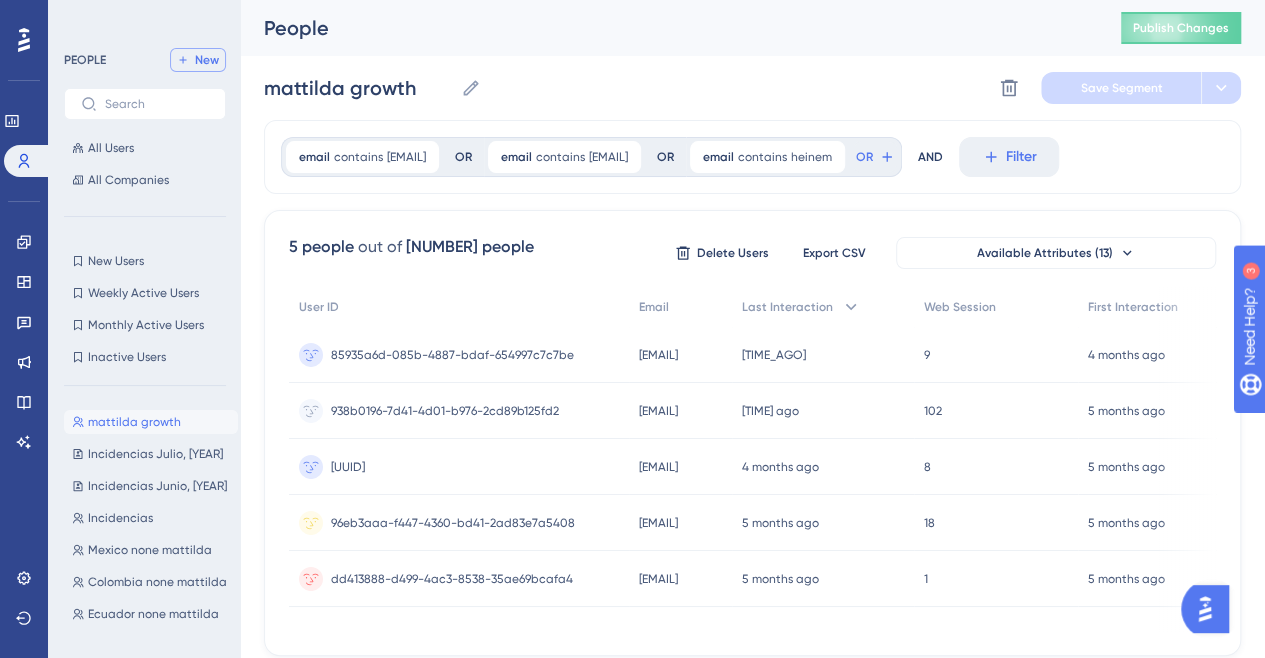 click on "New" at bounding box center [207, 60] 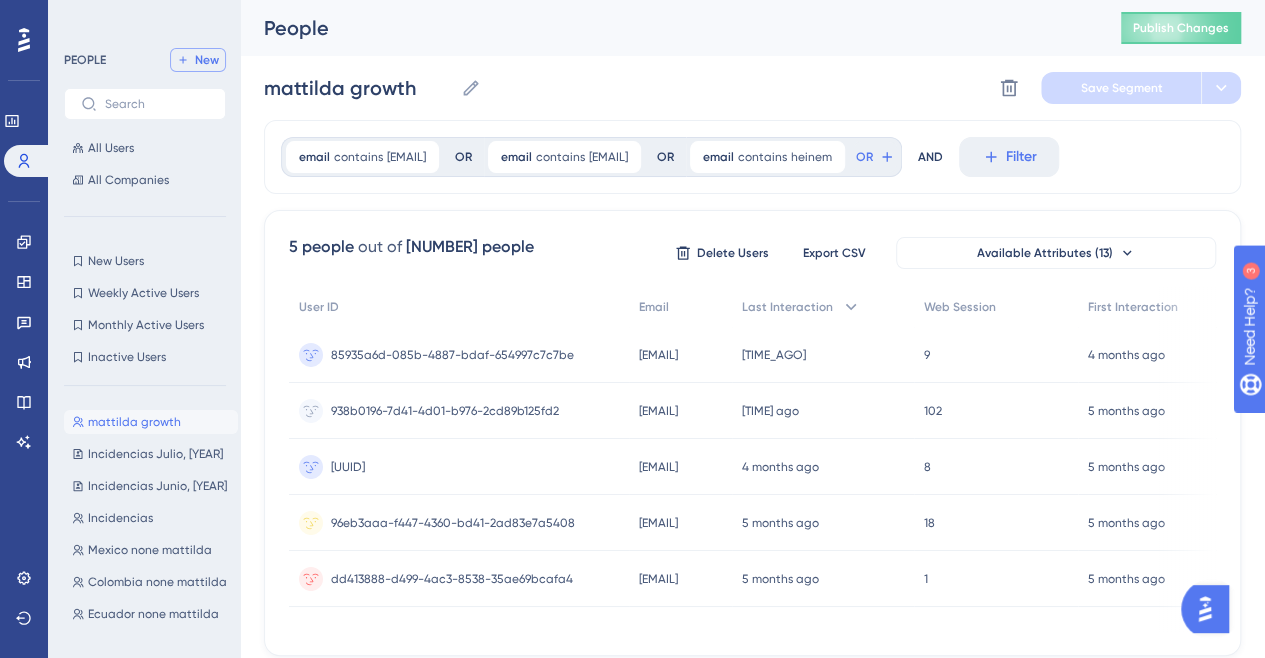type on "New Segment" 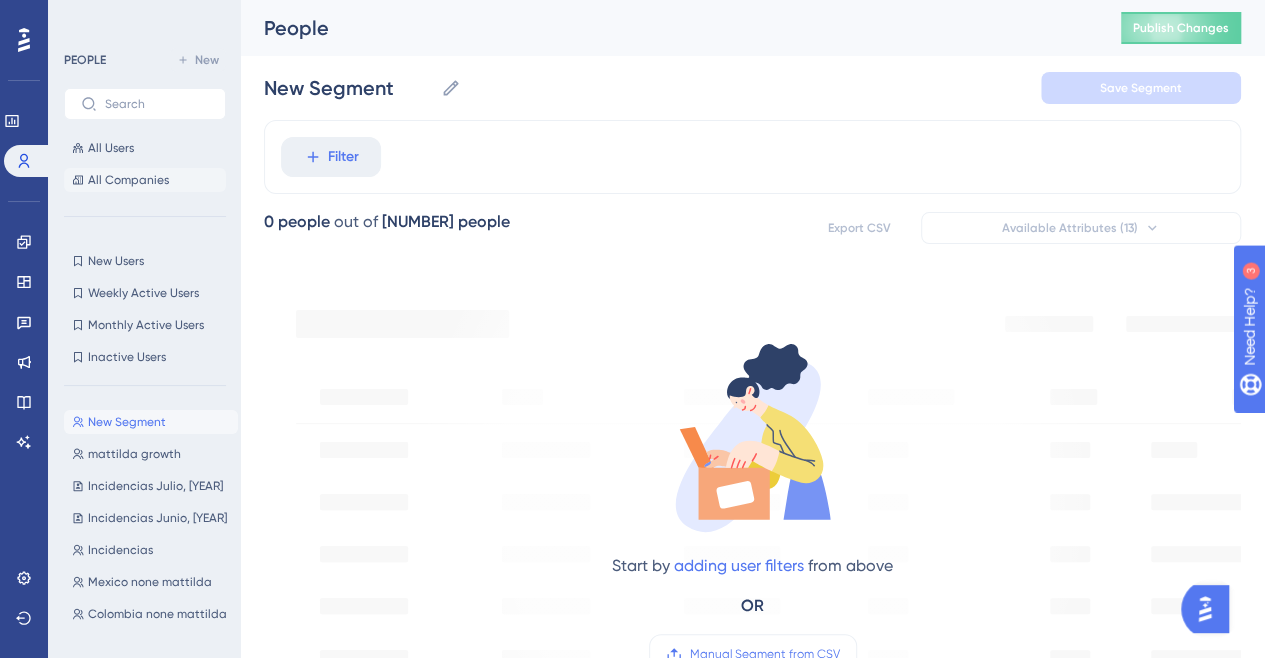 click 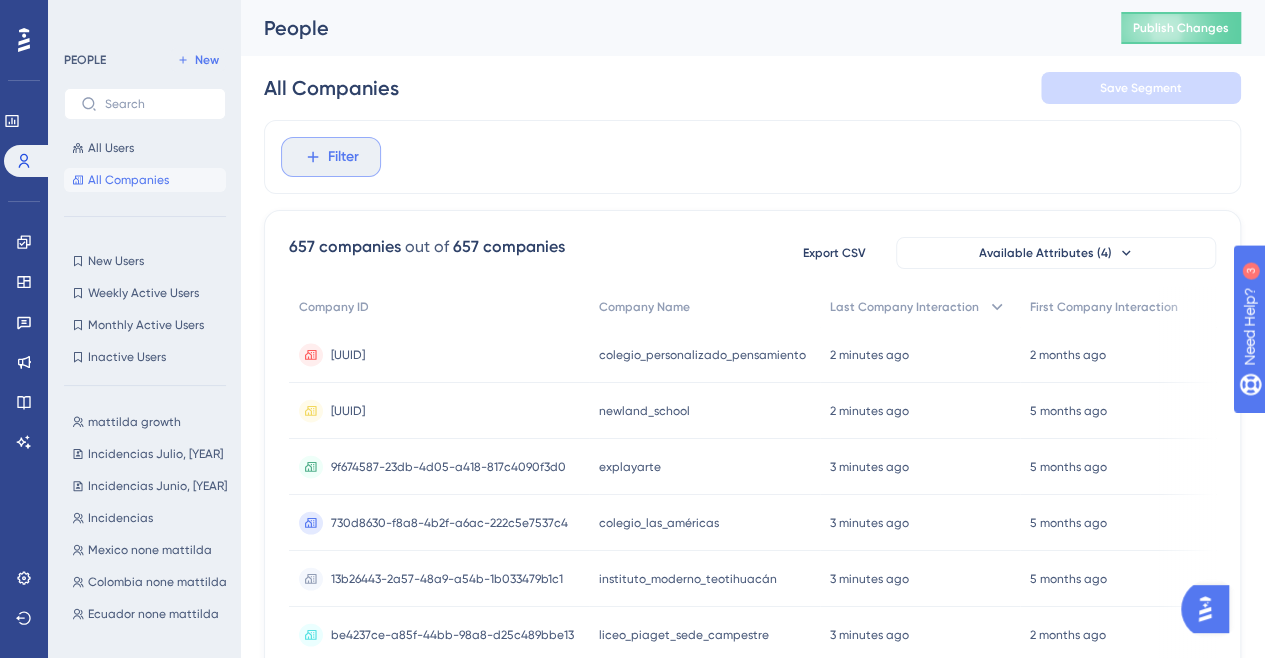click on "Filter" at bounding box center (331, 157) 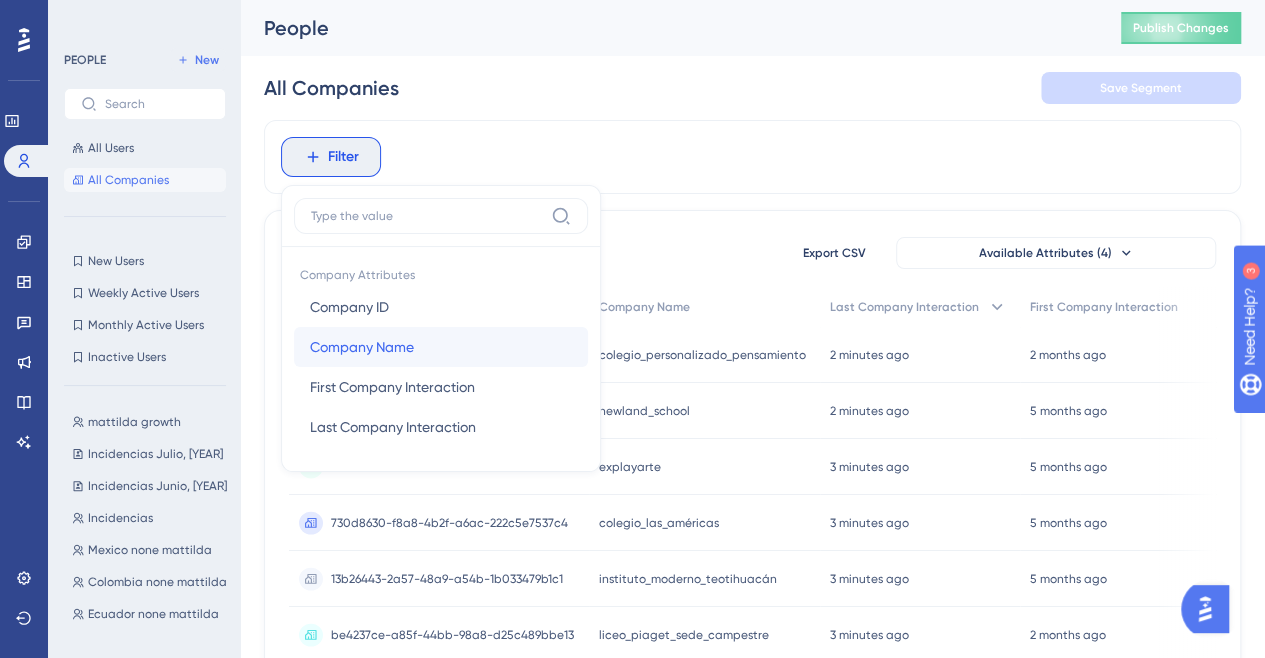 click on "Company Name" at bounding box center [362, 347] 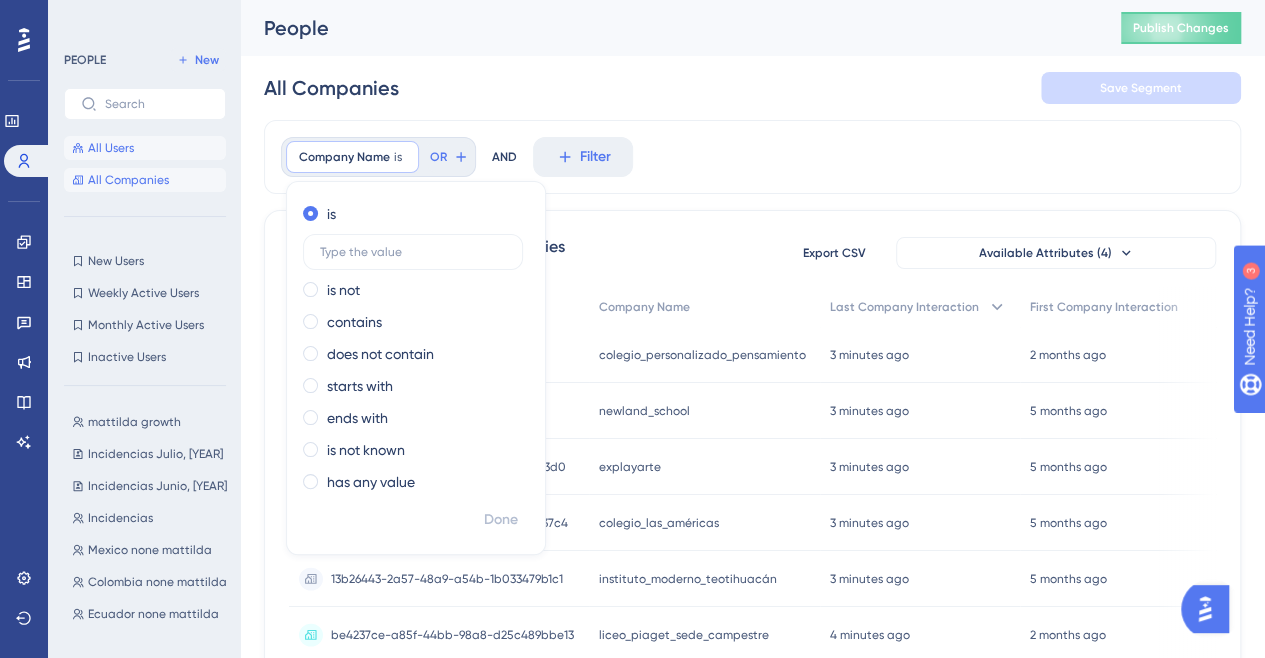 click on "All Users" at bounding box center [145, 148] 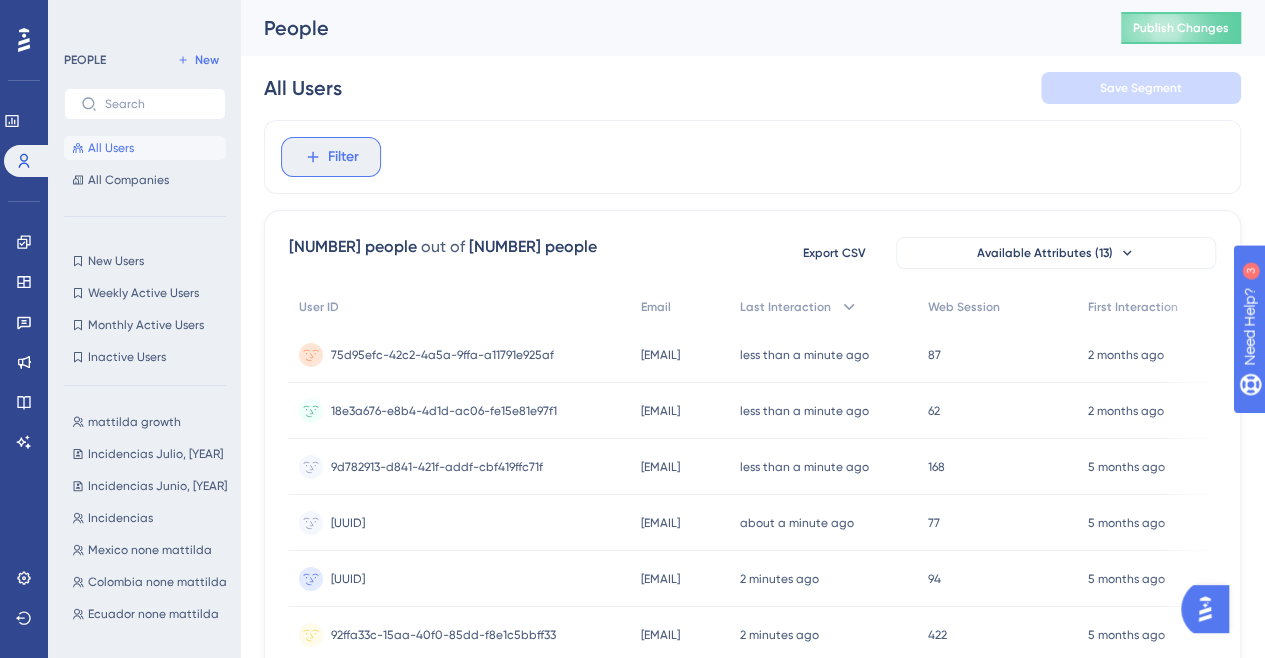 click on "Filter" at bounding box center [343, 157] 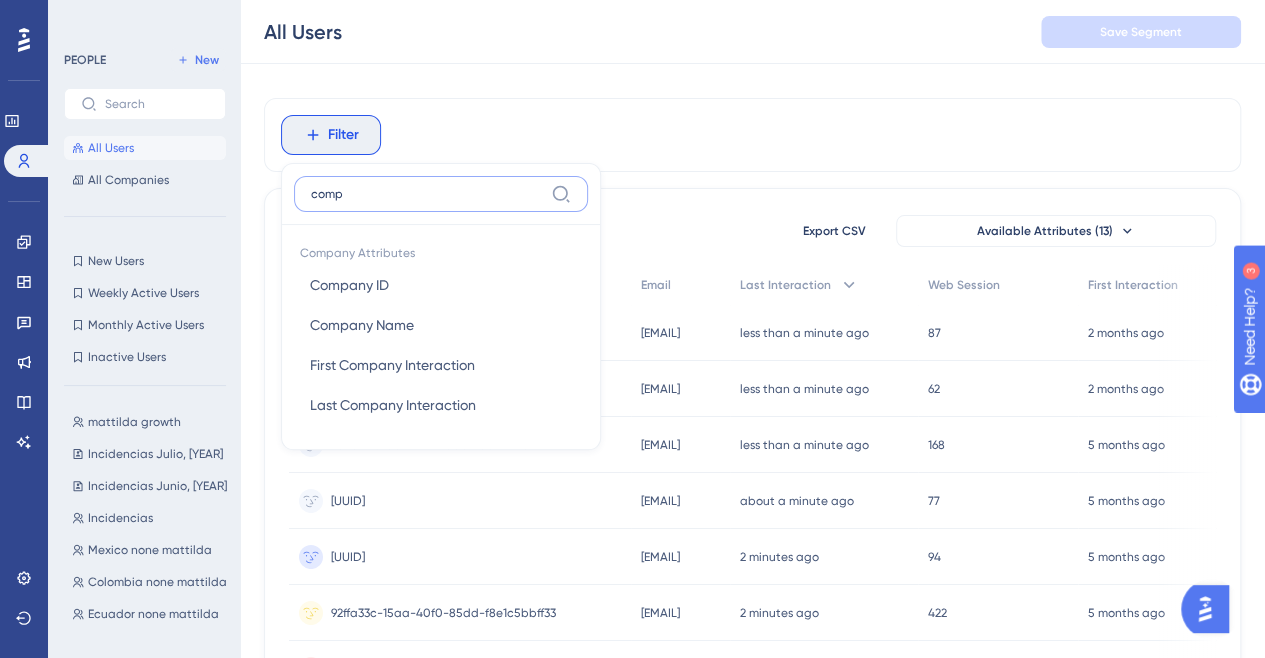 scroll, scrollTop: 0, scrollLeft: 0, axis: both 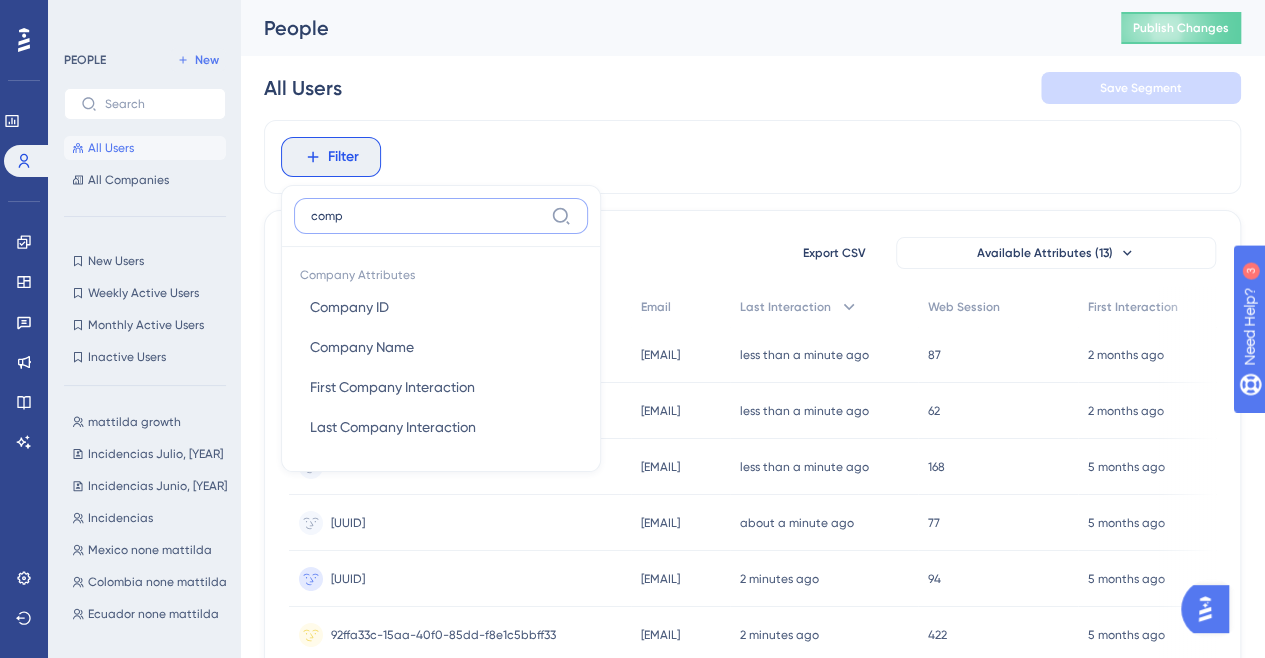 type on "comp" 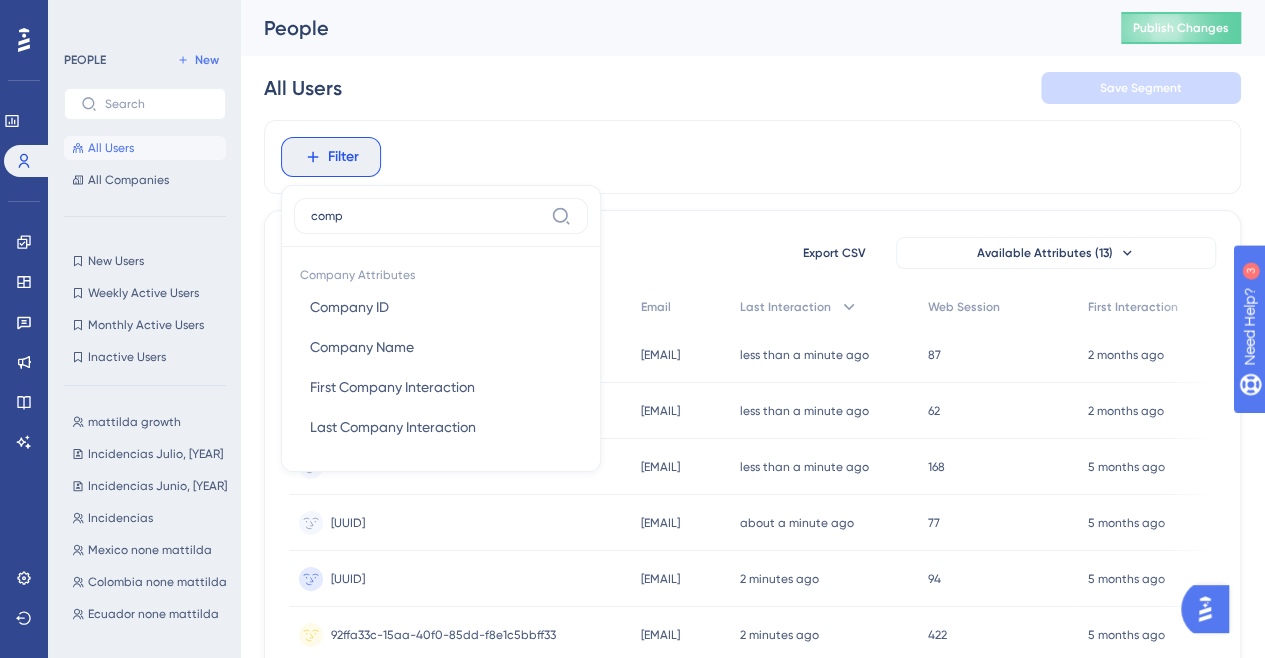 click on "Filter comp Company Attributes Company ID Company ID Company Name Company Name First Company Interaction First Company Interaction Last Company Interaction Last Company Interaction" at bounding box center (752, 157) 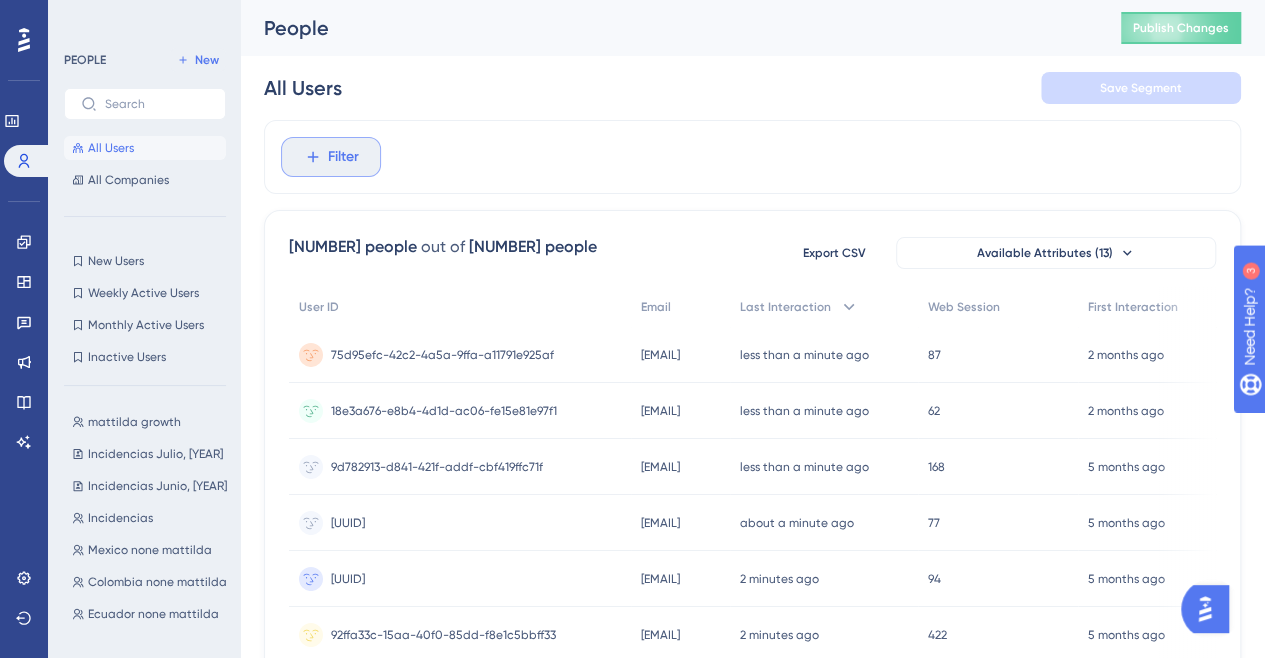 click on "Filter" at bounding box center [331, 157] 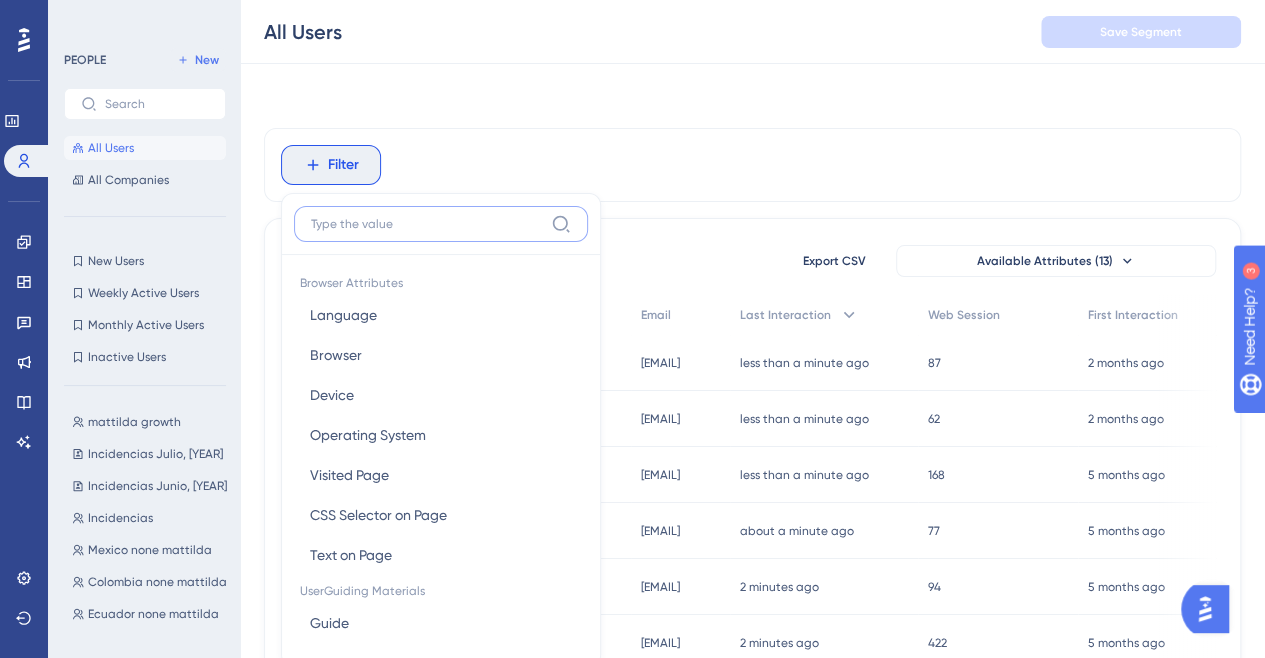 scroll, scrollTop: 92, scrollLeft: 0, axis: vertical 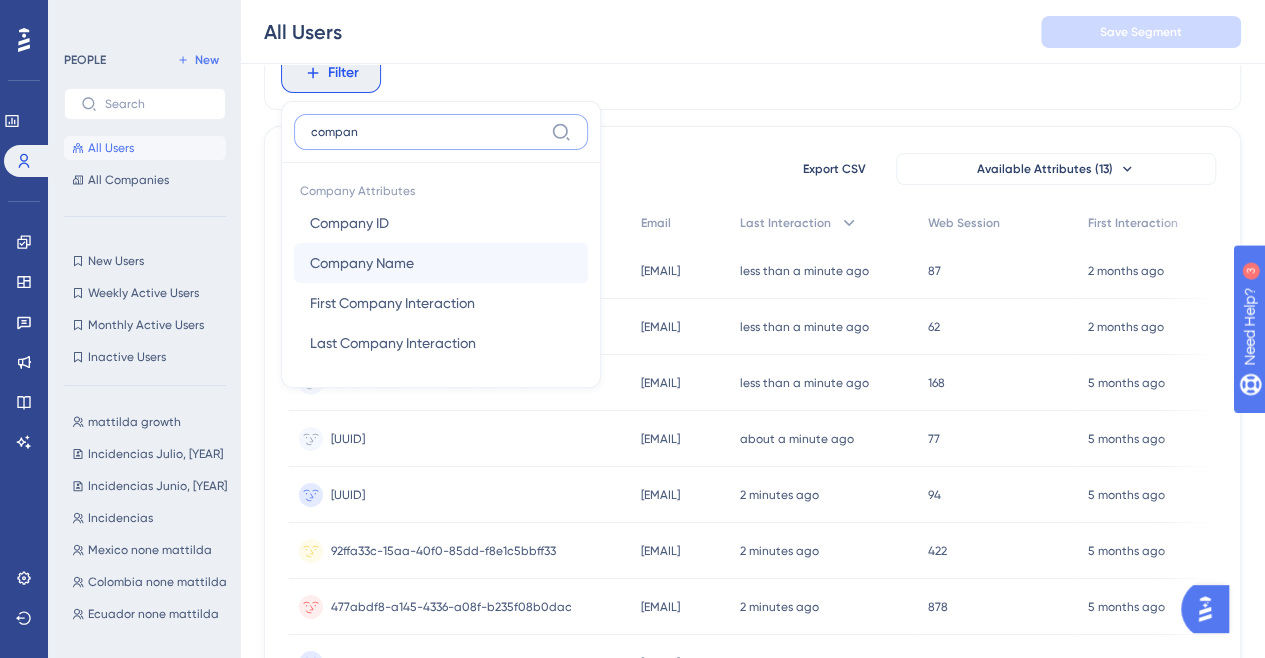 type on "compan" 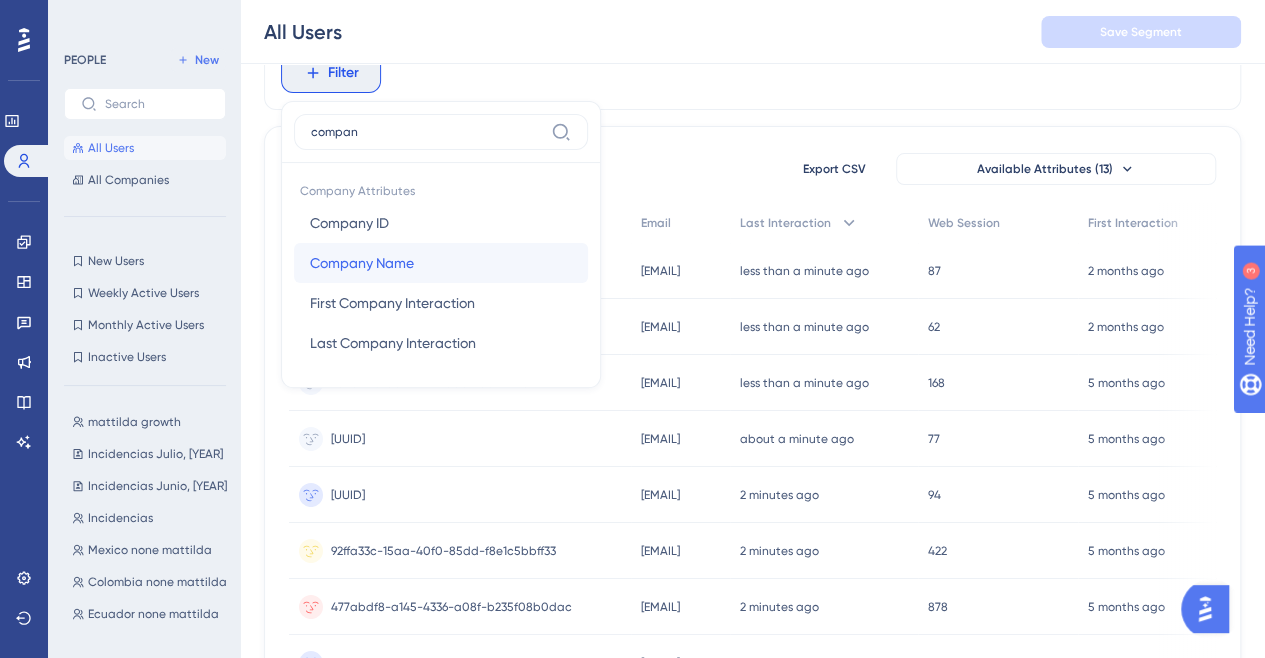 click on "Company Name" at bounding box center (362, 263) 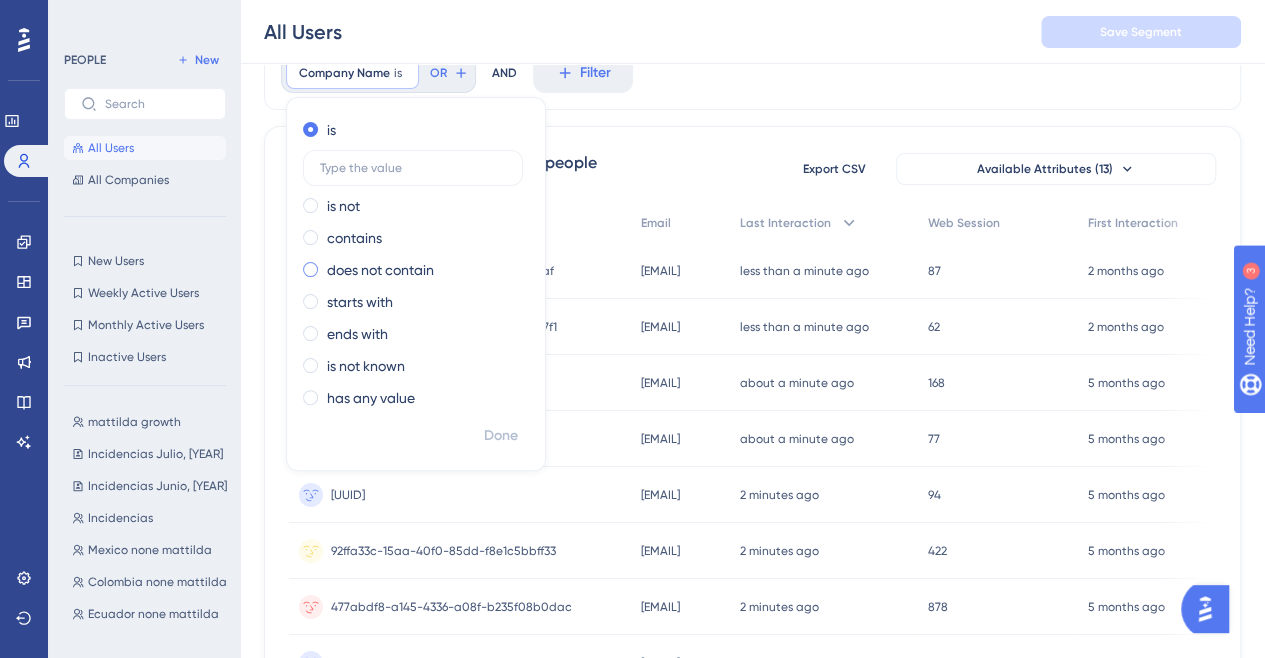 click on "does not contain" at bounding box center (380, 270) 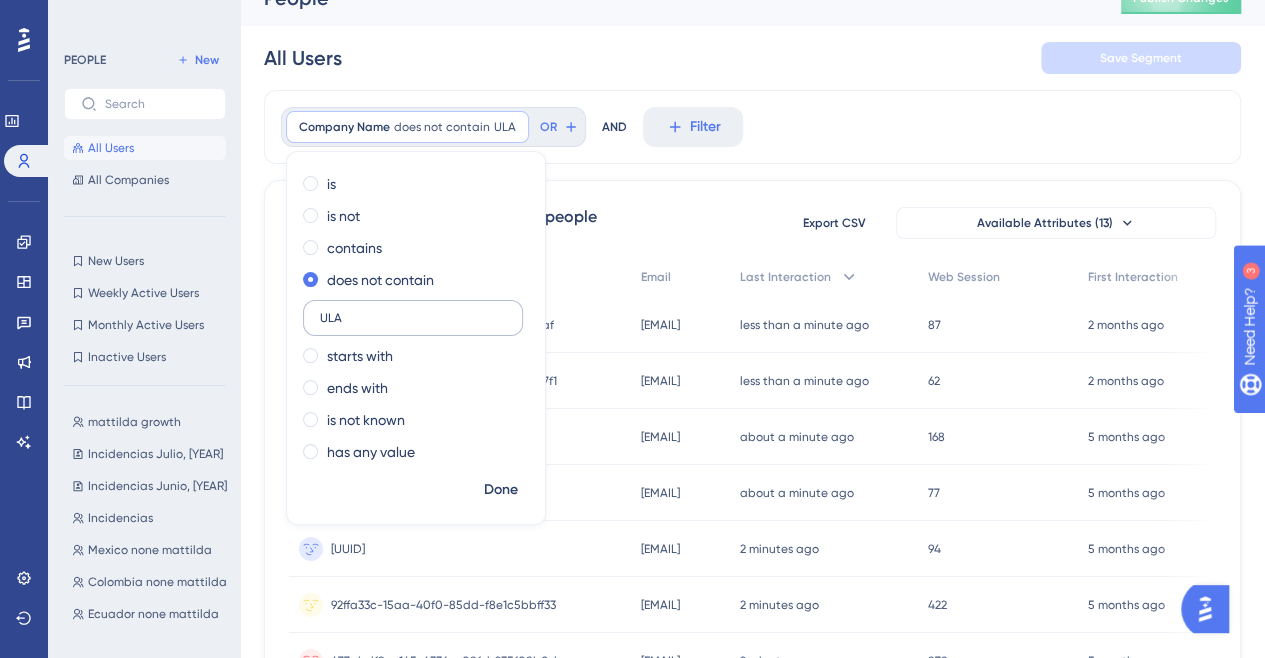 scroll, scrollTop: 0, scrollLeft: 0, axis: both 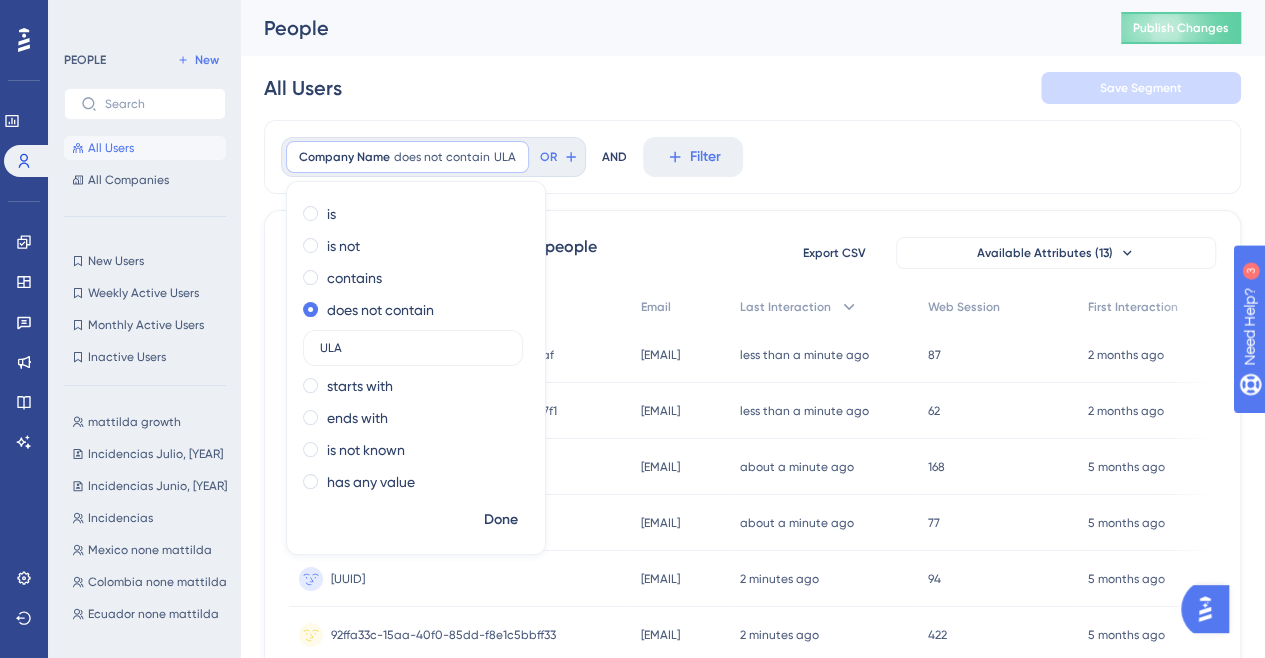 type on "ULA" 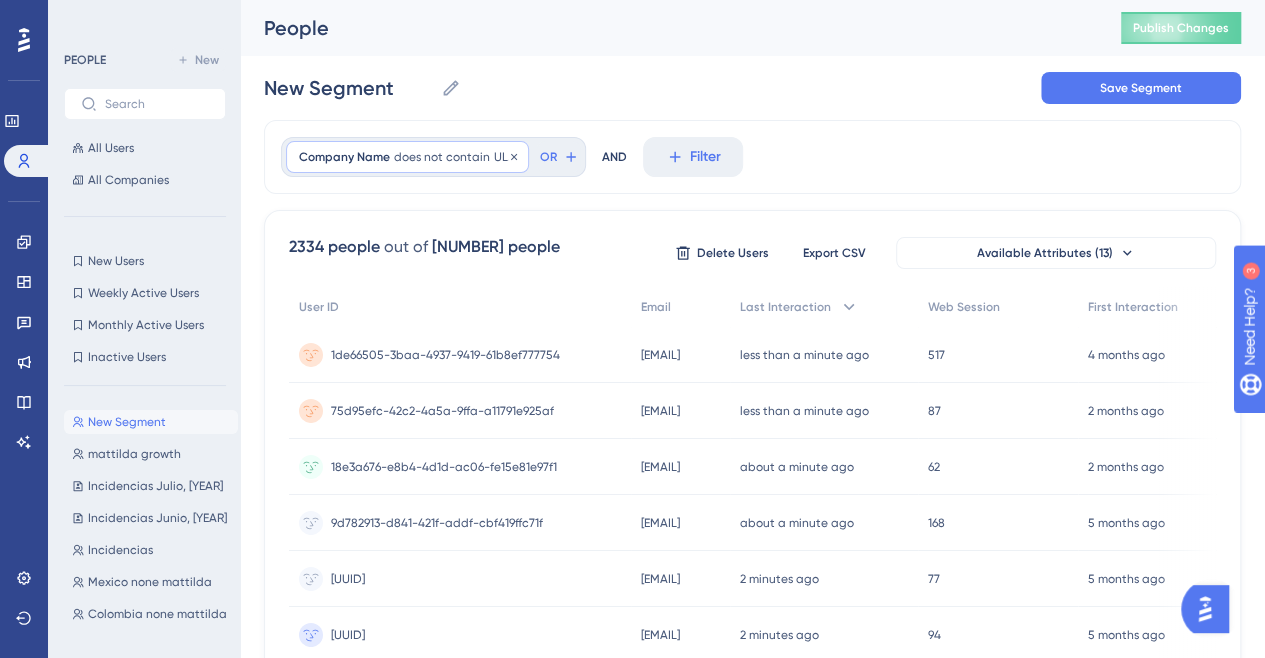 click on "does not contain" at bounding box center [442, 157] 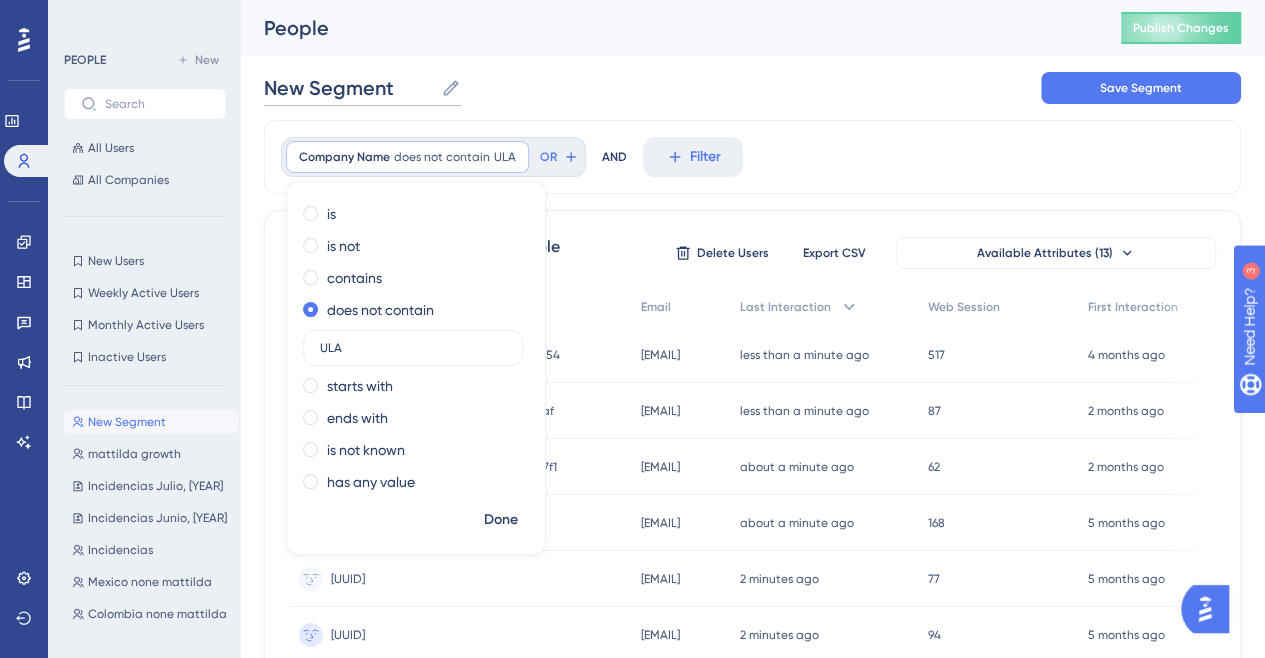 click on "New Segment" at bounding box center (348, 88) 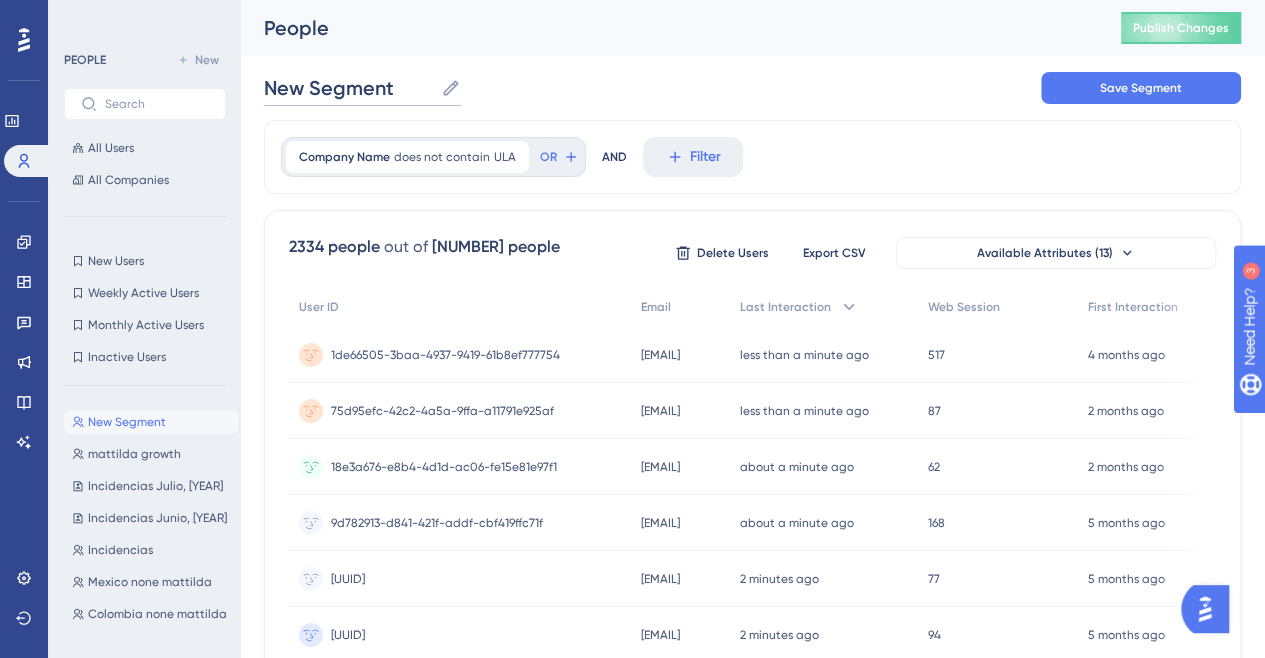 drag, startPoint x: 388, startPoint y: 89, endPoint x: 246, endPoint y: 89, distance: 142 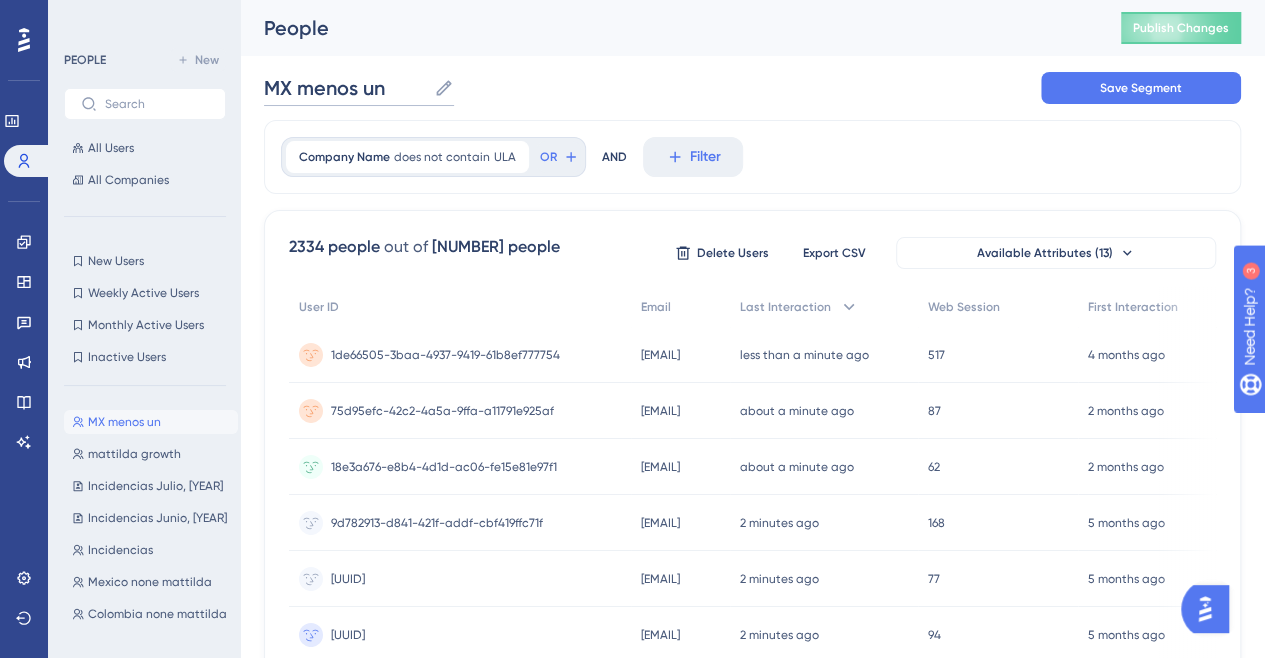 scroll, scrollTop: 0, scrollLeft: 0, axis: both 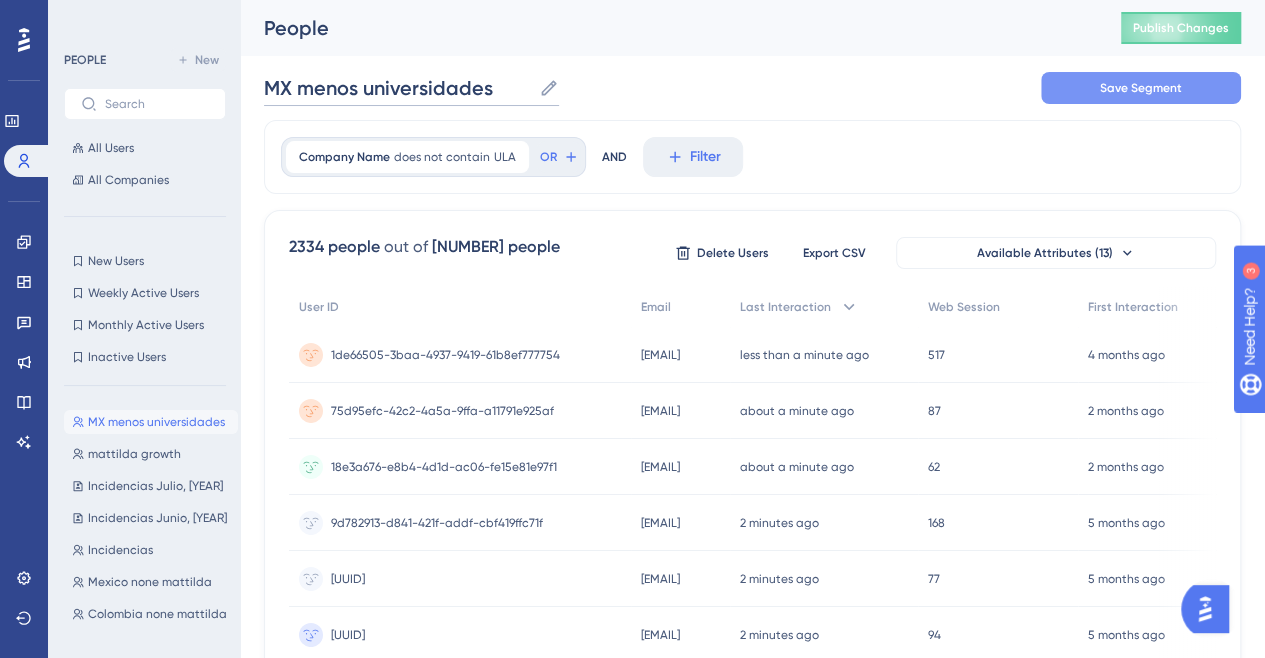 type on "MX menos universidades" 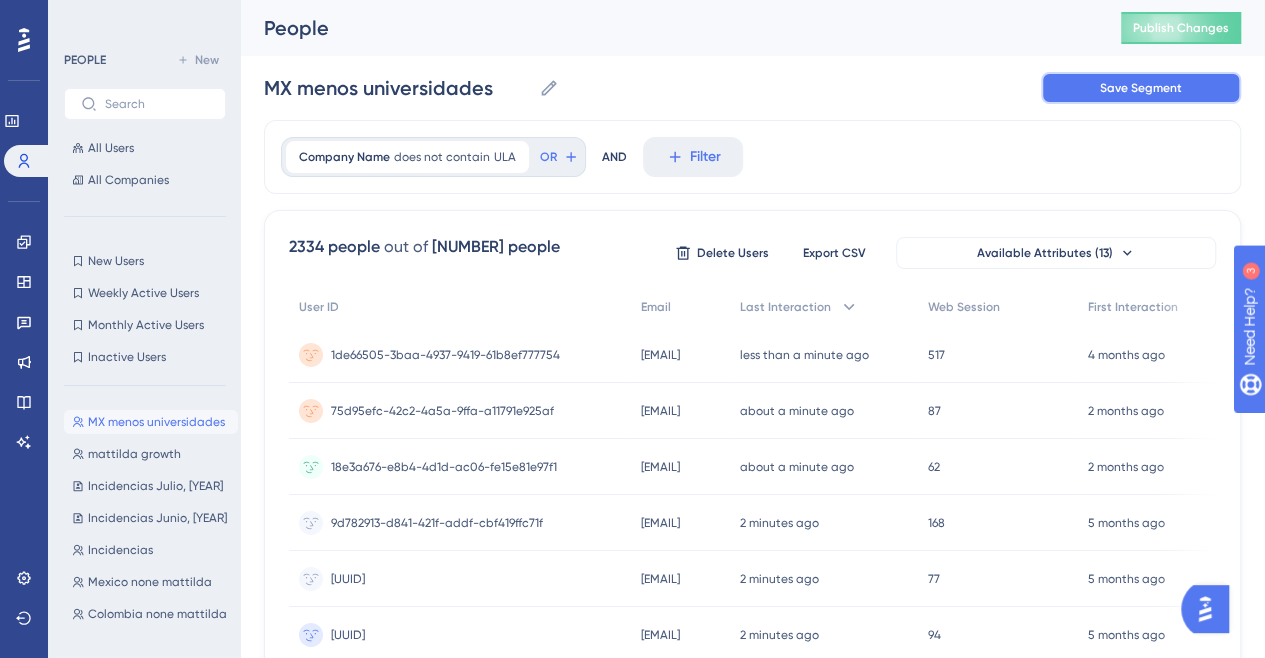 click on "Save Segment" at bounding box center (1141, 88) 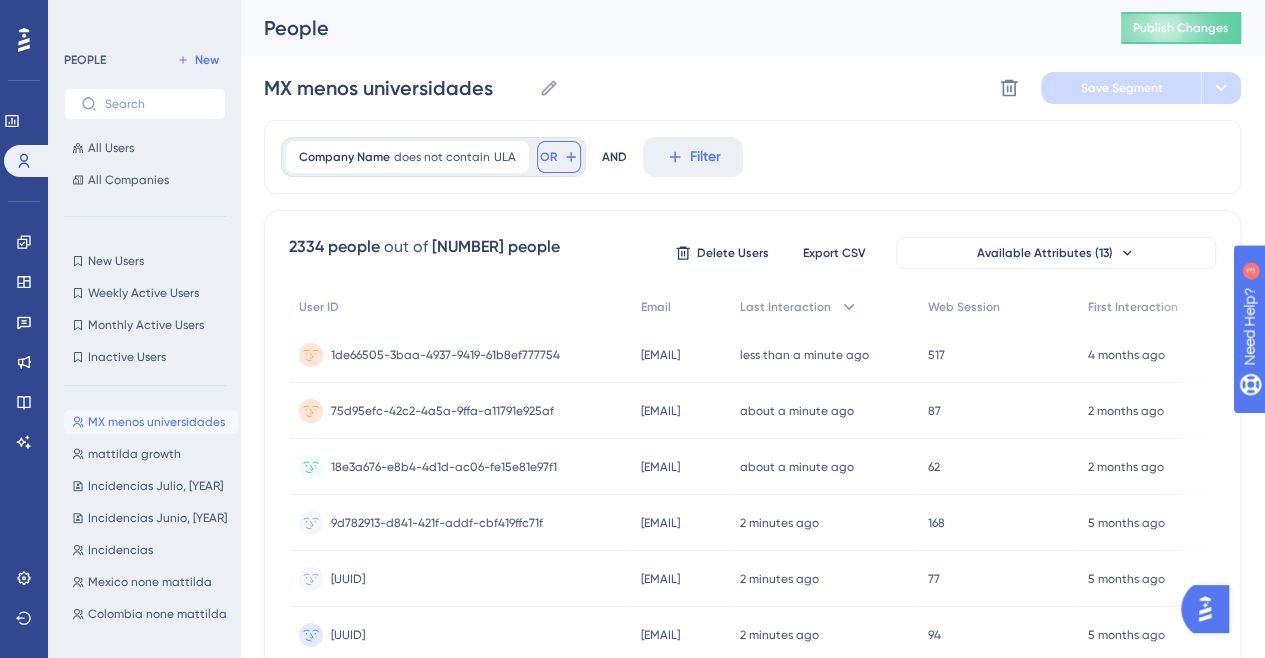 click 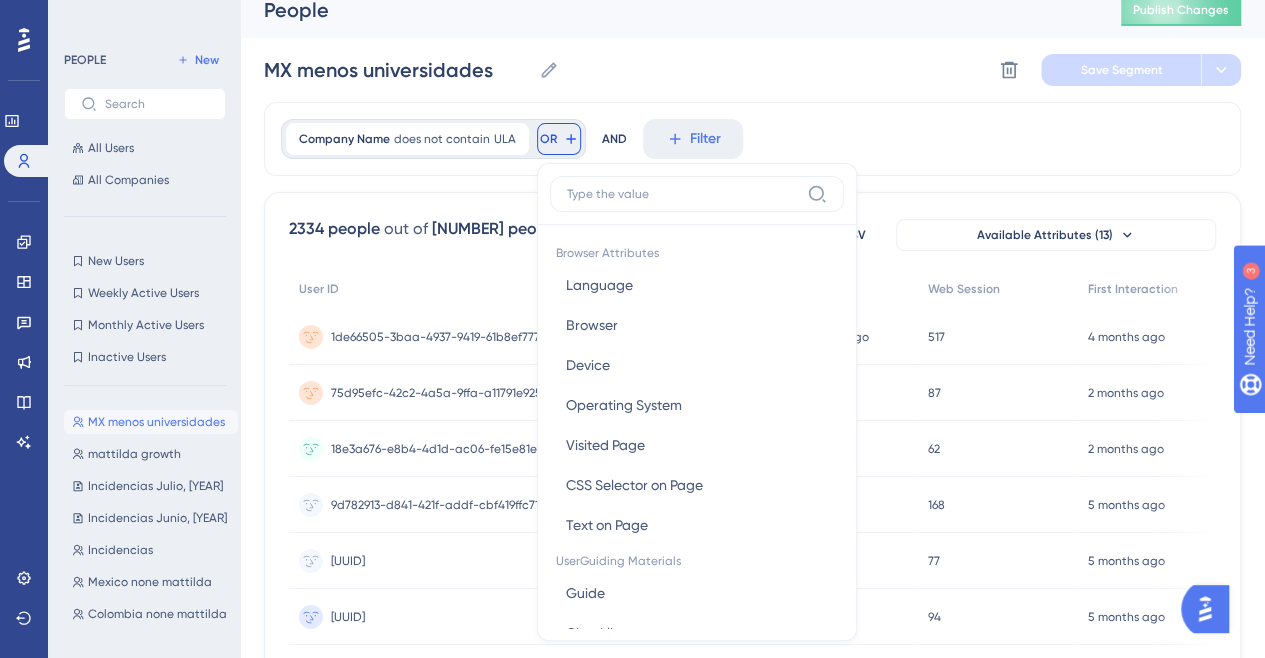 scroll, scrollTop: 0, scrollLeft: 0, axis: both 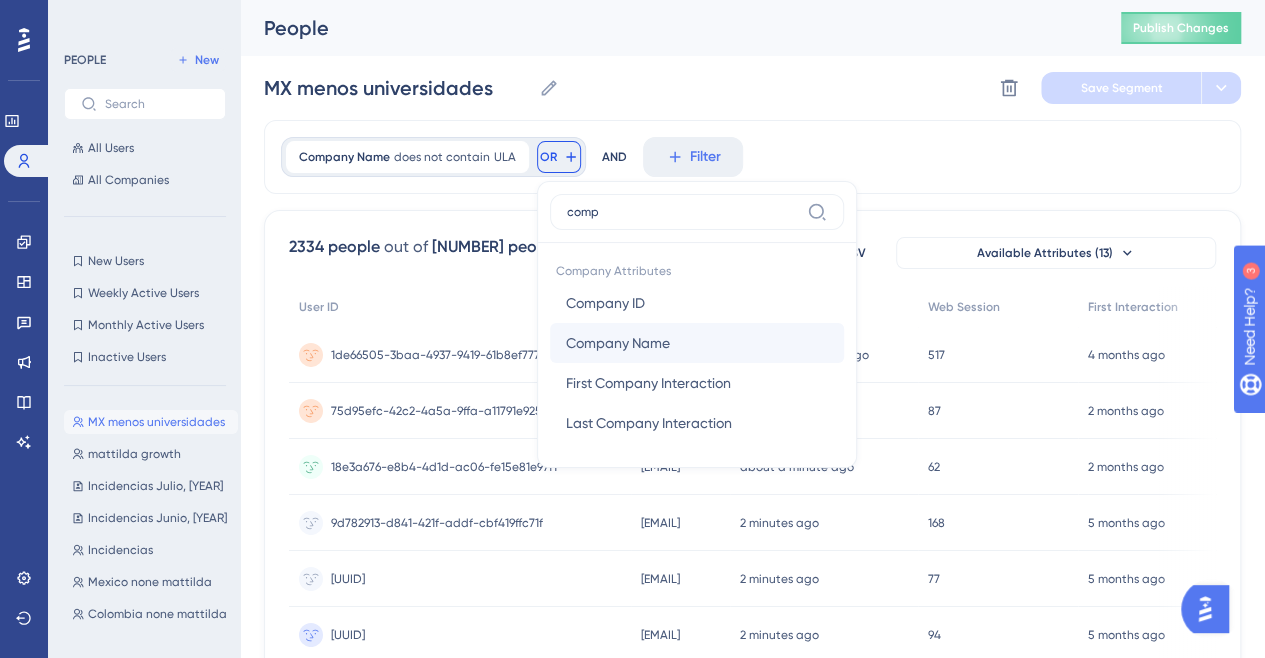 type on "comp" 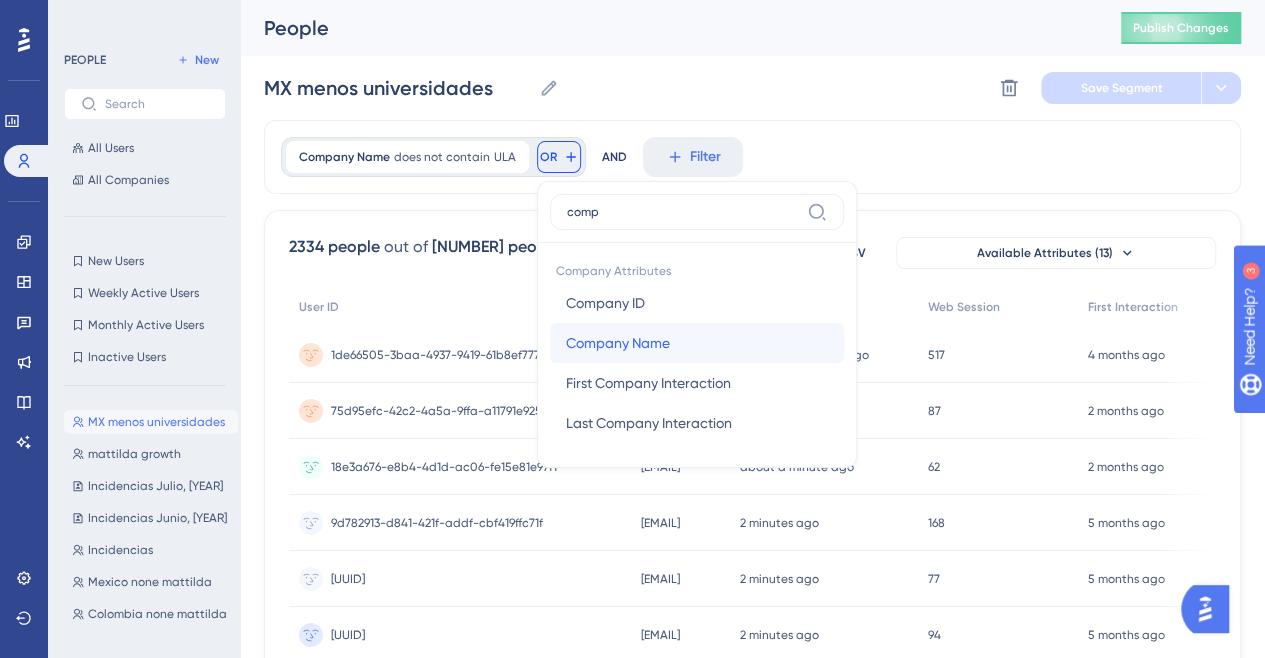 click on "Company Name" at bounding box center [618, 343] 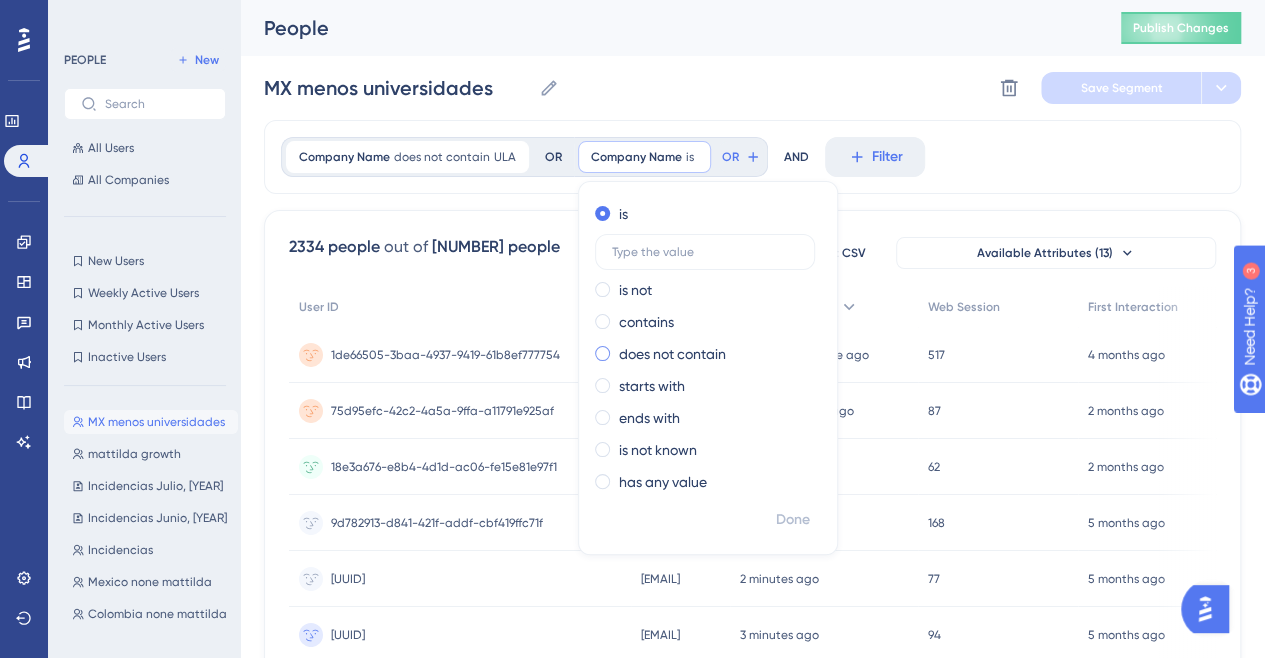 click on "does not contain" at bounding box center [672, 354] 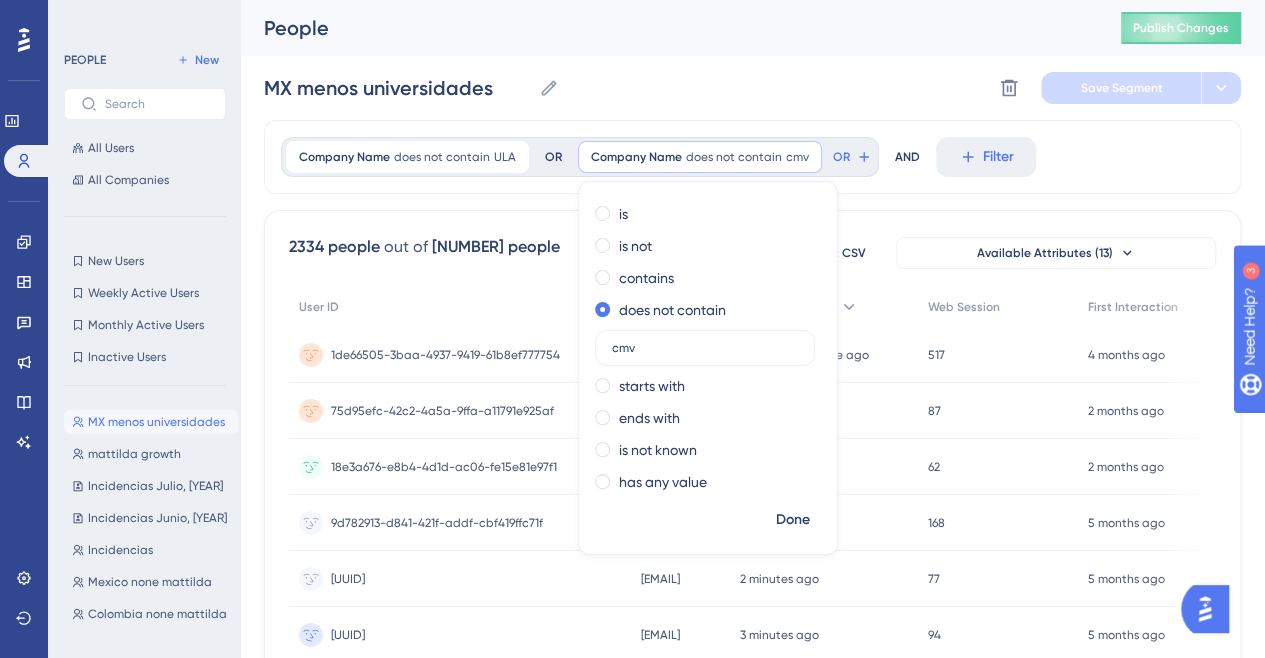 type on "cmv" 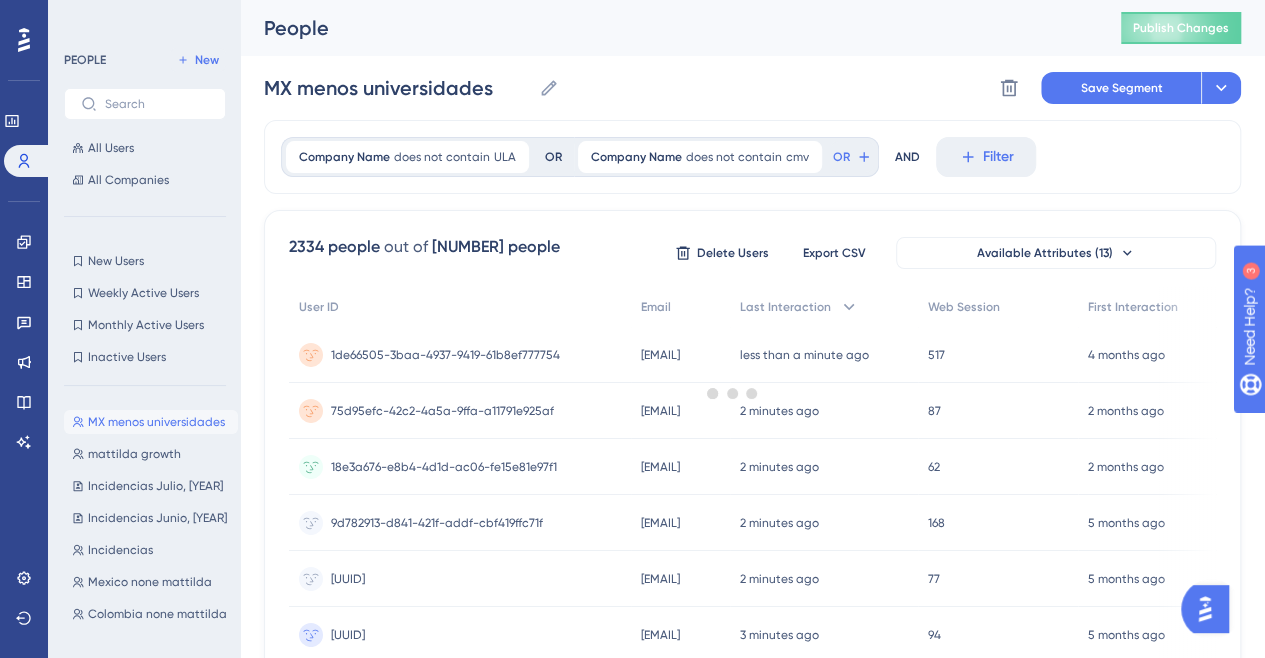 click at bounding box center [732, 393] 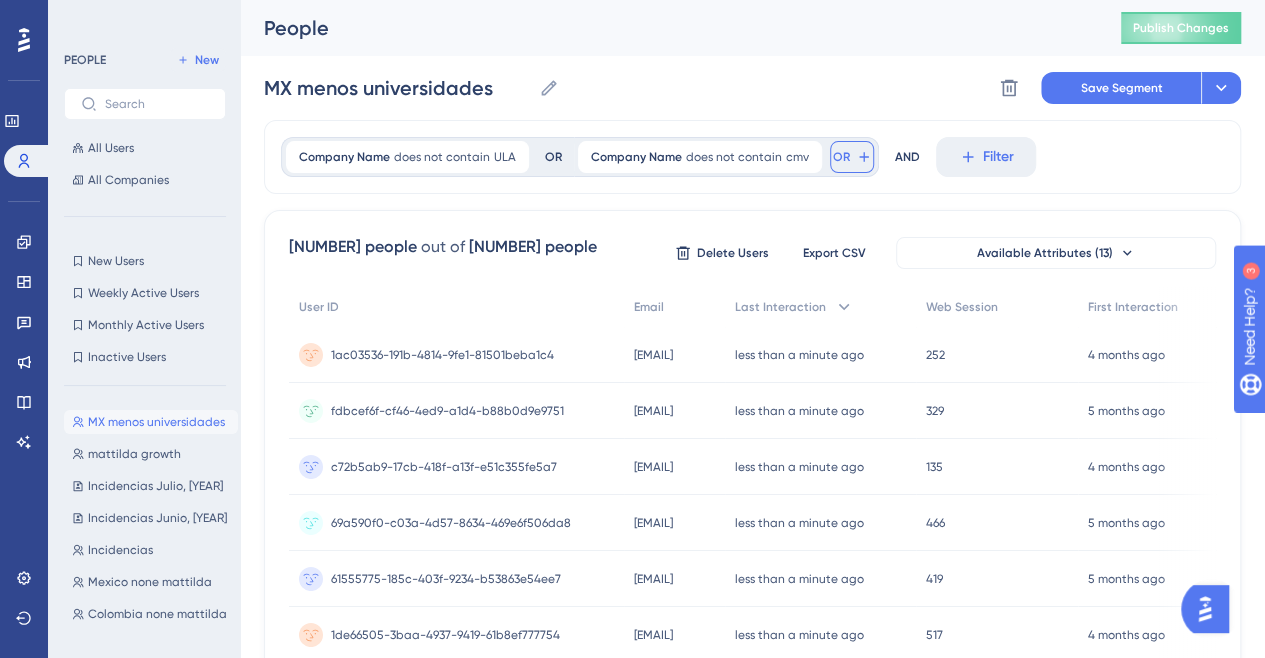 click on "OR" at bounding box center [841, 157] 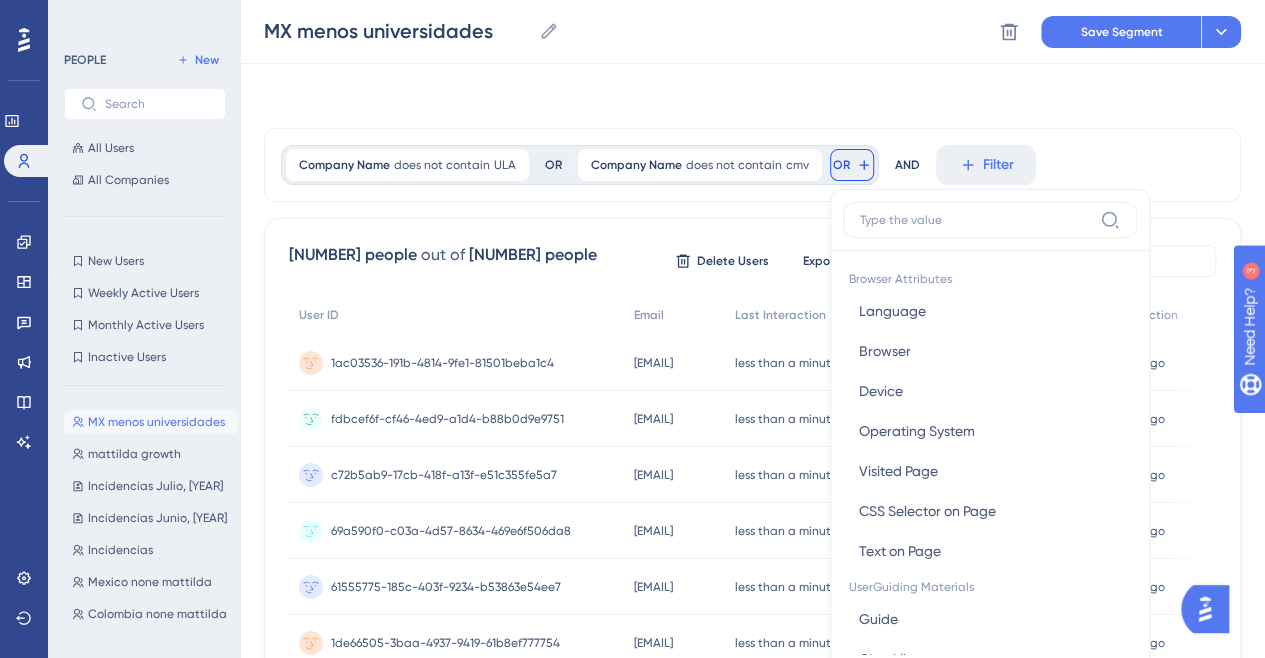 scroll, scrollTop: 90, scrollLeft: 0, axis: vertical 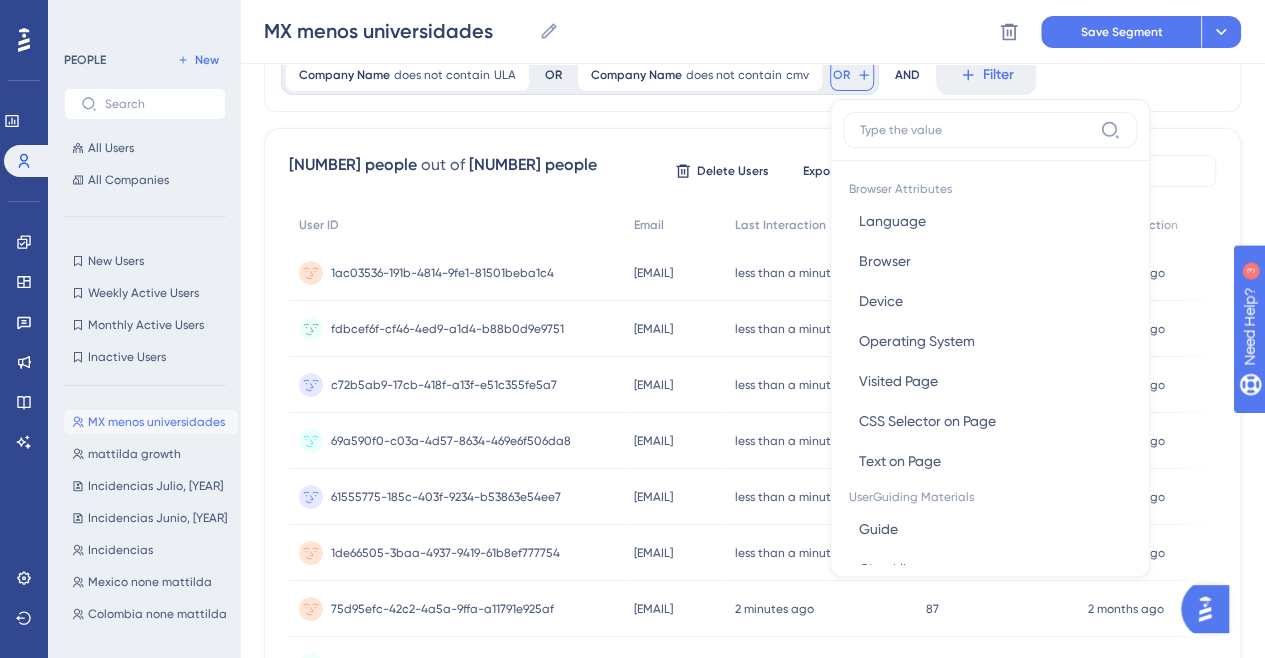click on "OR" at bounding box center [852, 75] 